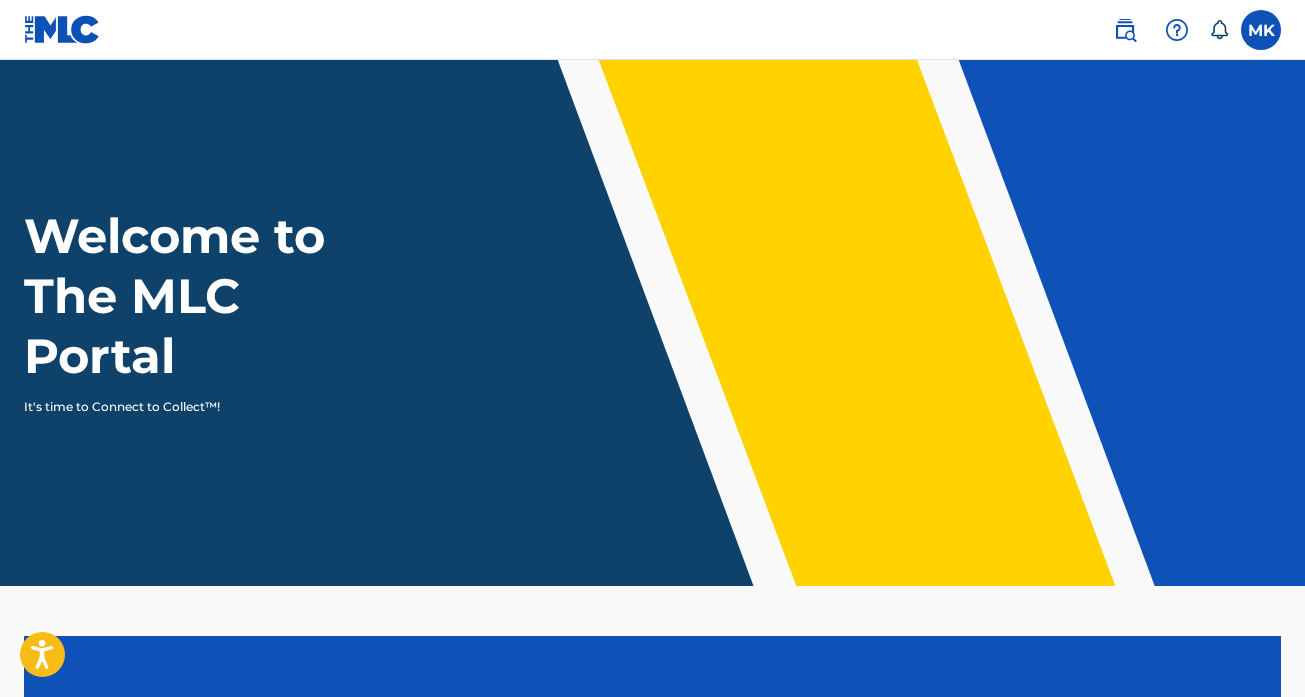 scroll, scrollTop: 0, scrollLeft: 0, axis: both 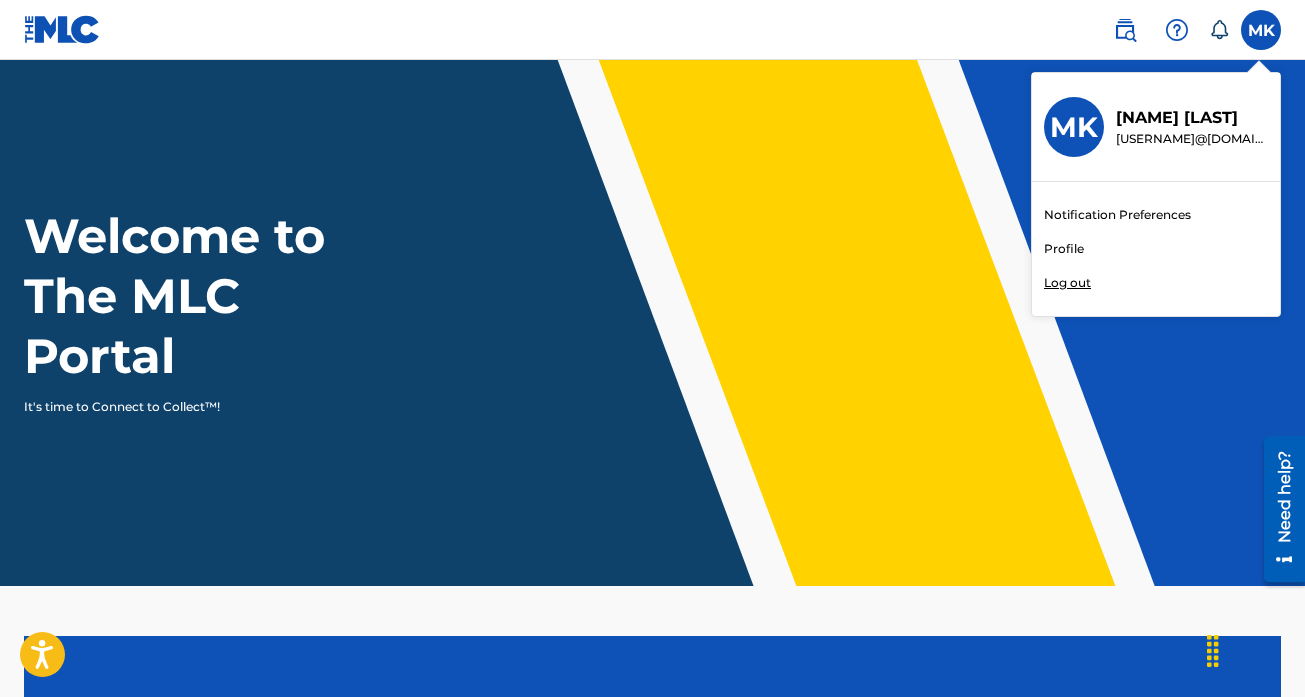 click on "Log out" at bounding box center [1067, 283] 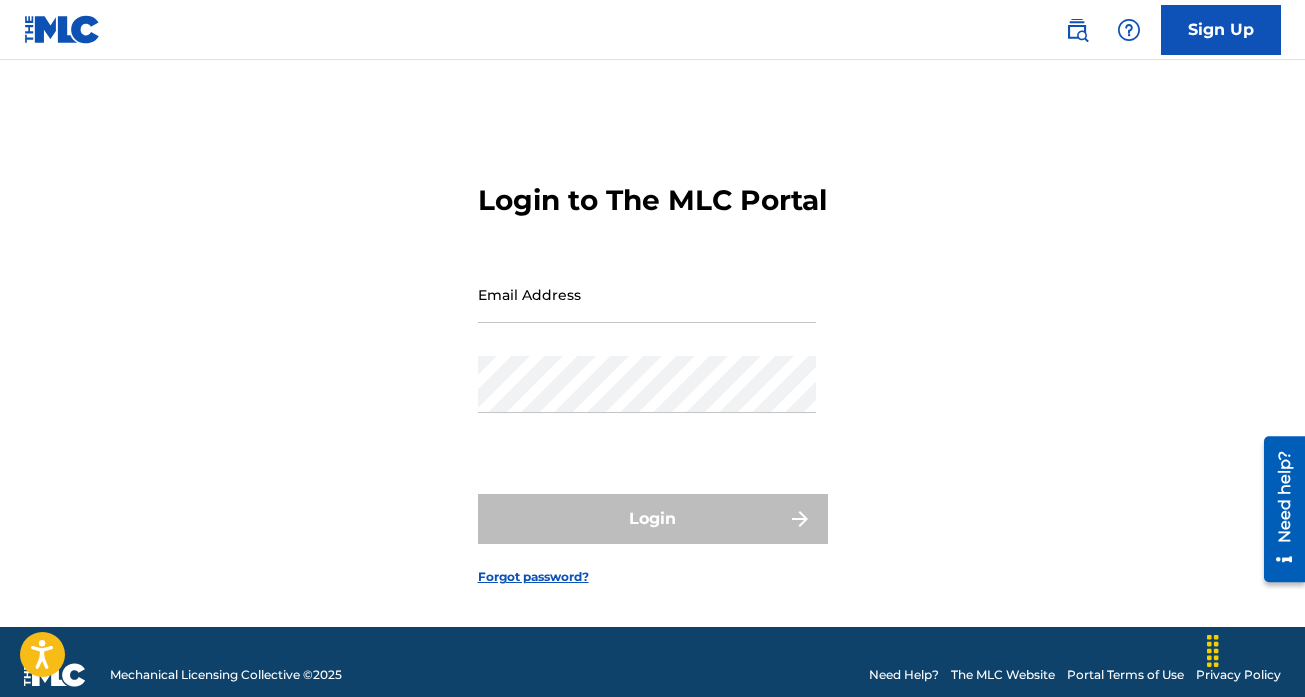 click on "Email Address" at bounding box center [647, 294] 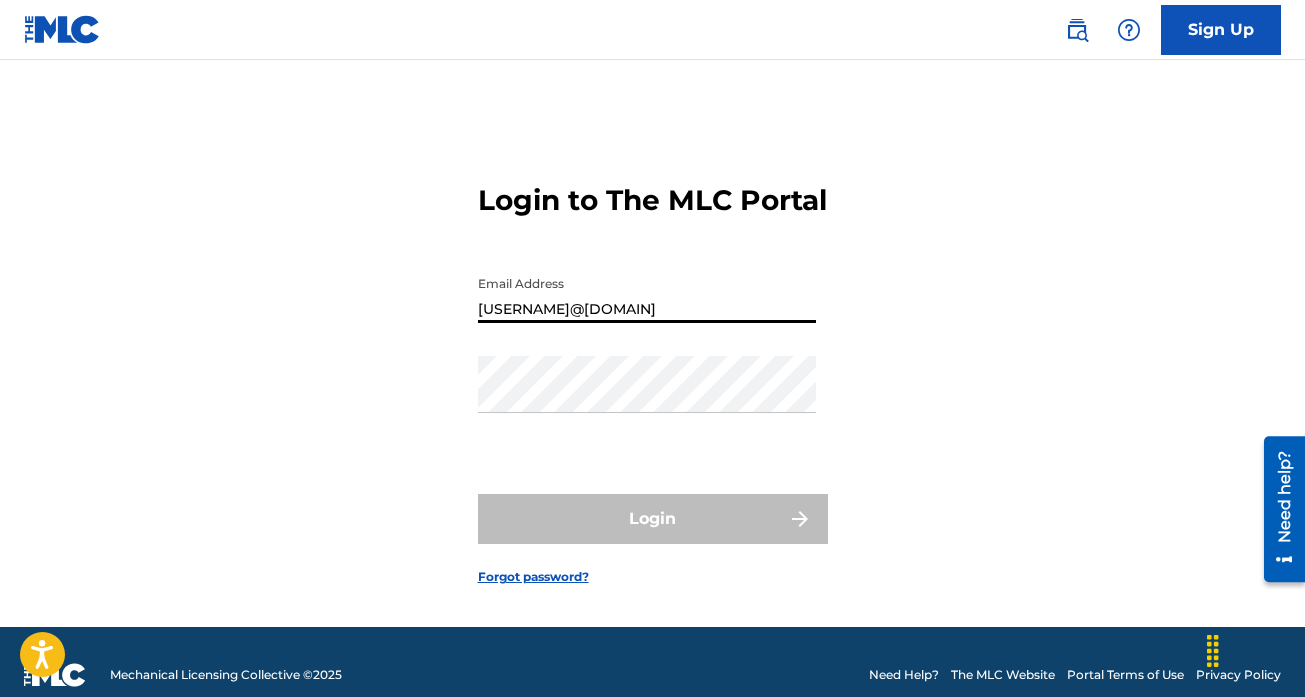 type on "[FIRST].[LAST]@[EMAIL]" 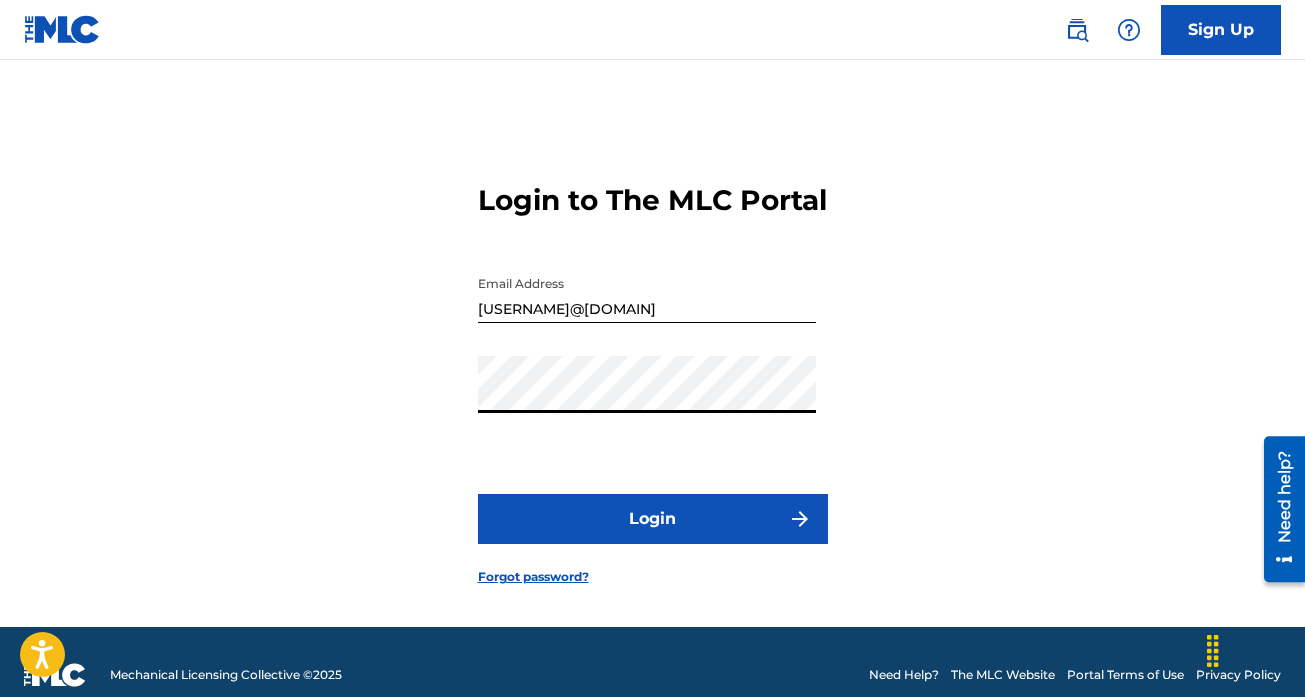 click on "Login" at bounding box center [653, 519] 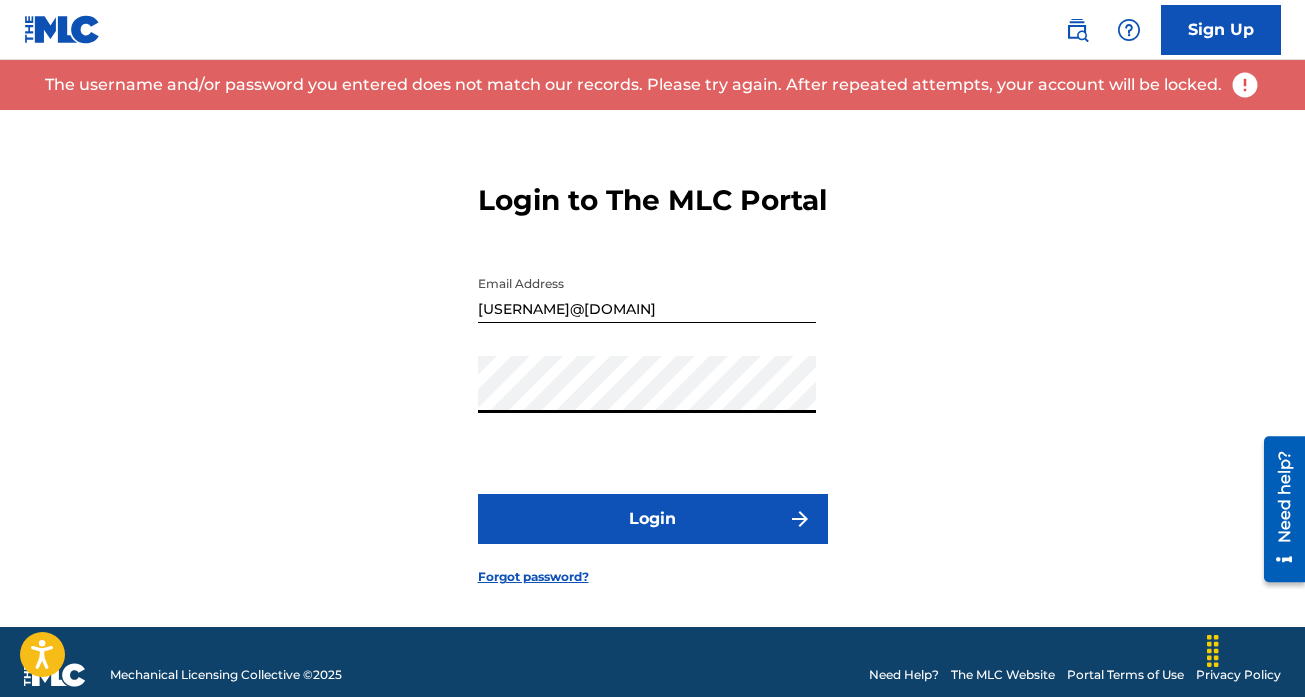 click on "Login" at bounding box center [653, 519] 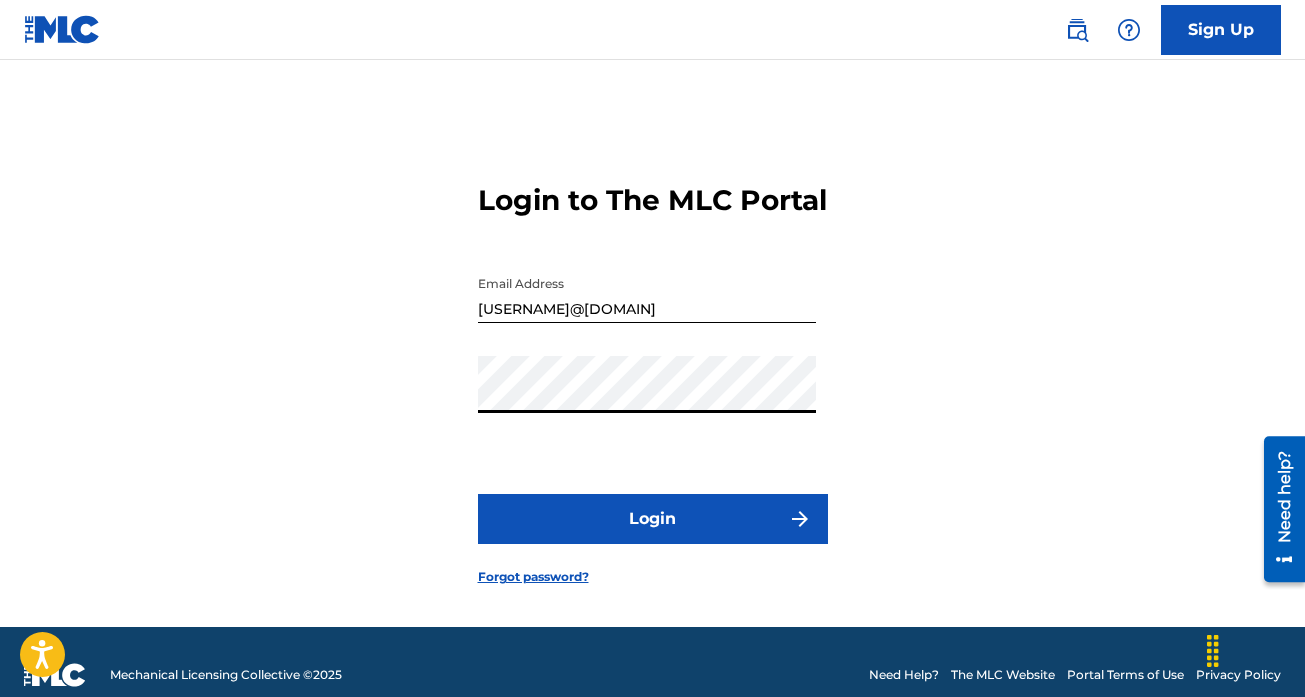 click on "Forgot password?" at bounding box center (533, 577) 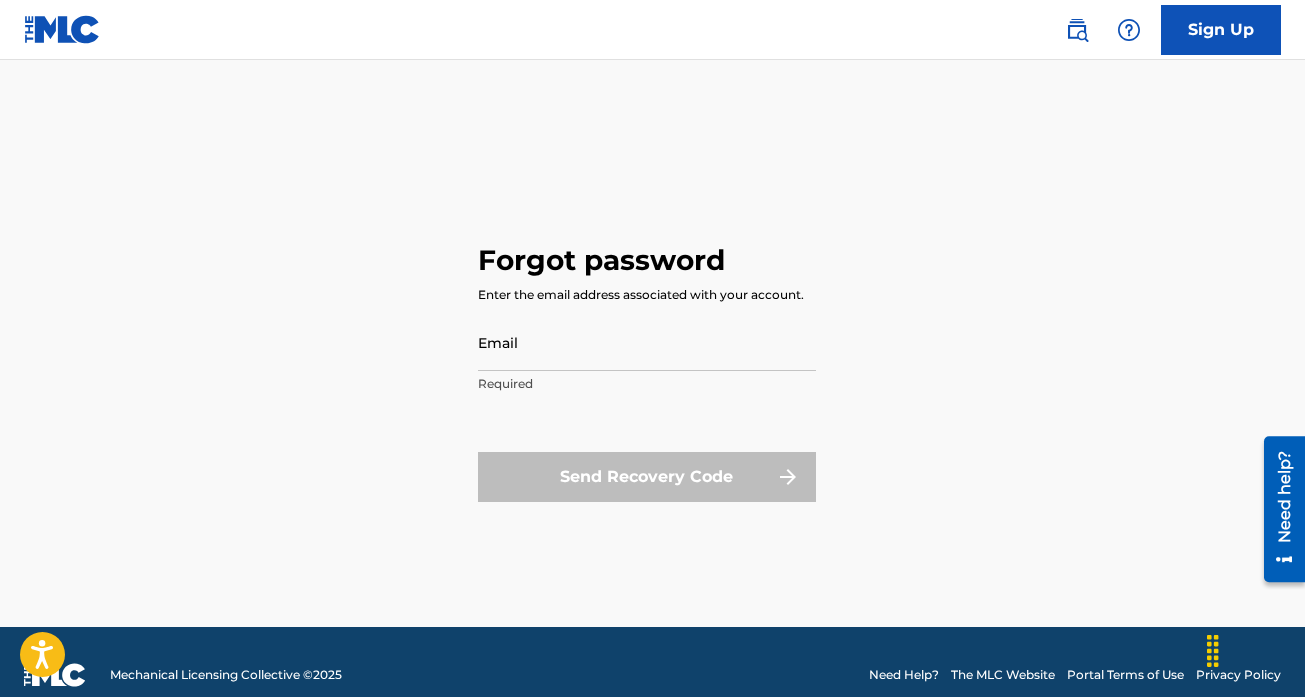 click on "Email" at bounding box center (647, 342) 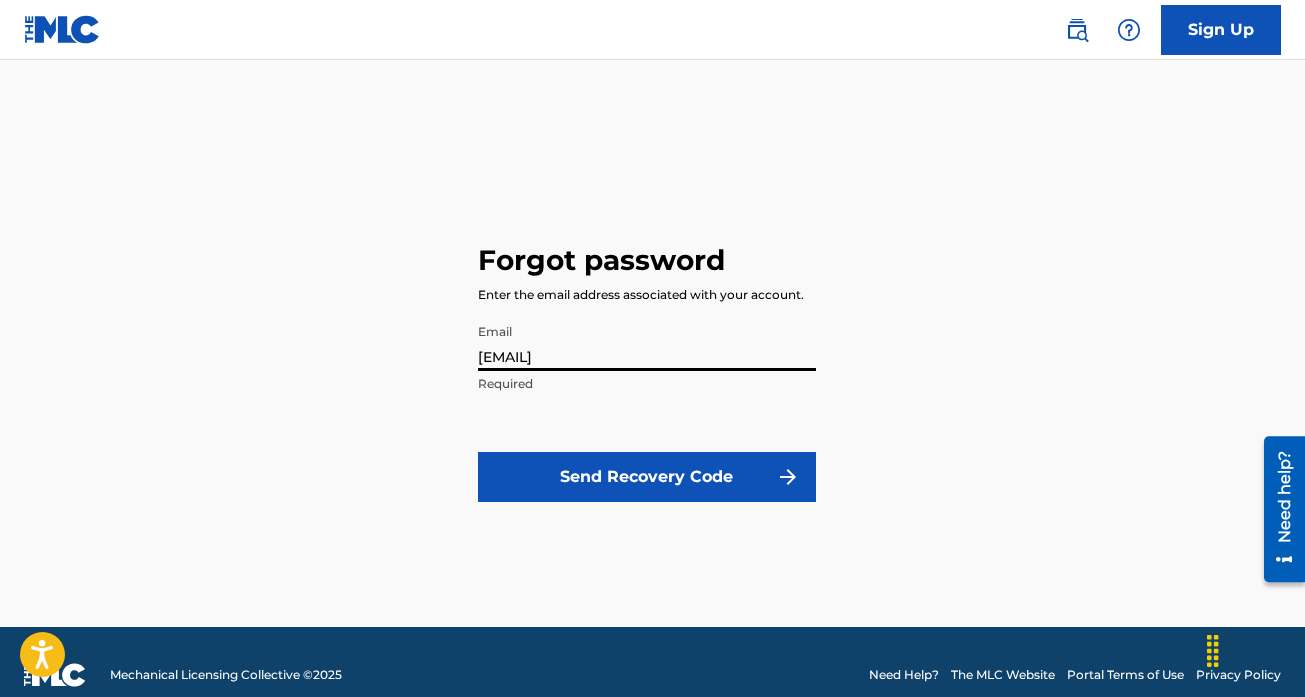 type on "[FIRST].[LAST]@[EMAIL]" 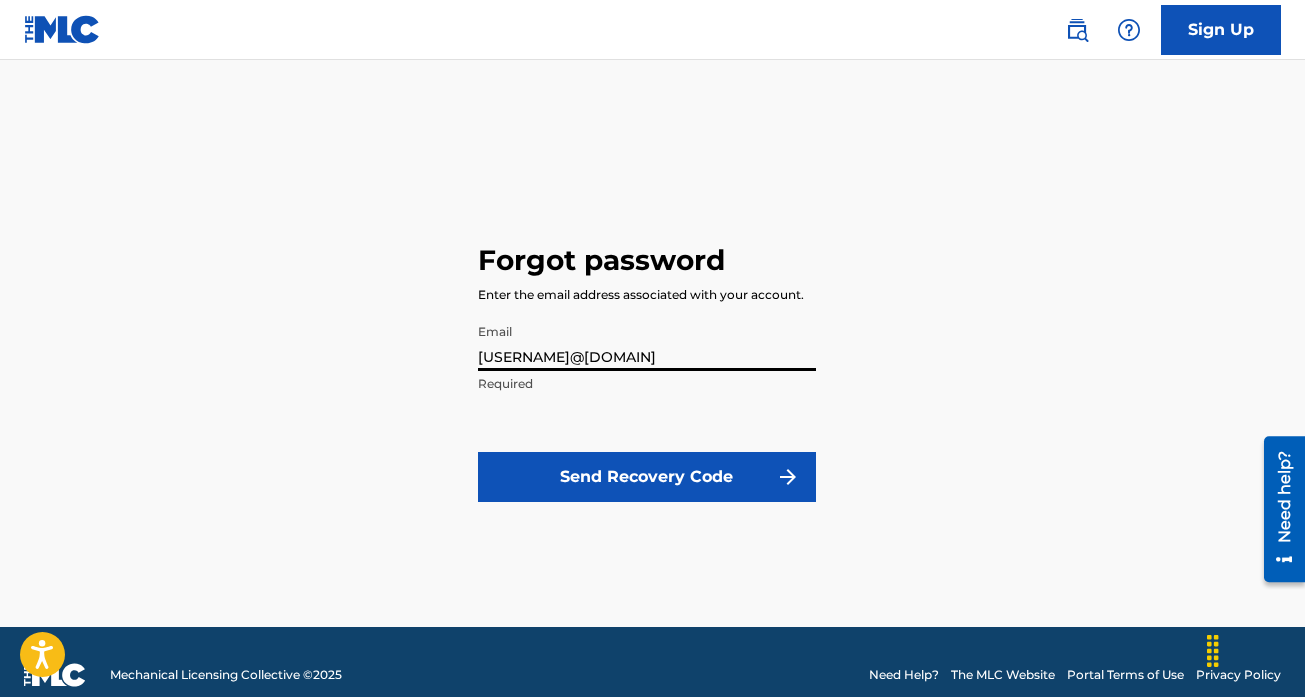 click on "Send Recovery Code" at bounding box center [647, 477] 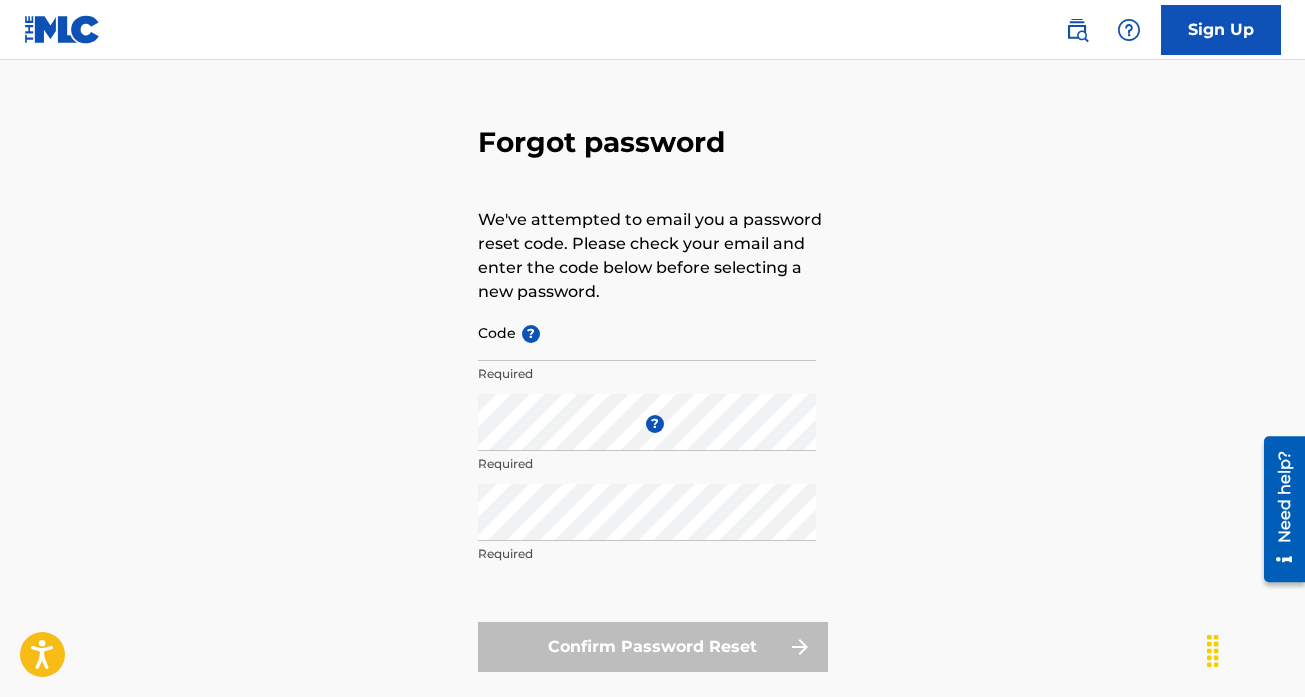 scroll, scrollTop: 63, scrollLeft: 0, axis: vertical 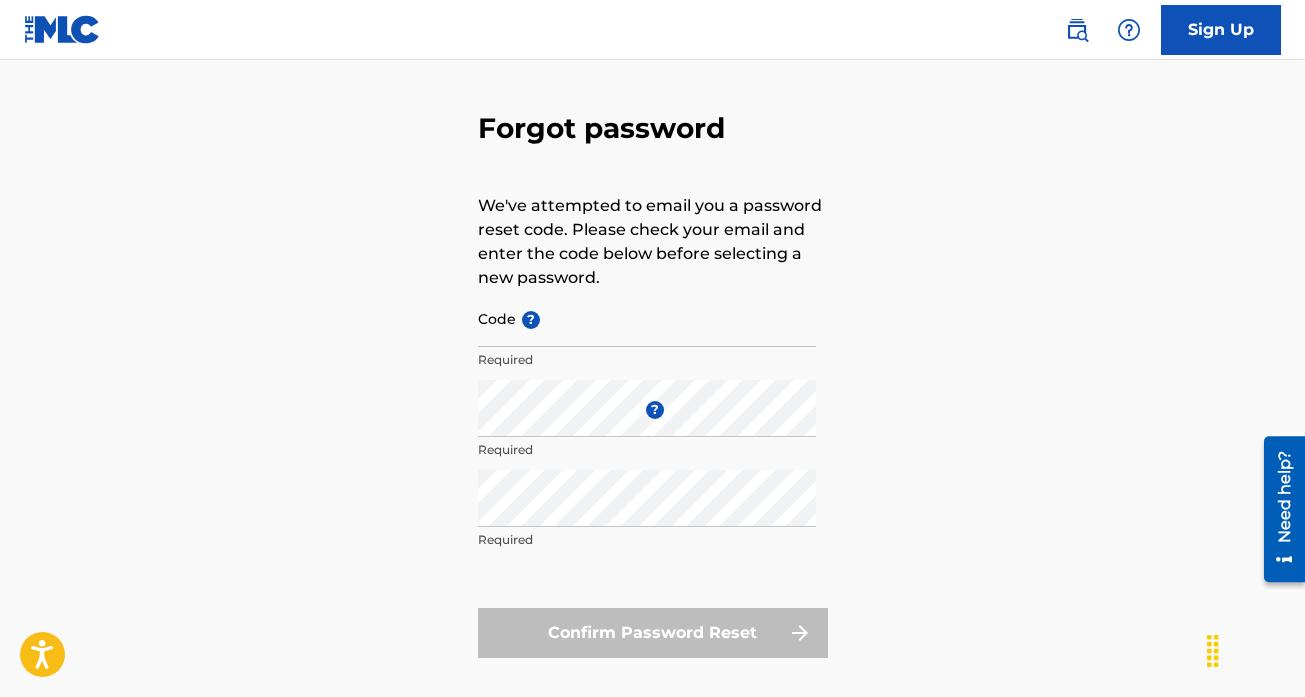 click on "Code ?" at bounding box center [647, 318] 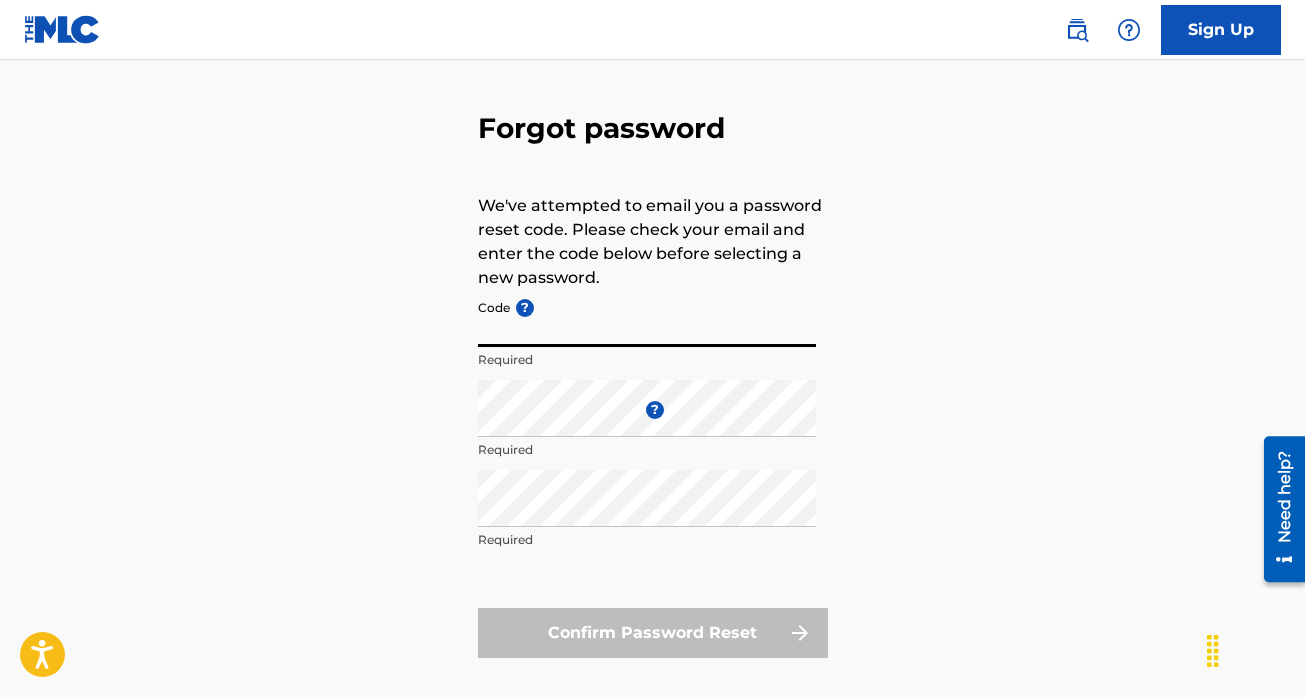 paste on "FP_c24b83e13f610bad0d9d67af589e" 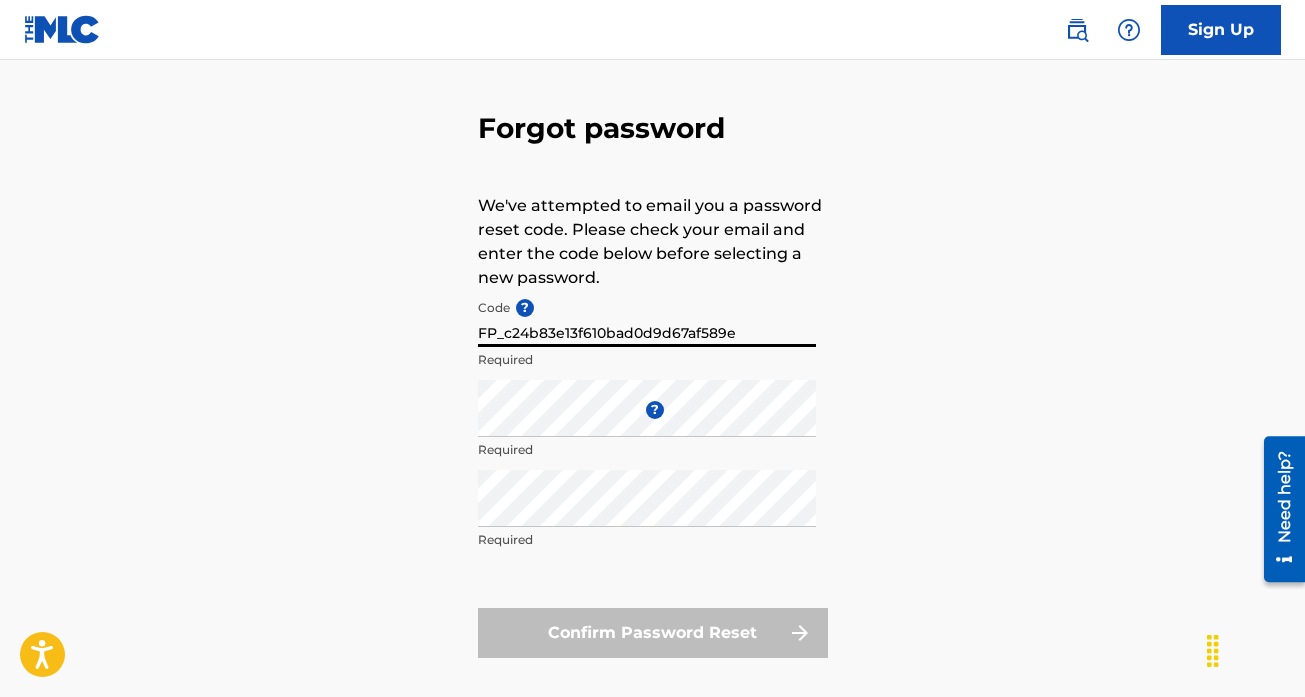 type on "FP_c24b83e13f610bad0d9d67af589e" 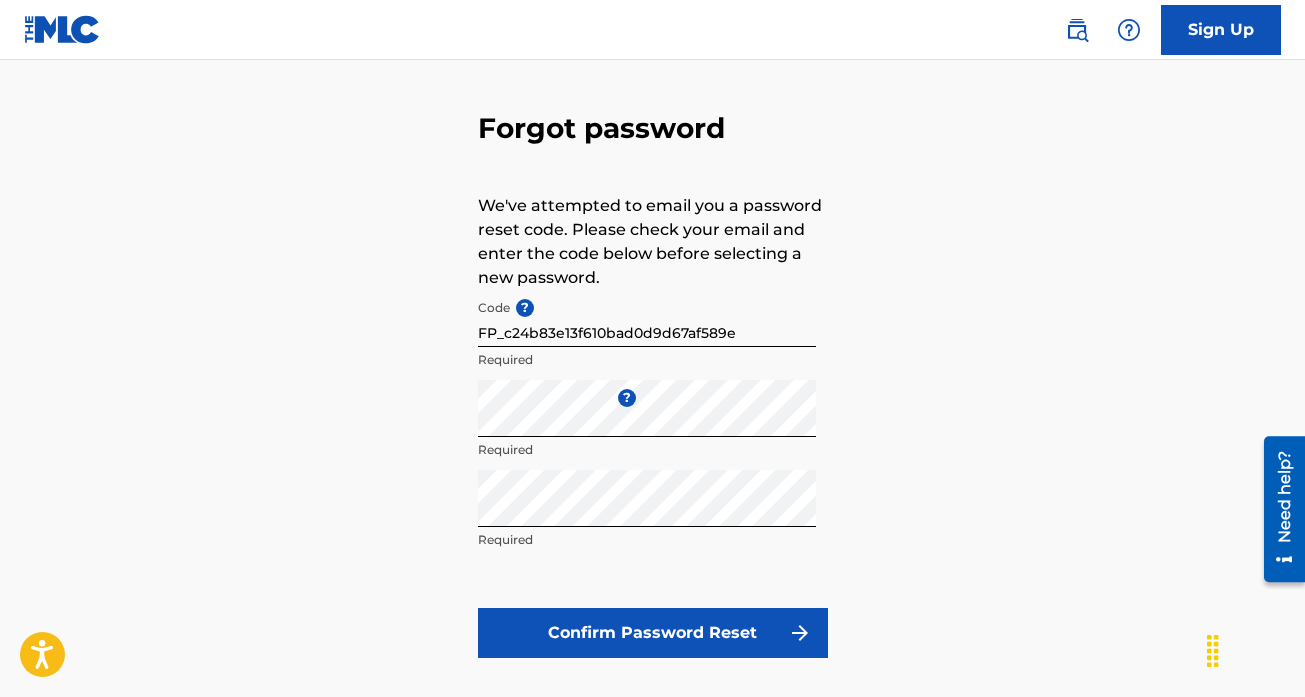 click on "Confirm Password Reset" at bounding box center [653, 633] 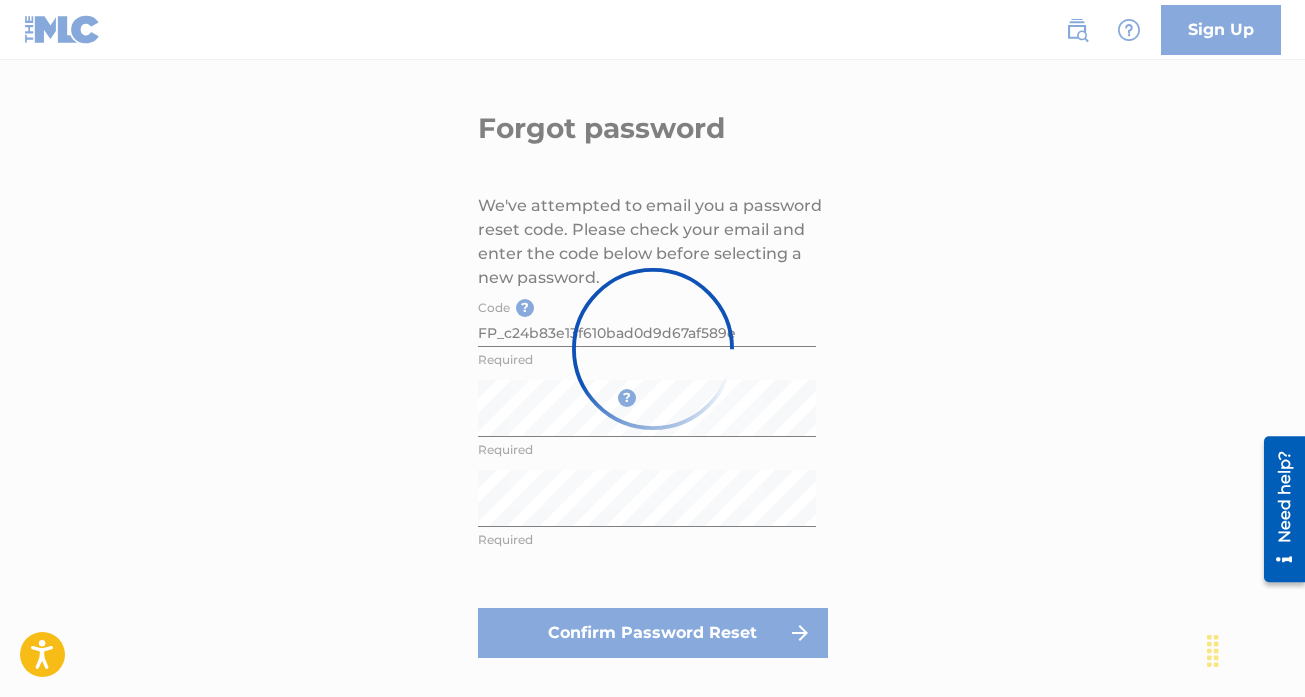 scroll, scrollTop: 0, scrollLeft: 0, axis: both 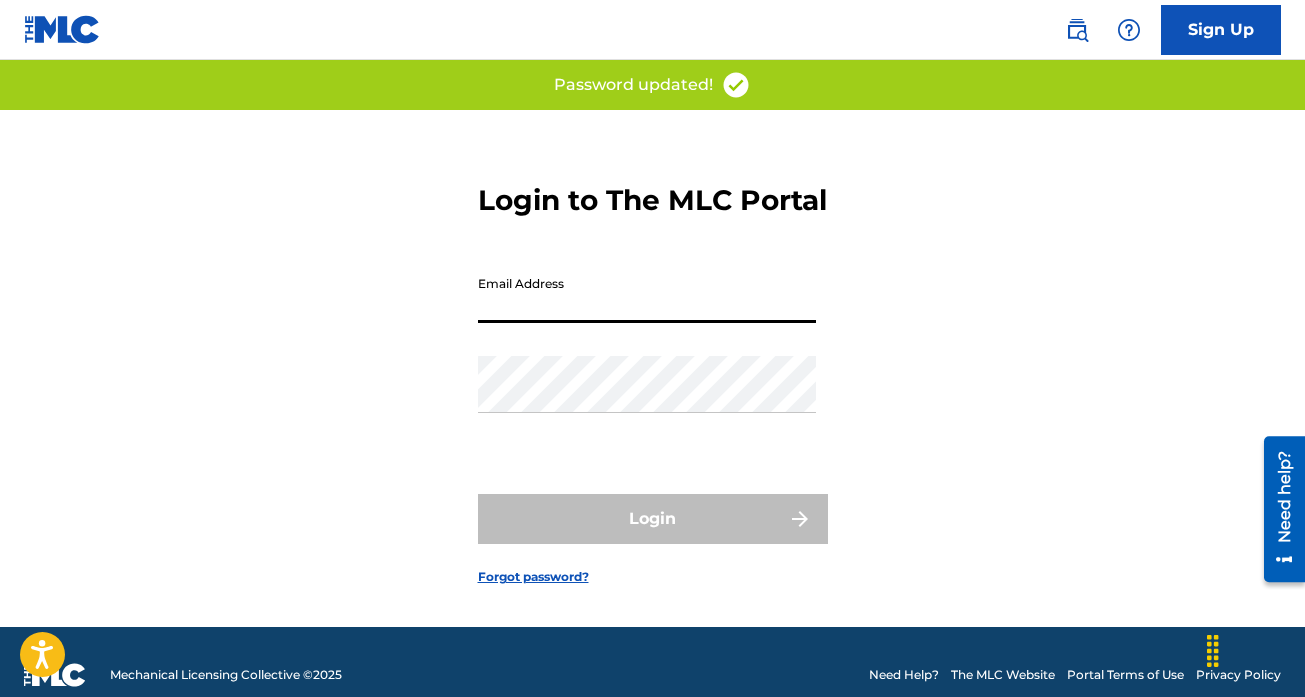 click on "Email Address" at bounding box center (647, 294) 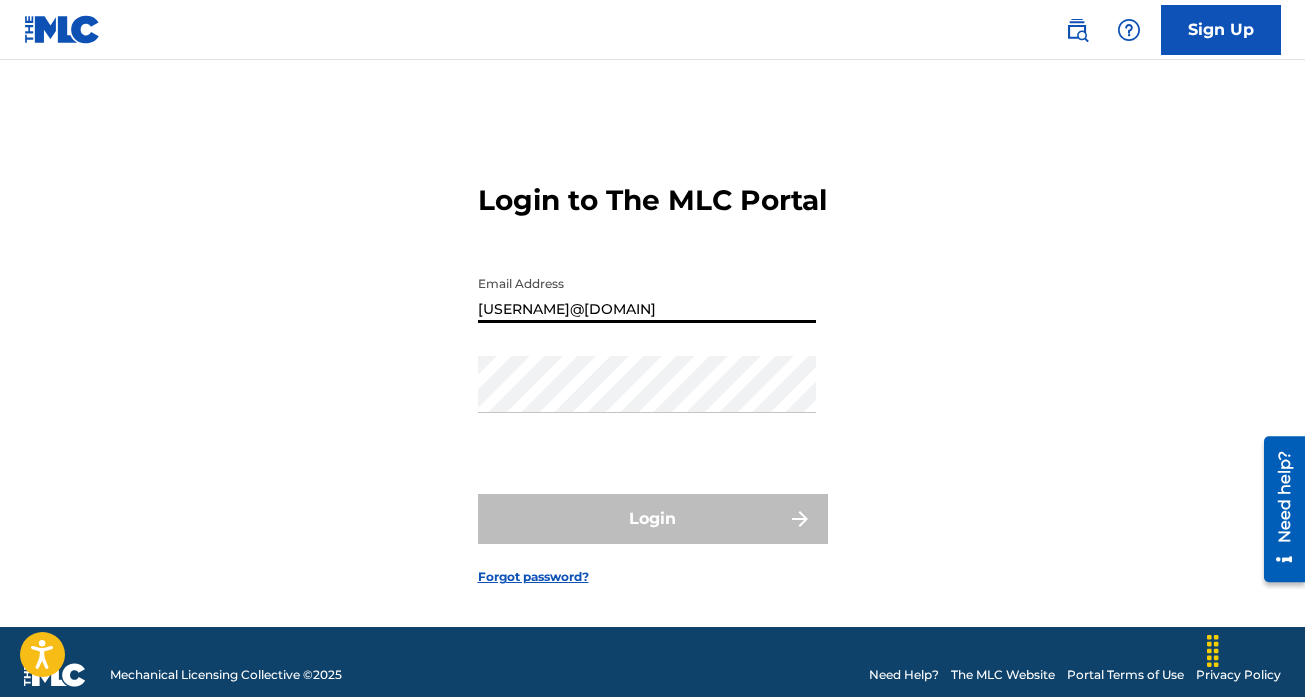 type on "[FIRST].[LAST]@[EMAIL]" 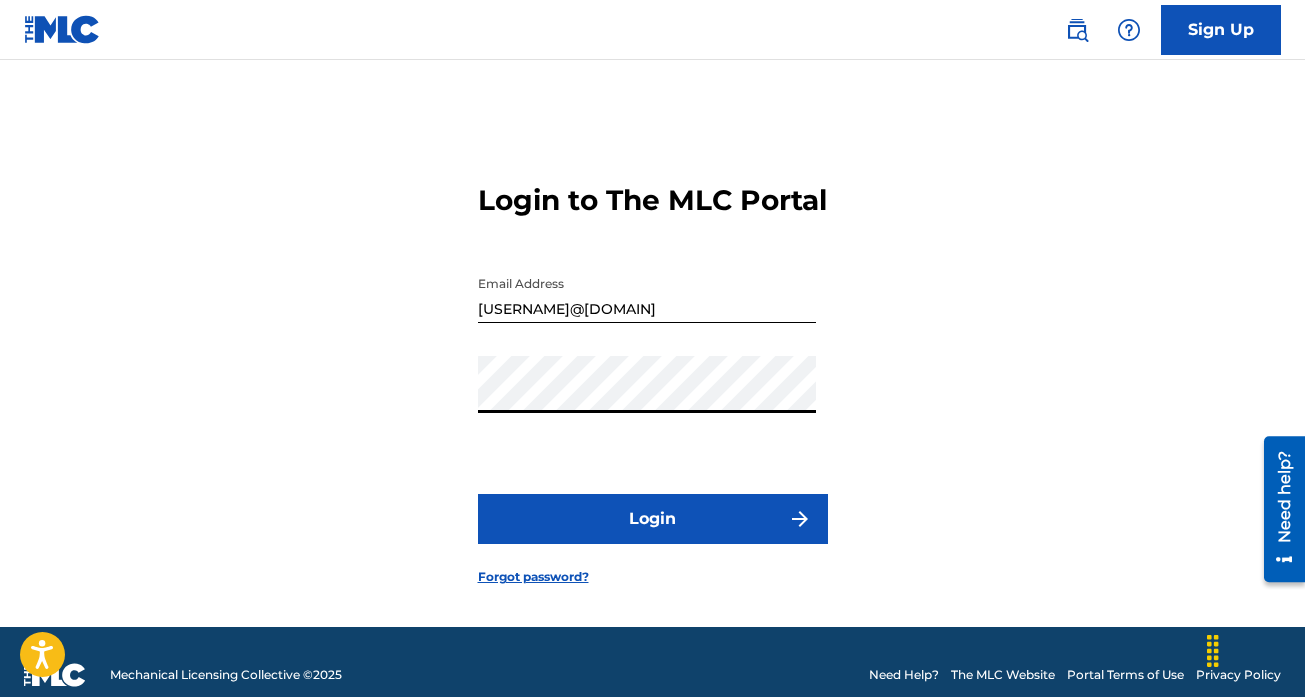 click on "Login" at bounding box center [653, 519] 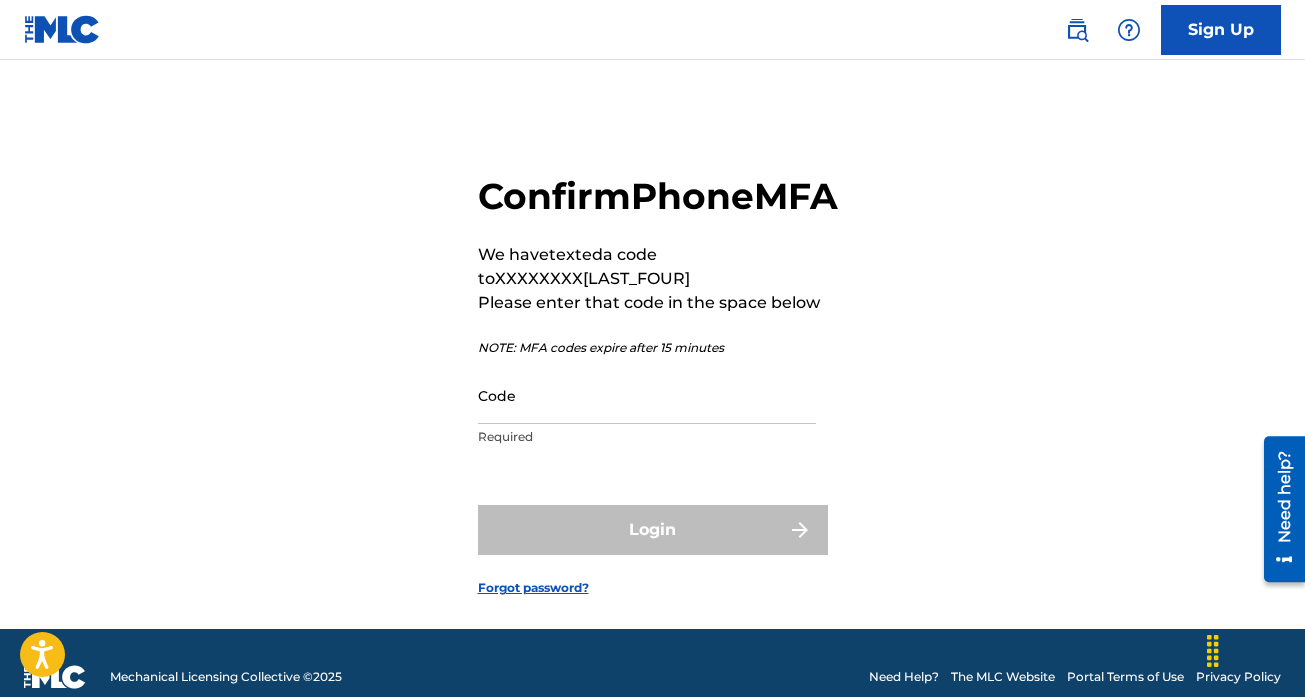 click on "Code" at bounding box center [647, 395] 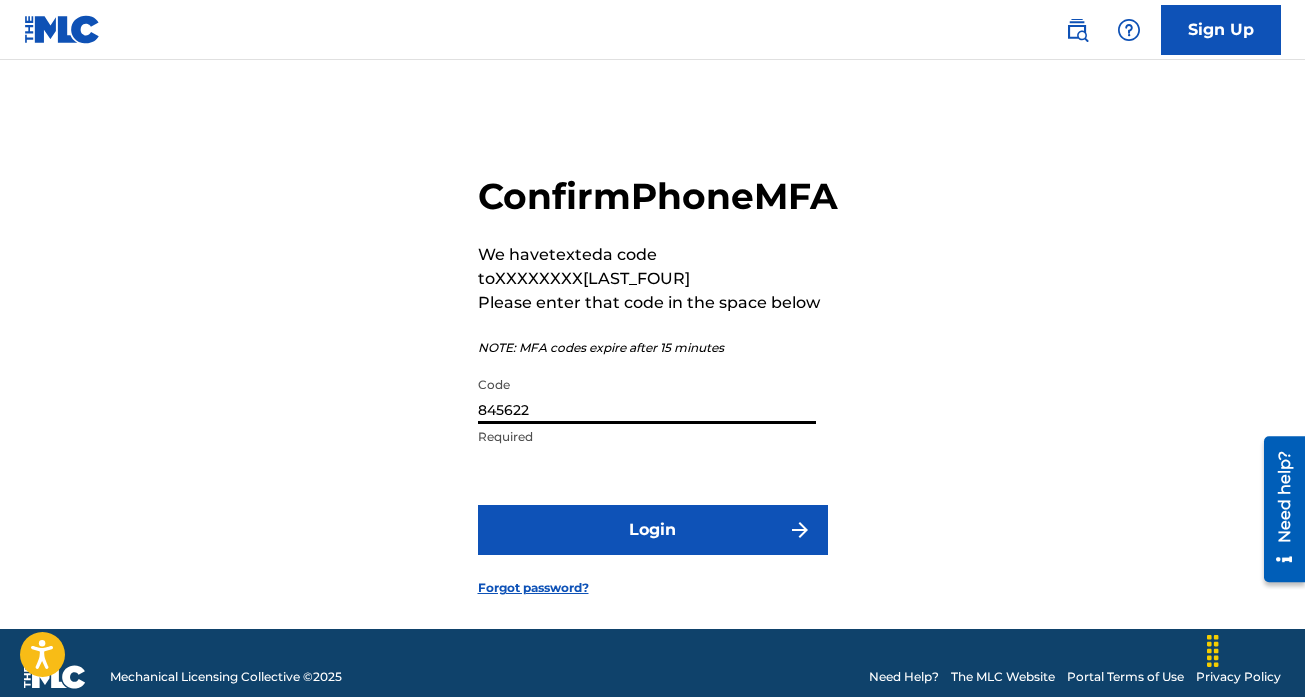 type on "845622" 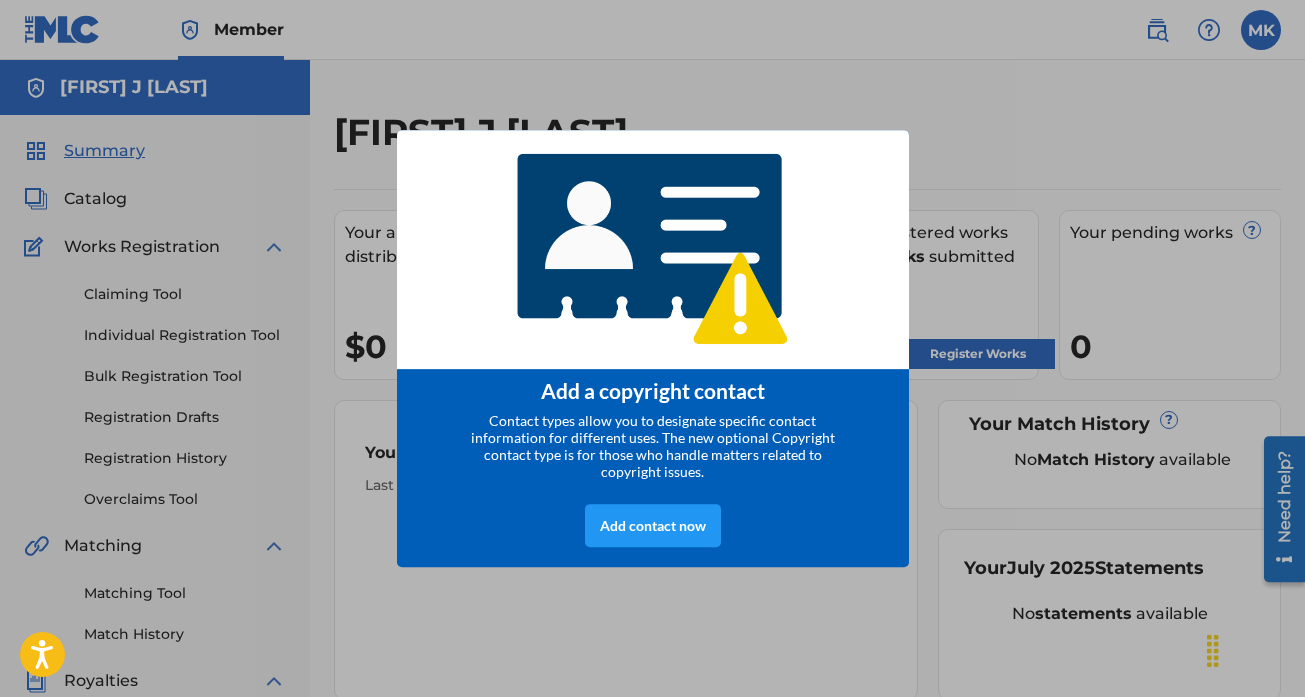 scroll, scrollTop: 0, scrollLeft: 0, axis: both 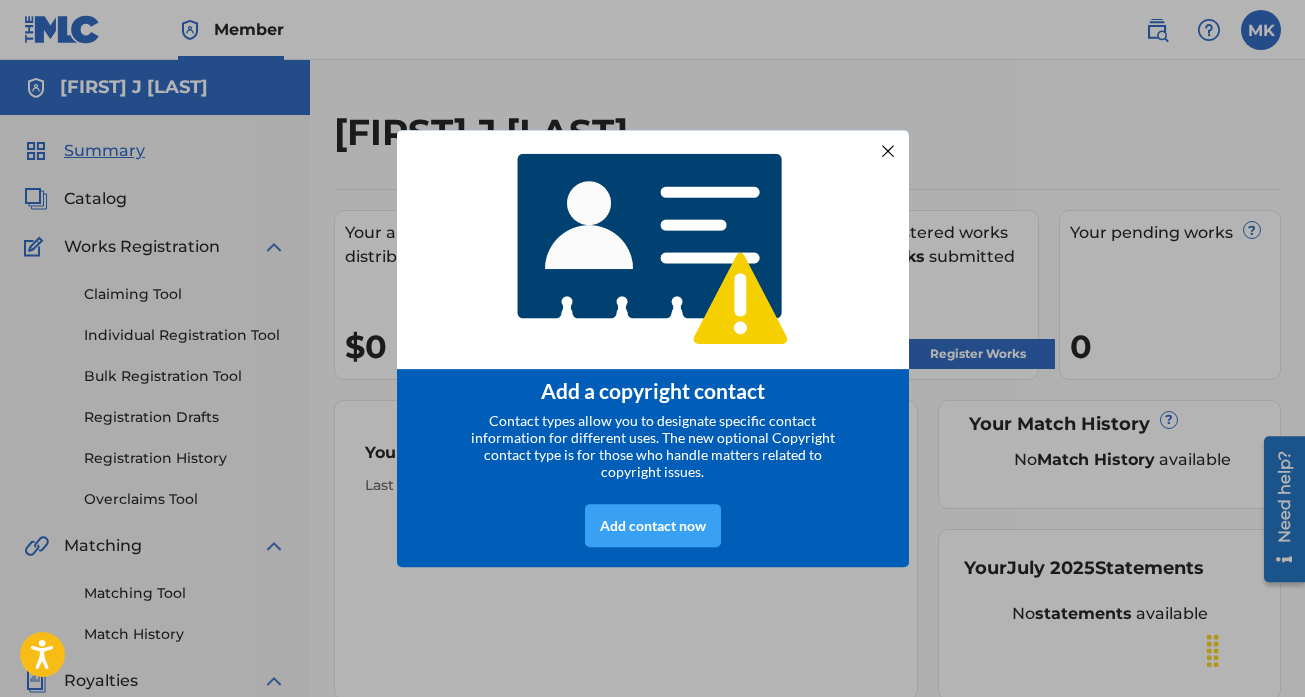 click on "Add contact now" at bounding box center (653, 525) 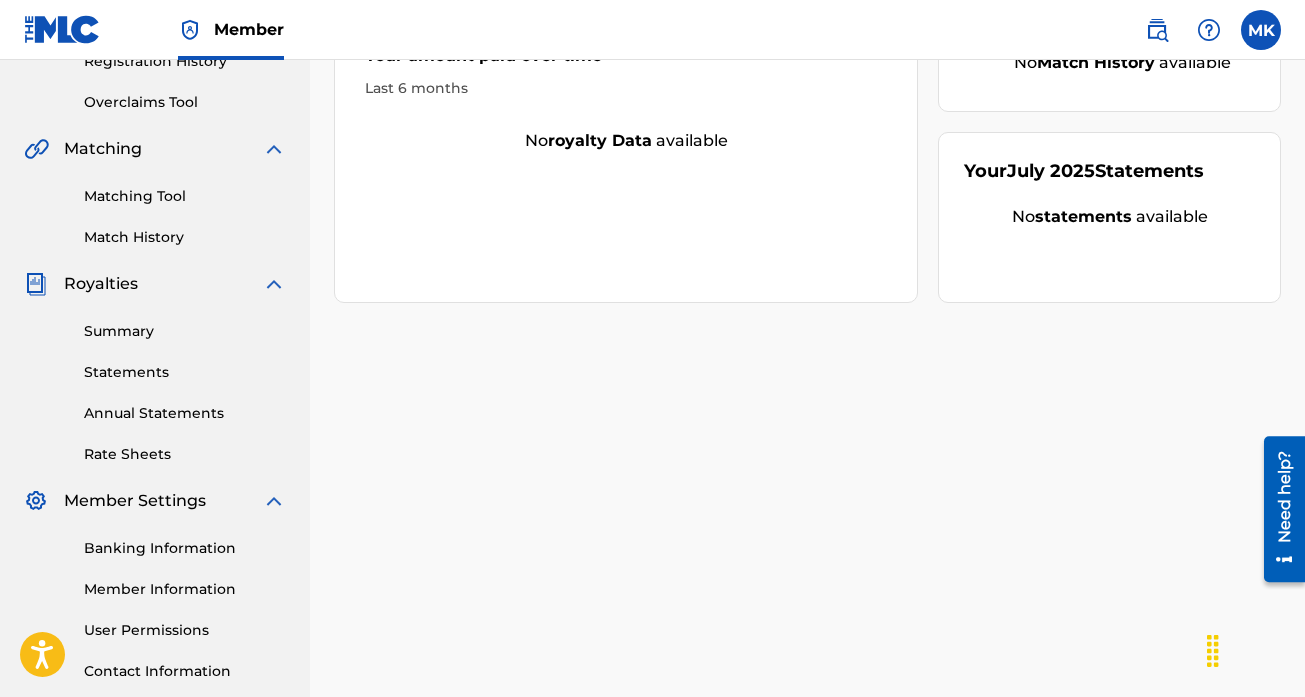 scroll, scrollTop: 537, scrollLeft: 0, axis: vertical 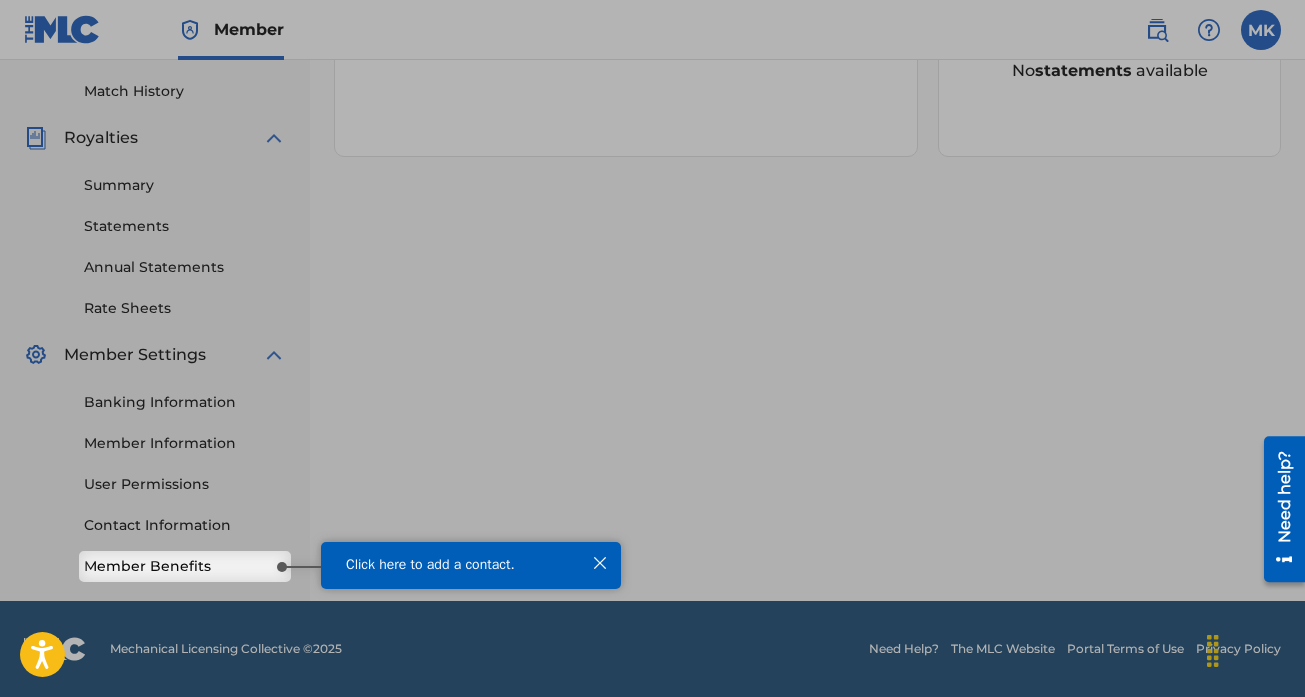 click on "Click here to add a contact." at bounding box center (430, 564) 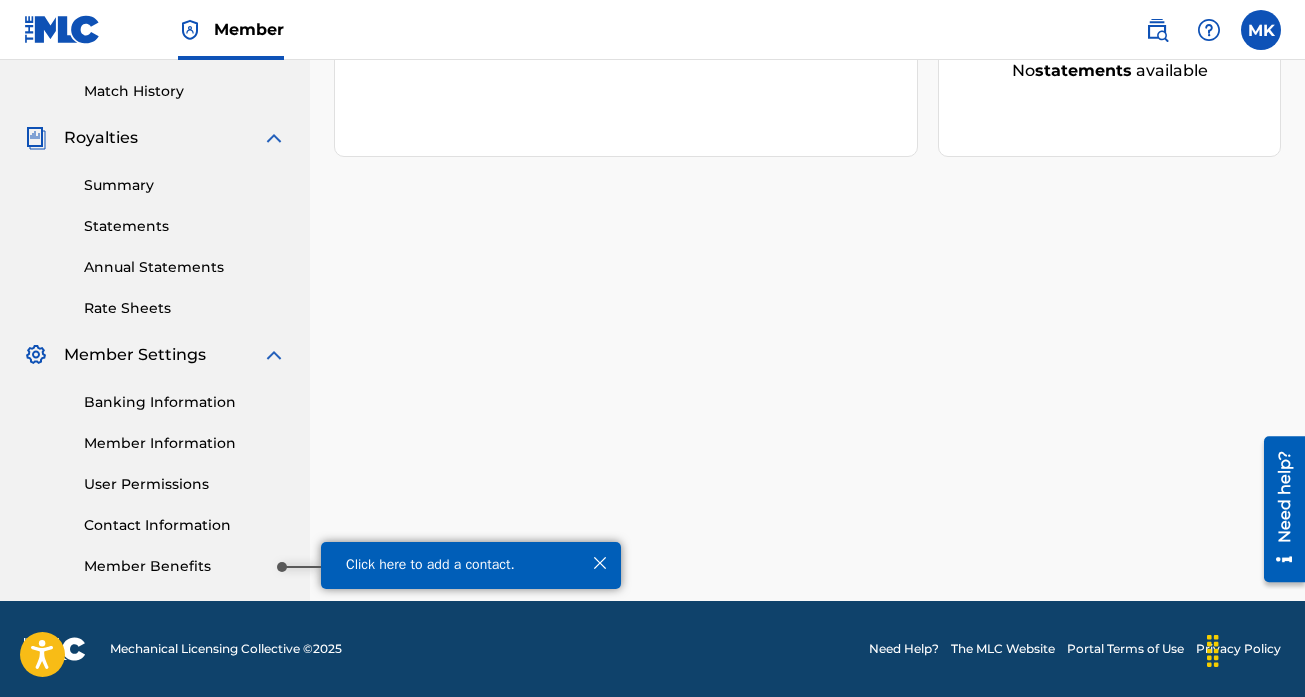 click on "Member Benefits" at bounding box center [185, 566] 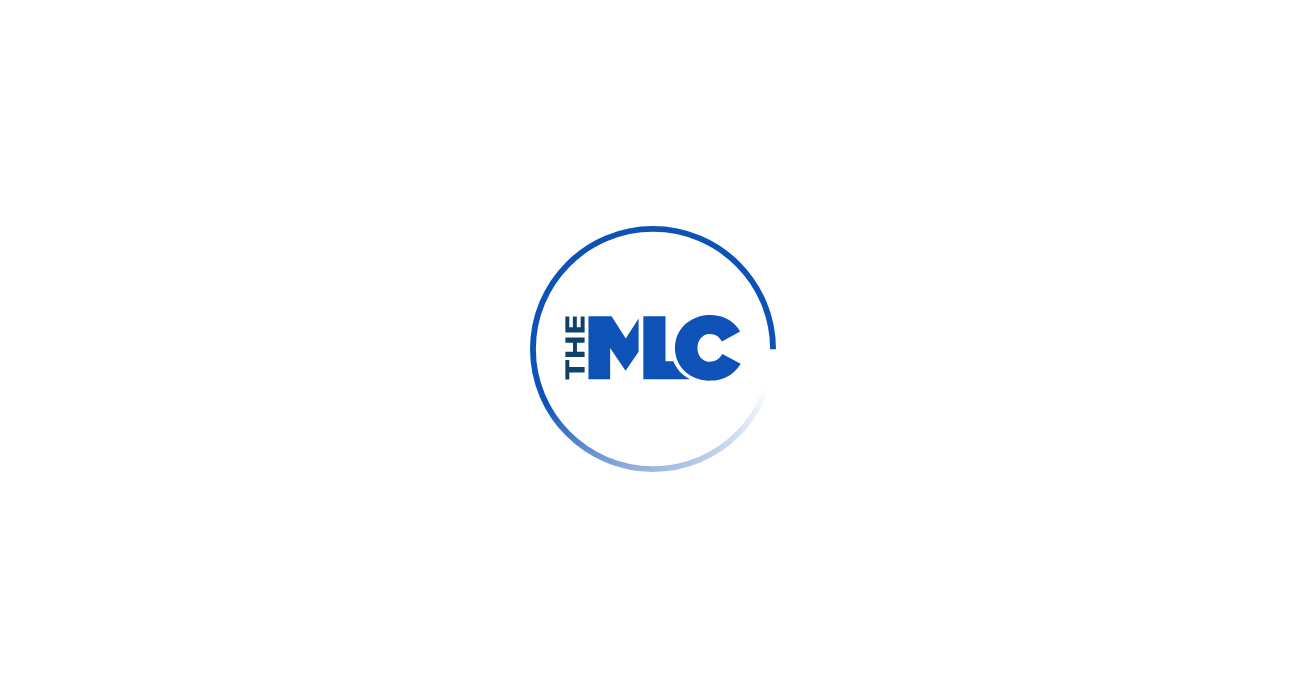 scroll, scrollTop: 0, scrollLeft: 0, axis: both 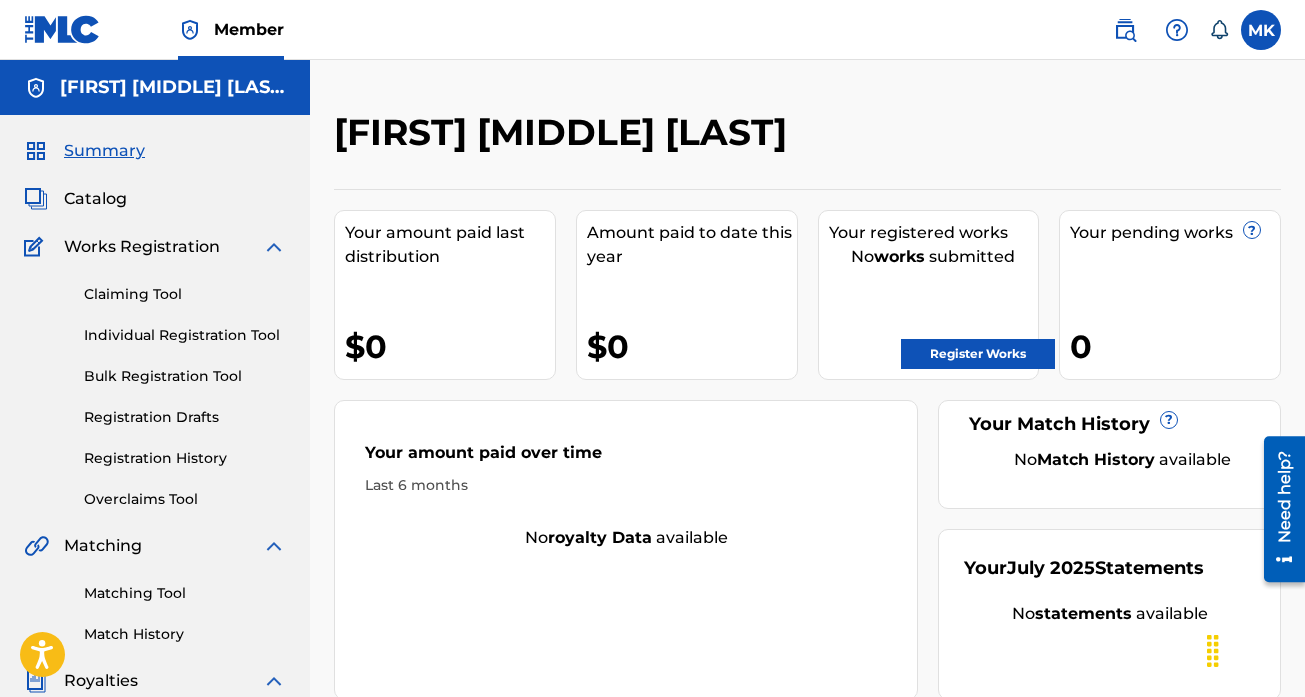 click on "Claiming Tool" at bounding box center (185, 294) 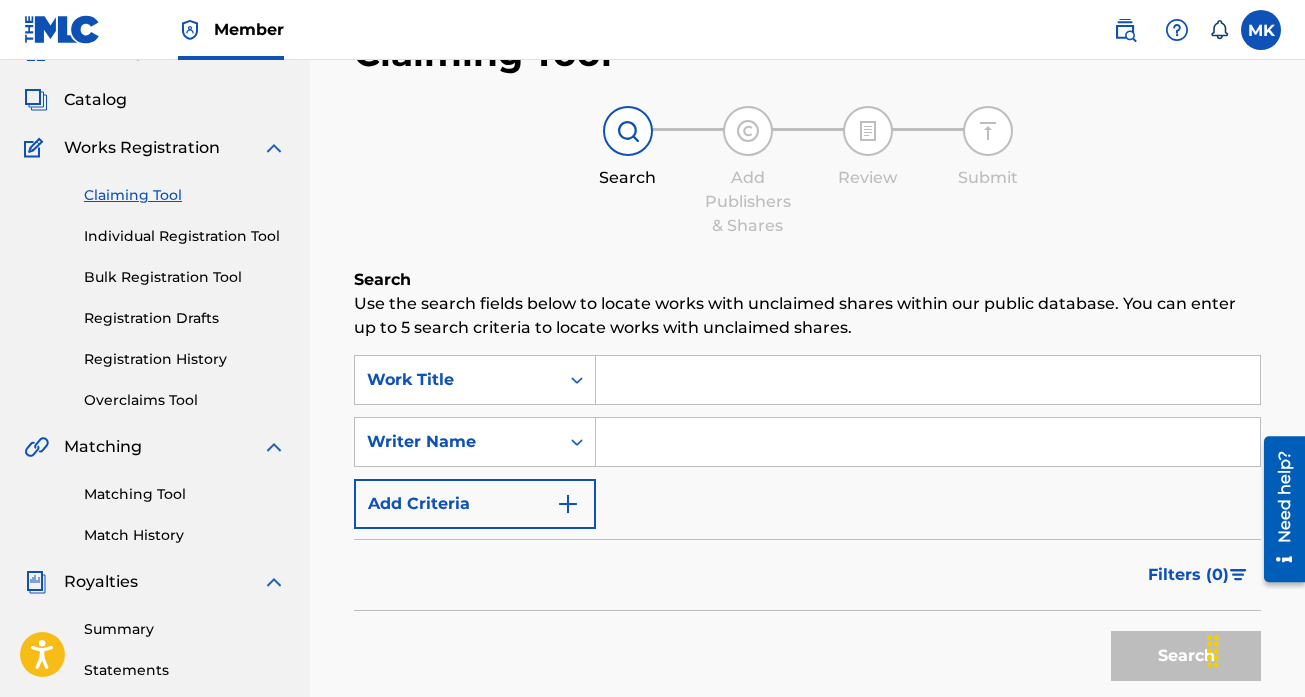 scroll, scrollTop: 105, scrollLeft: 0, axis: vertical 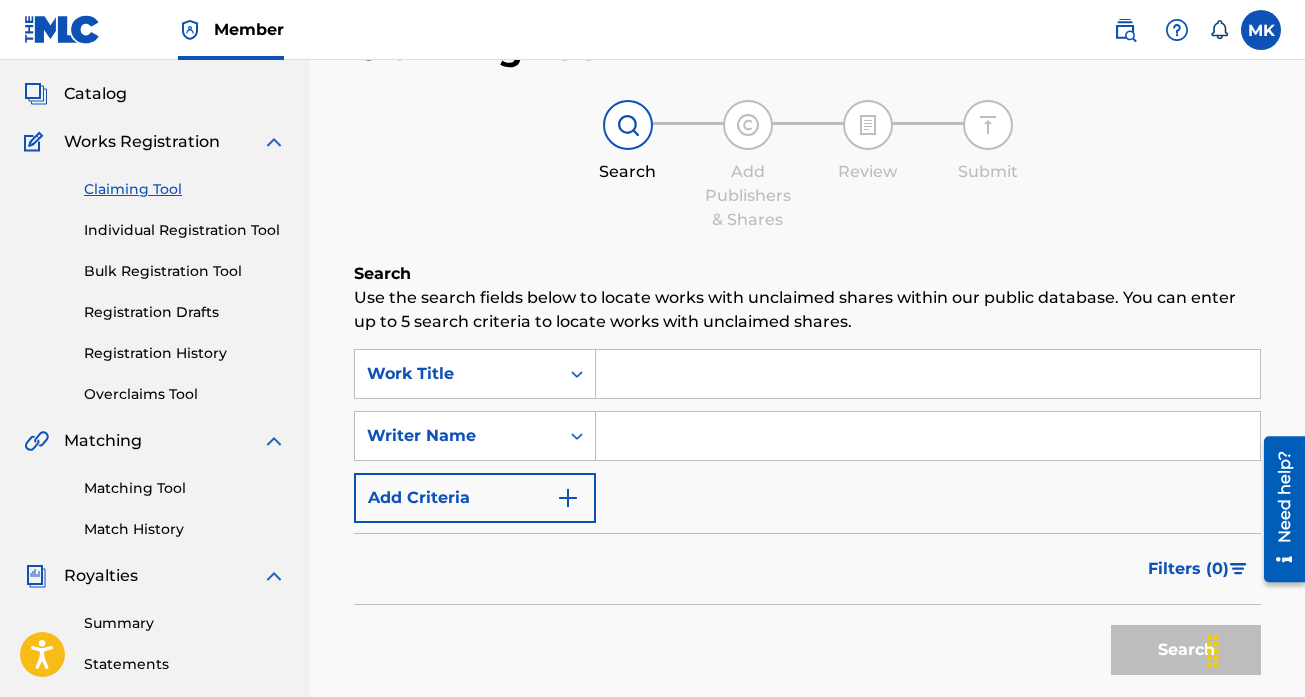 click at bounding box center [928, 374] 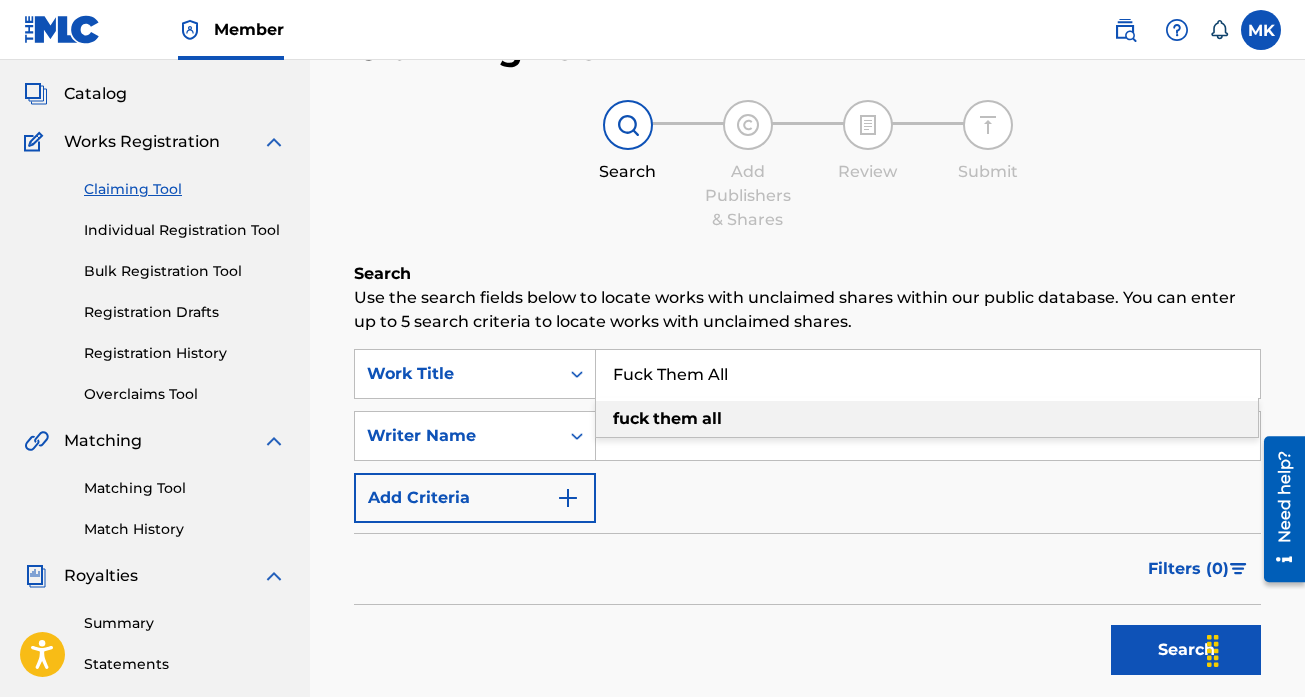 click on "fuck" at bounding box center [631, 418] 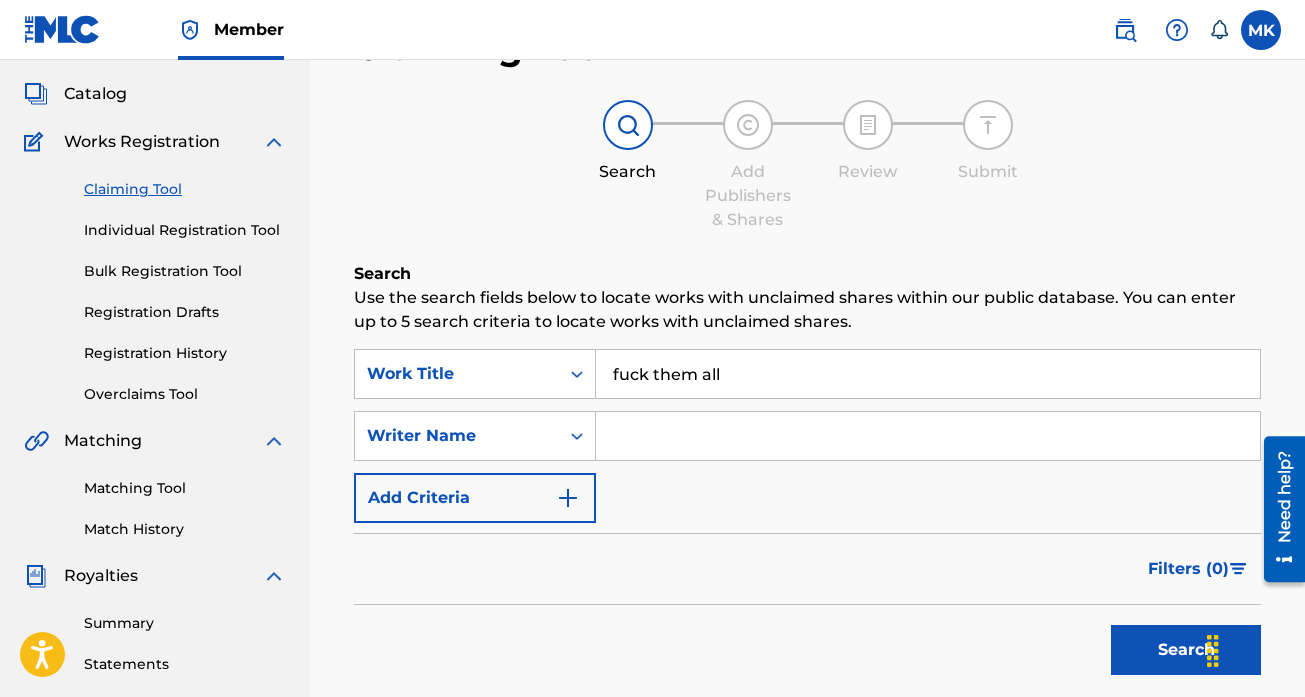 click at bounding box center [928, 436] 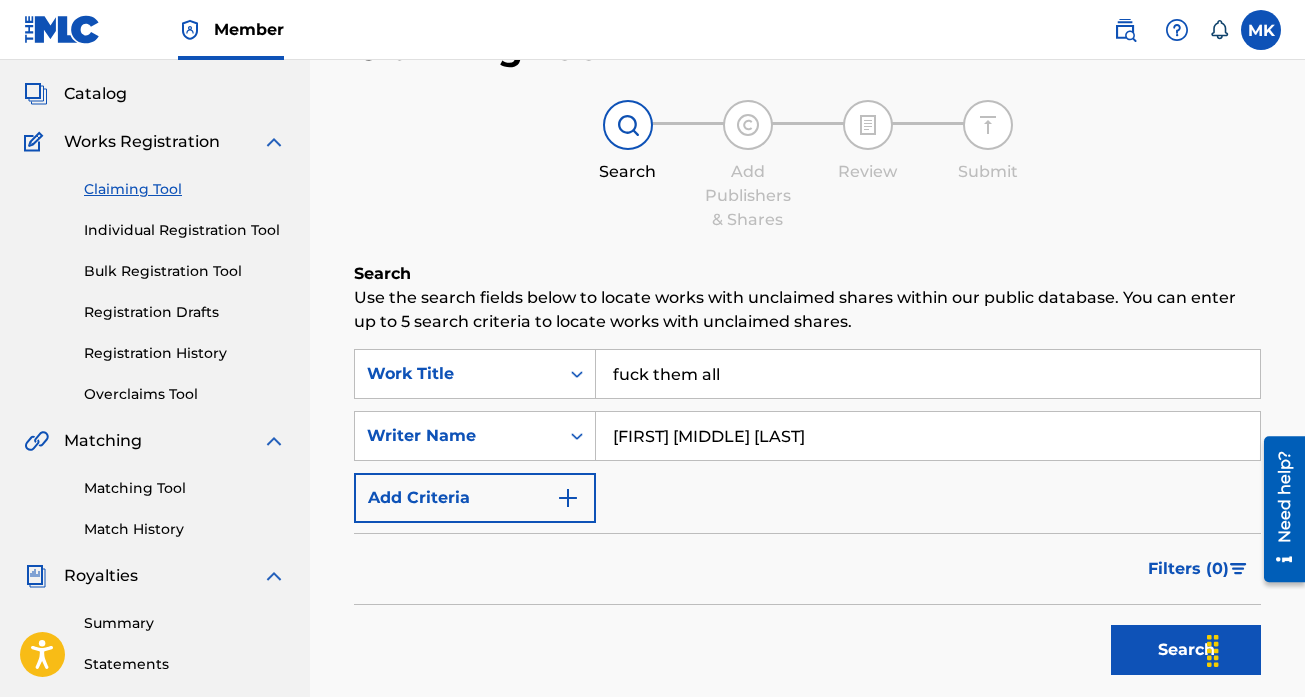 type on "[FIRST] [MIDDLE] [LAST]" 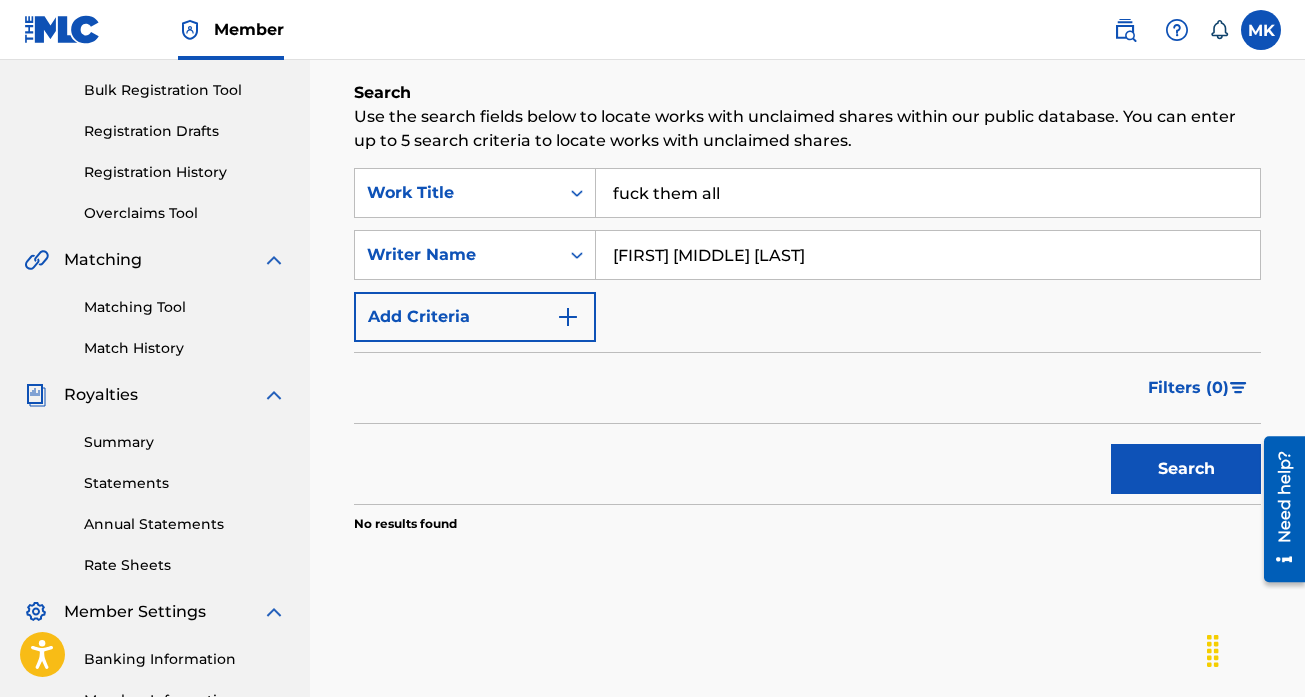 scroll, scrollTop: 288, scrollLeft: 0, axis: vertical 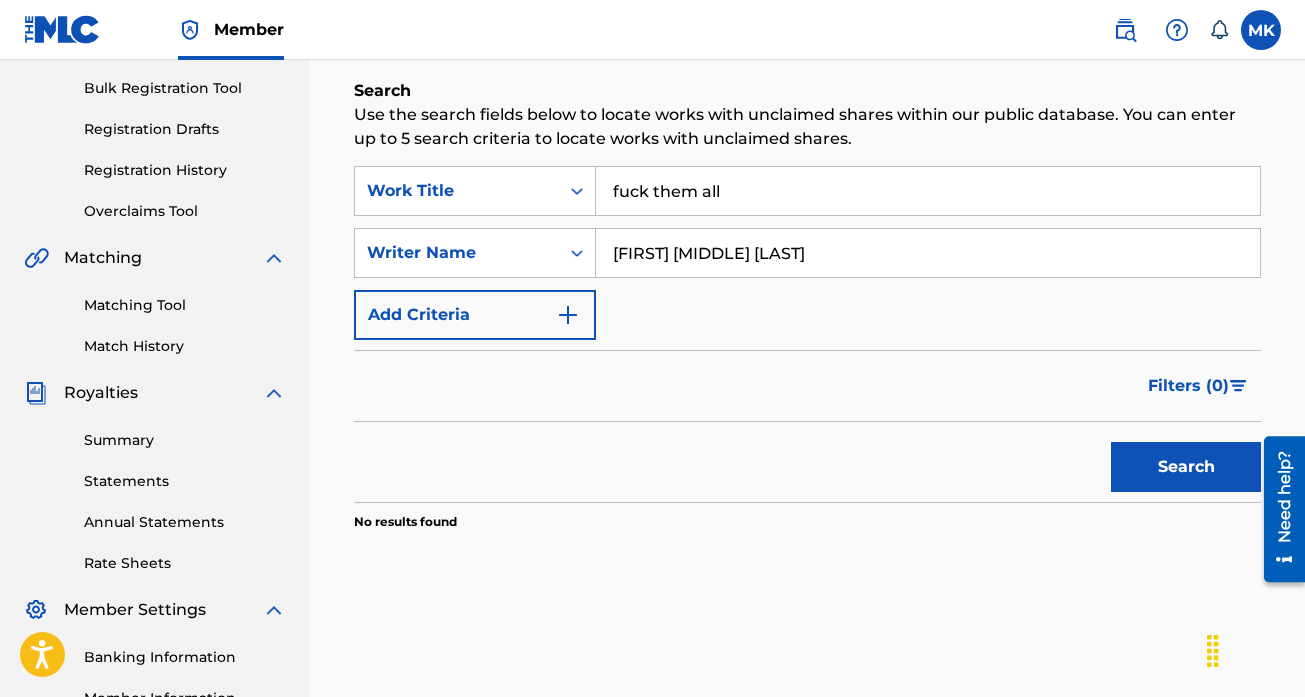 click on "Search" at bounding box center (1186, 467) 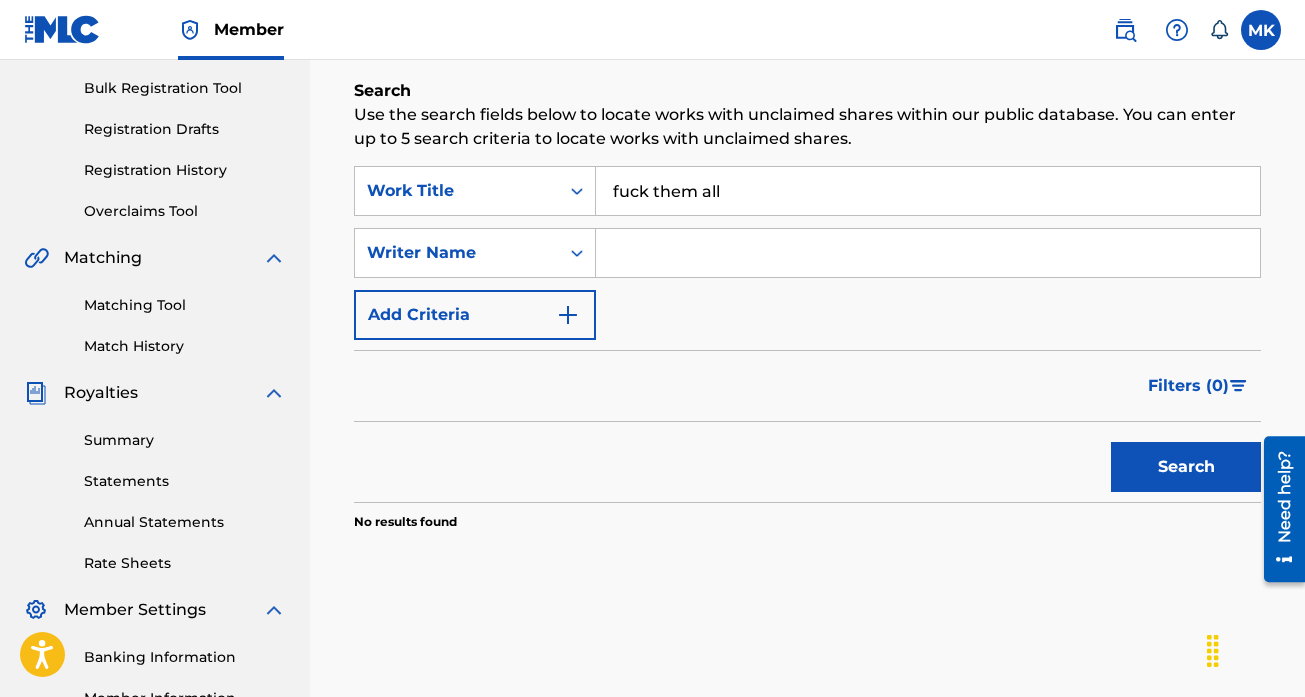 type 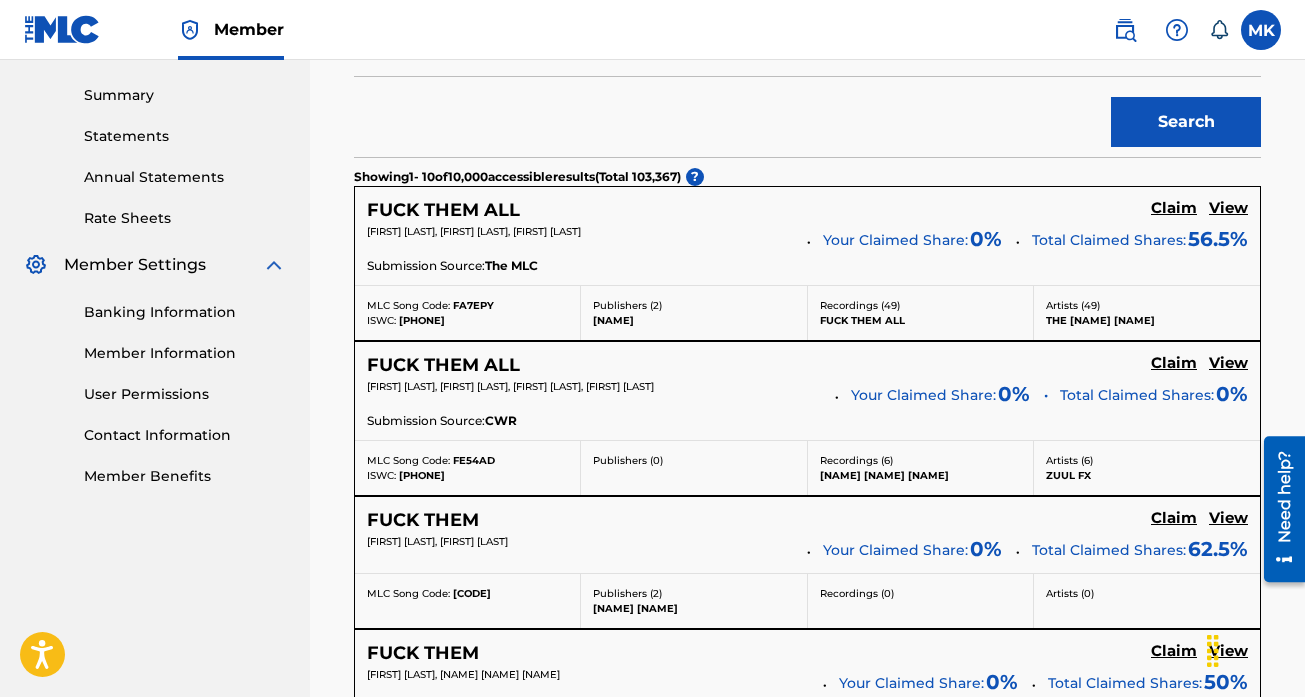 scroll, scrollTop: 584, scrollLeft: 0, axis: vertical 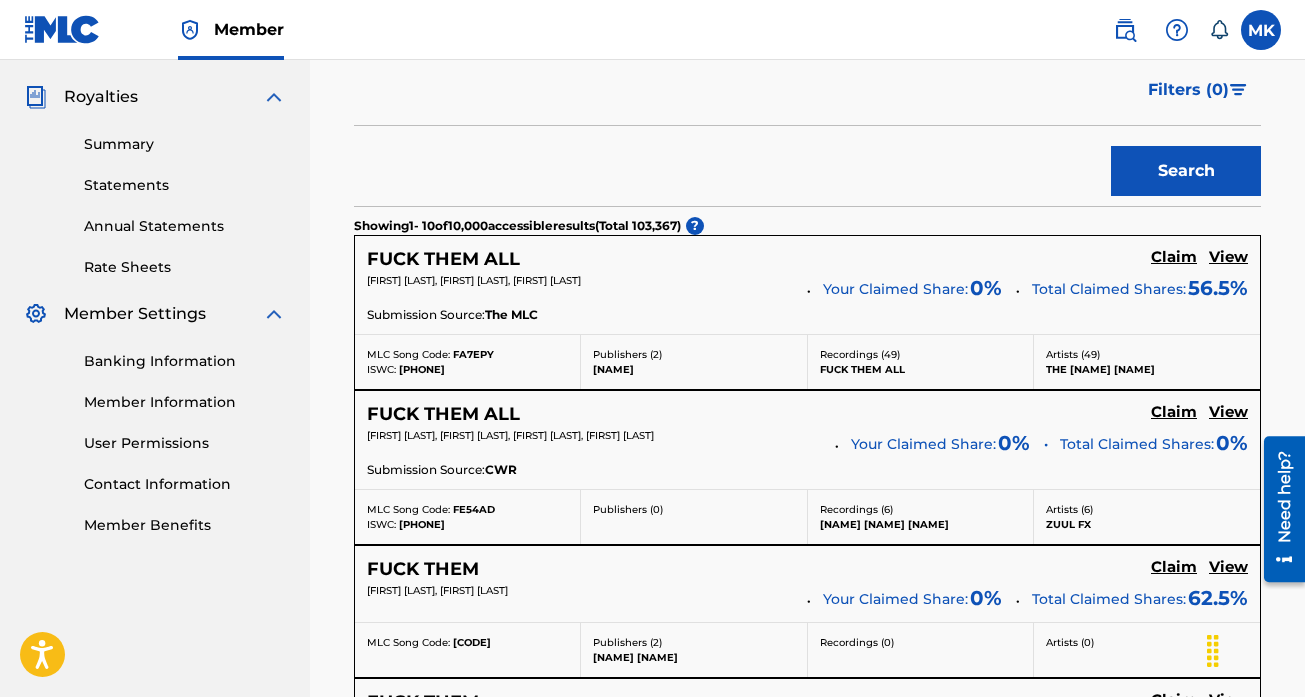 click on "Claim" at bounding box center (1174, 257) 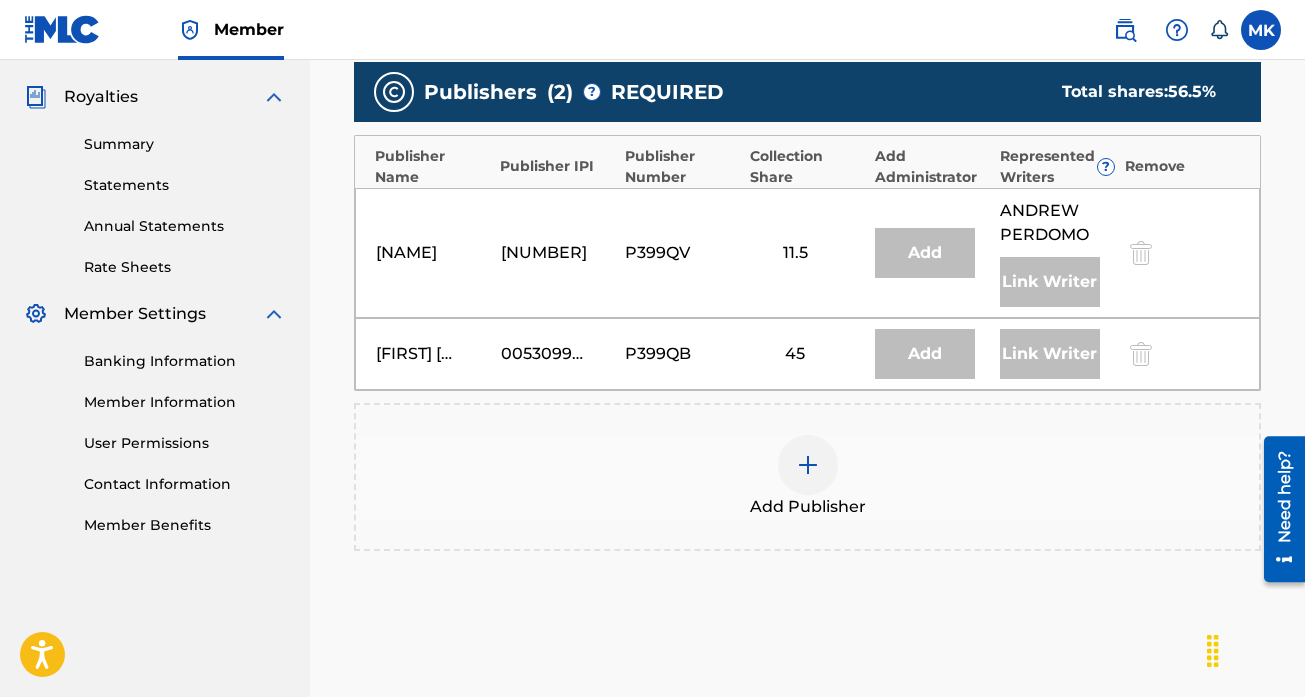 click at bounding box center (808, 465) 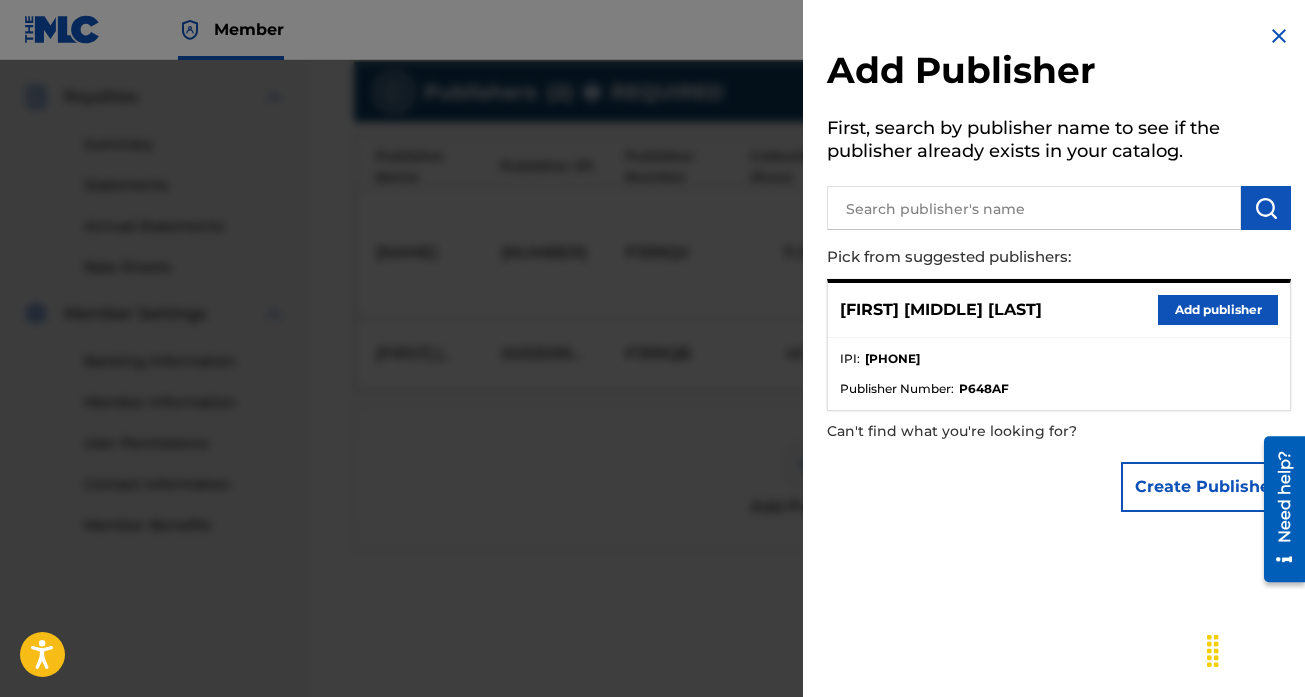 click on "Add publisher" at bounding box center [1218, 310] 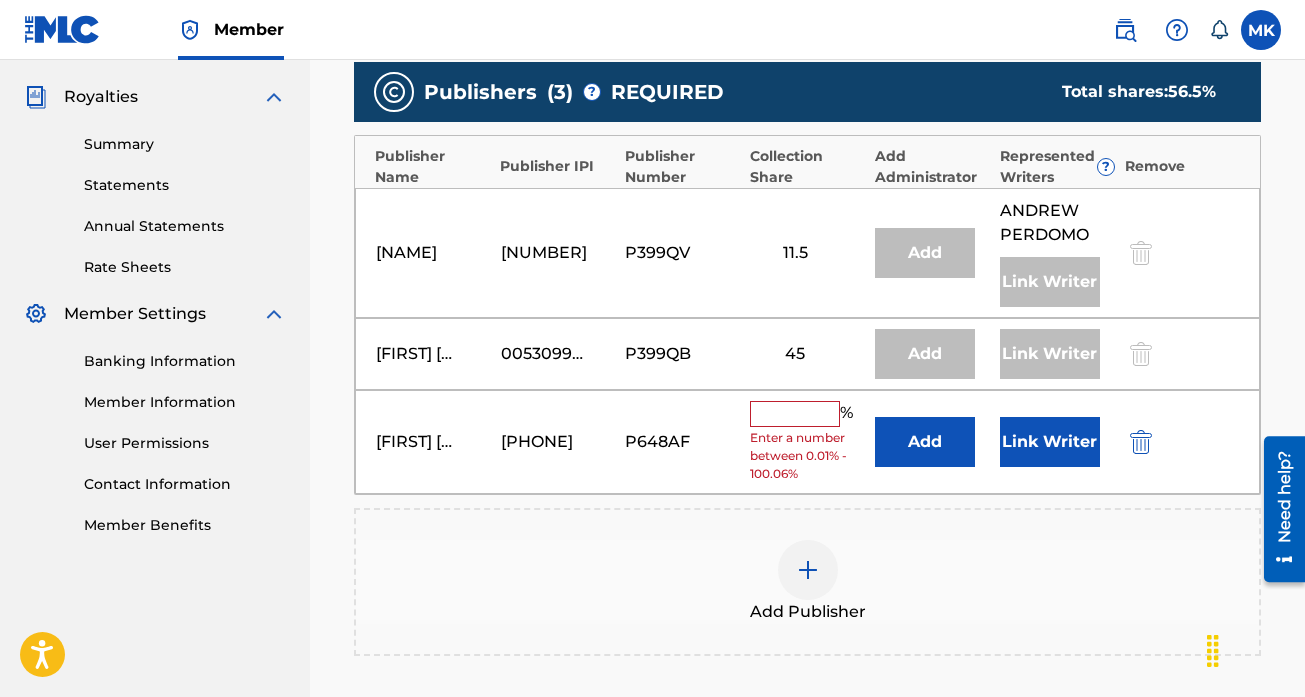 click at bounding box center (795, 414) 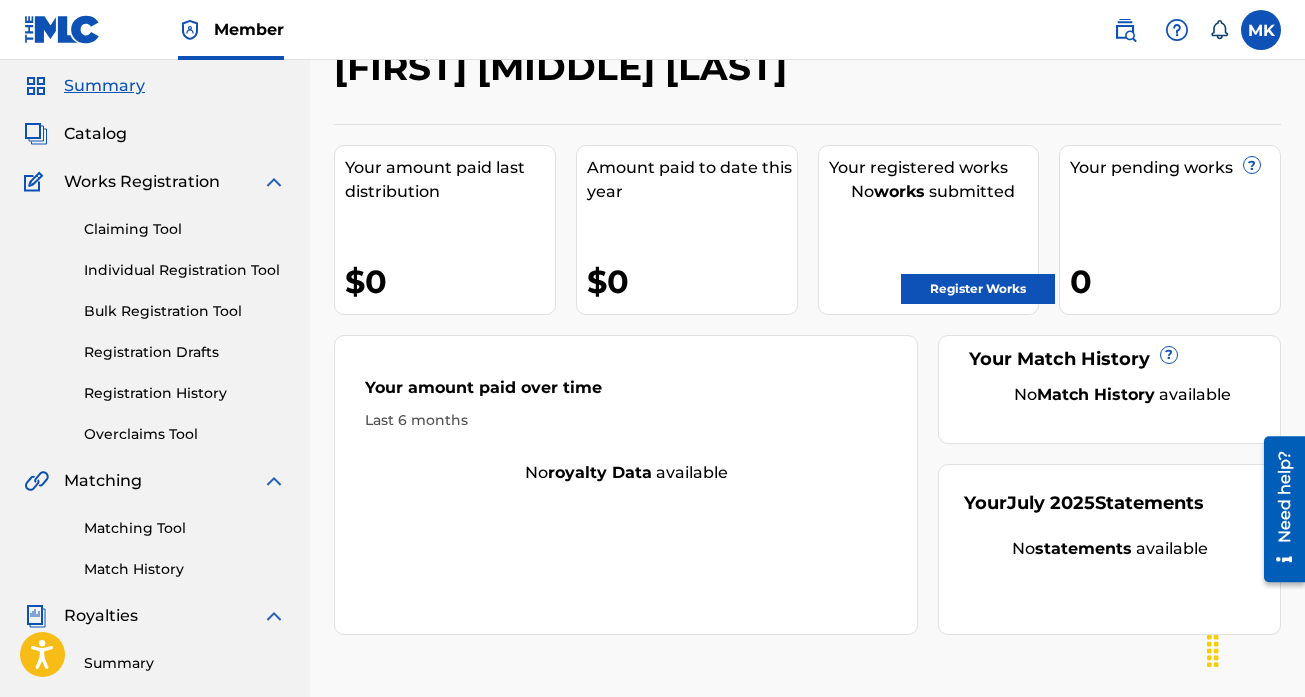 scroll, scrollTop: 0, scrollLeft: 0, axis: both 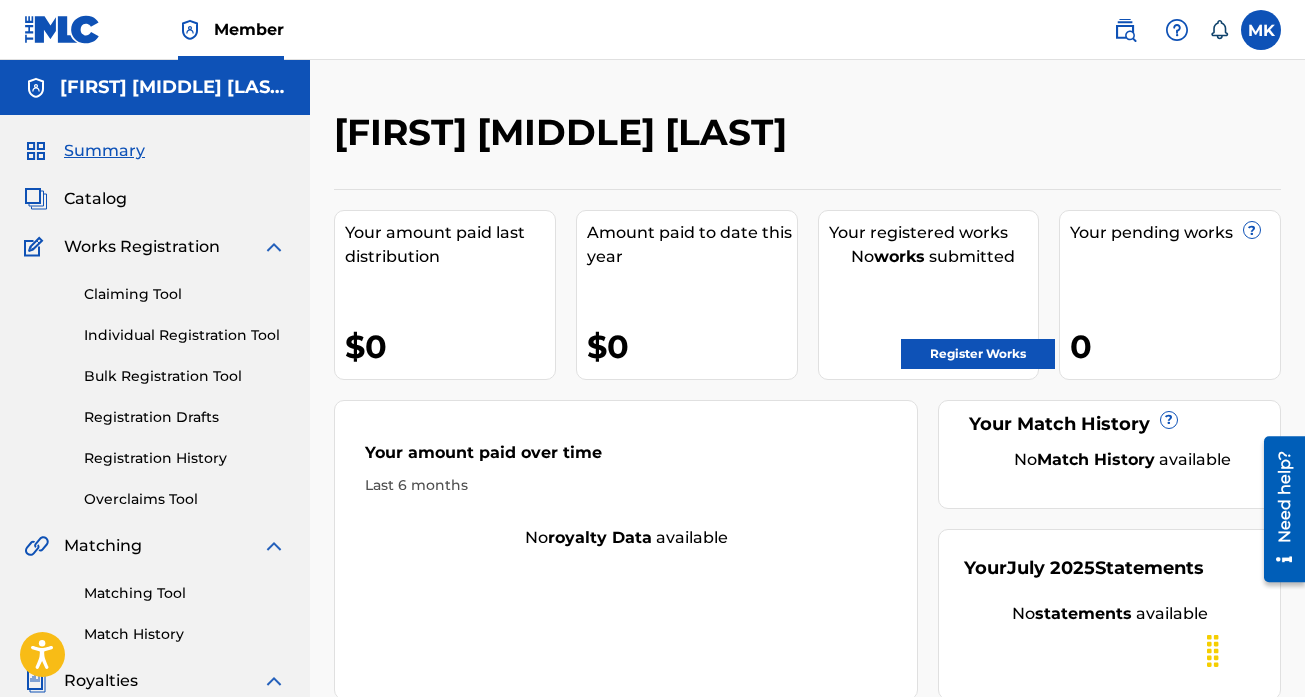 click on "Claiming Tool" at bounding box center [185, 294] 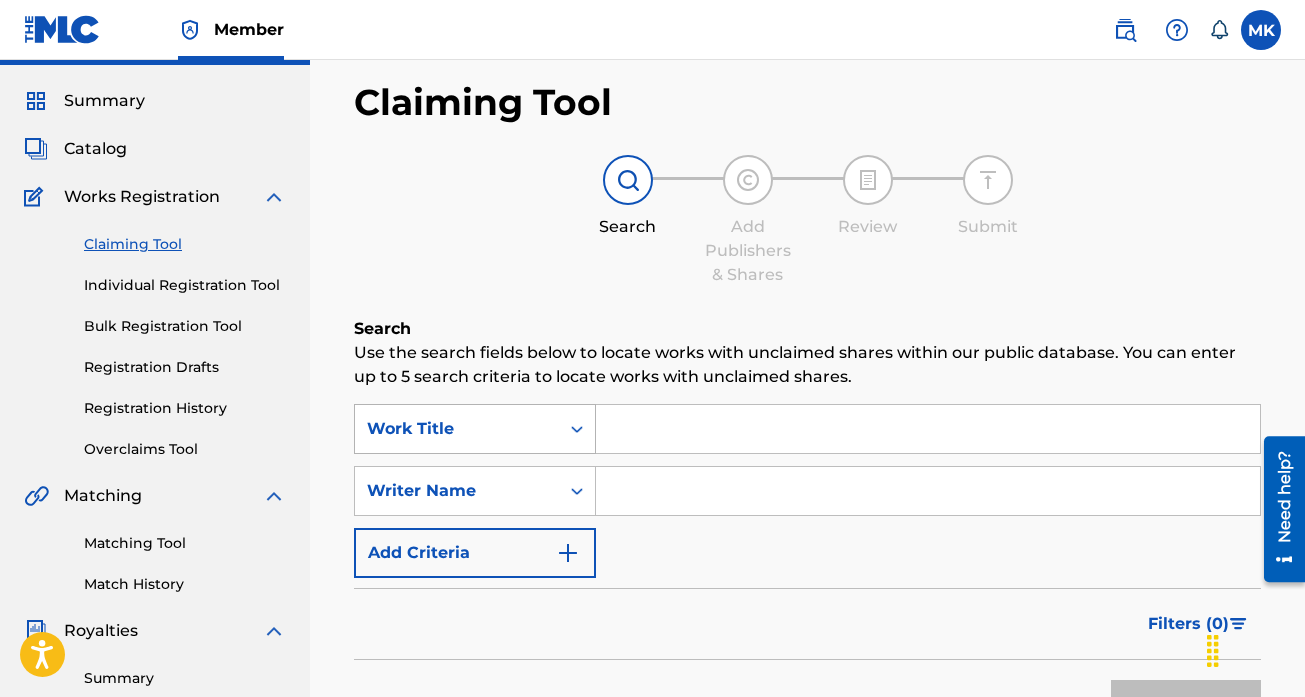 click on "Work Title" at bounding box center [475, 429] 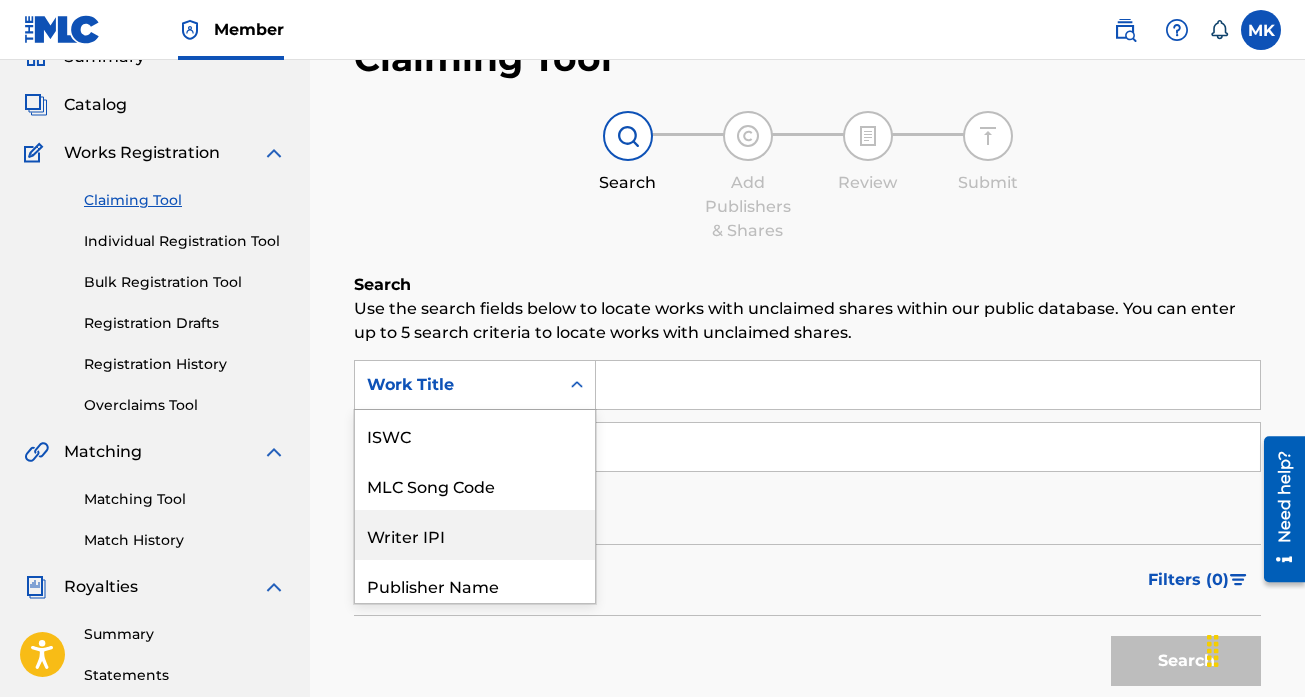 scroll, scrollTop: 108, scrollLeft: 0, axis: vertical 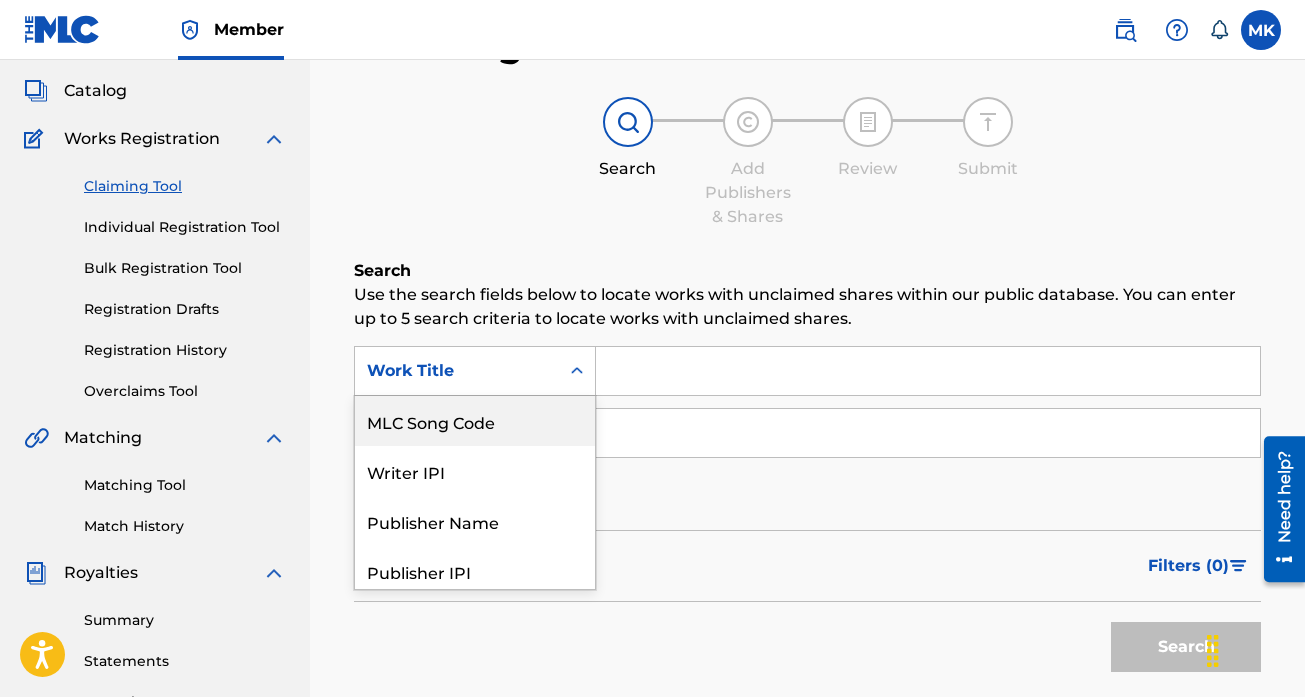 click on "Claiming Tool Search Add Publishers & Shares Review Submit Search Use the search fields below to locate works with unclaimed shares within our public database. You can enter up
to 5 search criteria to locate works with unclaimed shares. SearchWithCriteriaa3e769db-73e4-42fc-85a9-a9dc73f0c851 MLC Song Code, 2 of 7. 7 results available. Use Up and Down to choose options, press Enter to select the currently focused option, press Escape to exit the menu, press Tab to select the option and exit the menu. Work Title ISWC MLC Song Code Writer IPI Publisher Name Publisher IPI MLC Publisher Number Work Title SearchWithCriteriab0ddeeca-2ffe-4d6c-8418-210b7cb0b532 Writer Name Add Criteria Filter Claim Search Filters Include works claimed by my Member Remove Filters Apply Filters Filters ( 0 ) Search" at bounding box center (807, 402) 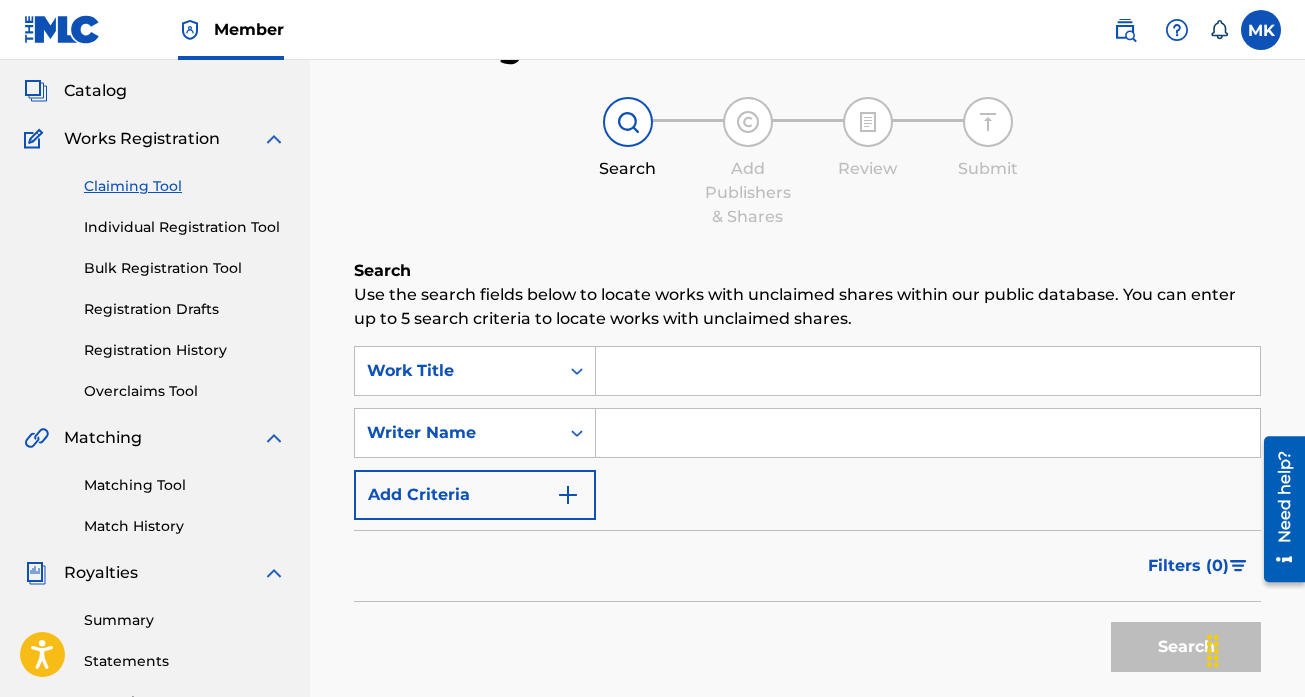 click at bounding box center (928, 371) 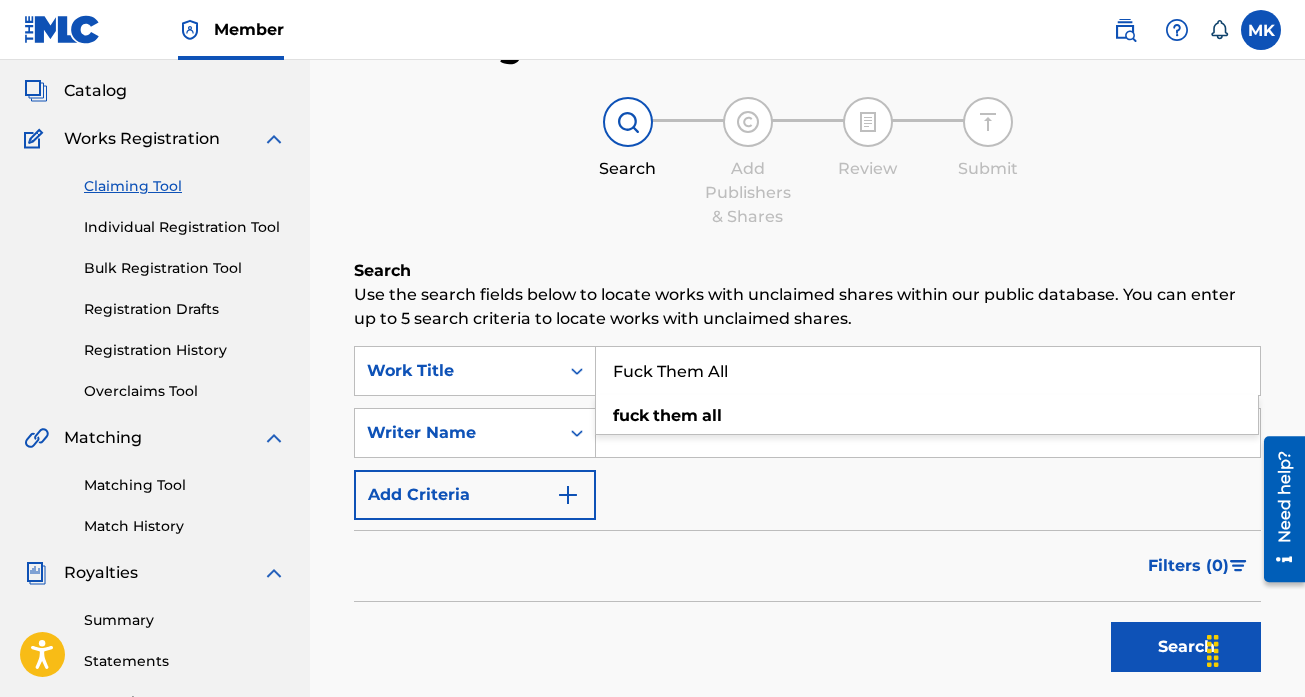 type on "Fuck Them All" 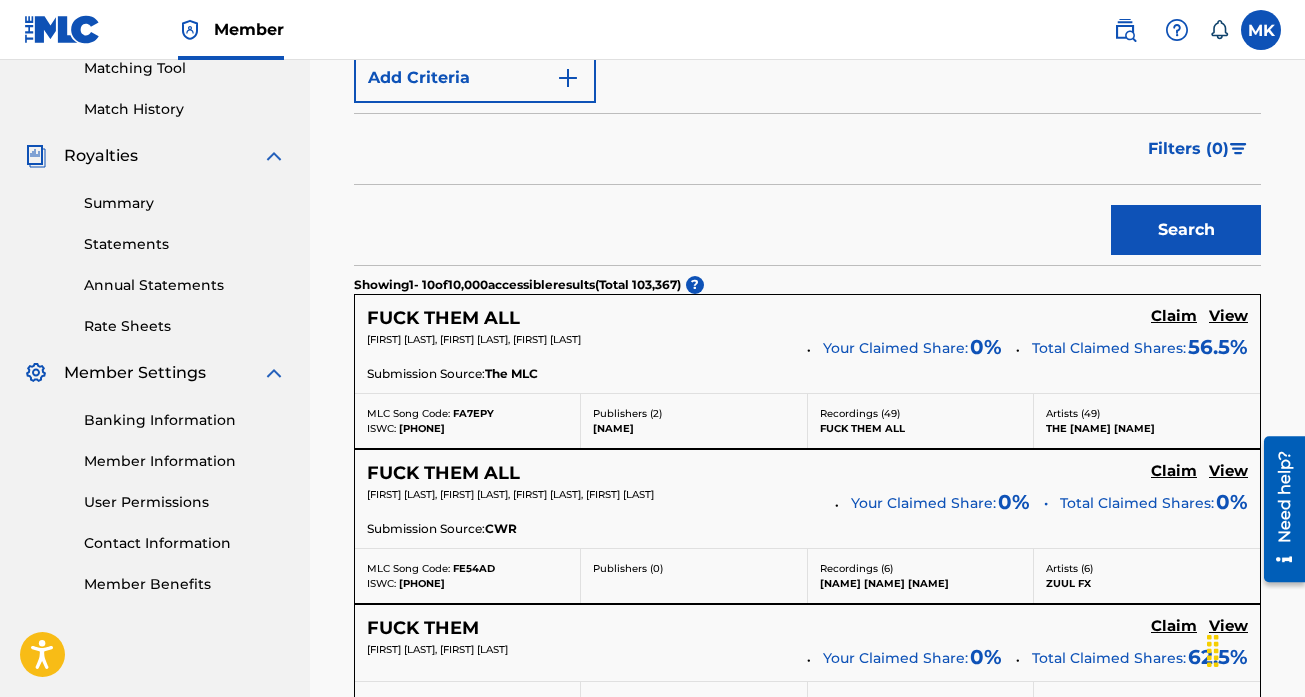 scroll, scrollTop: 521, scrollLeft: 0, axis: vertical 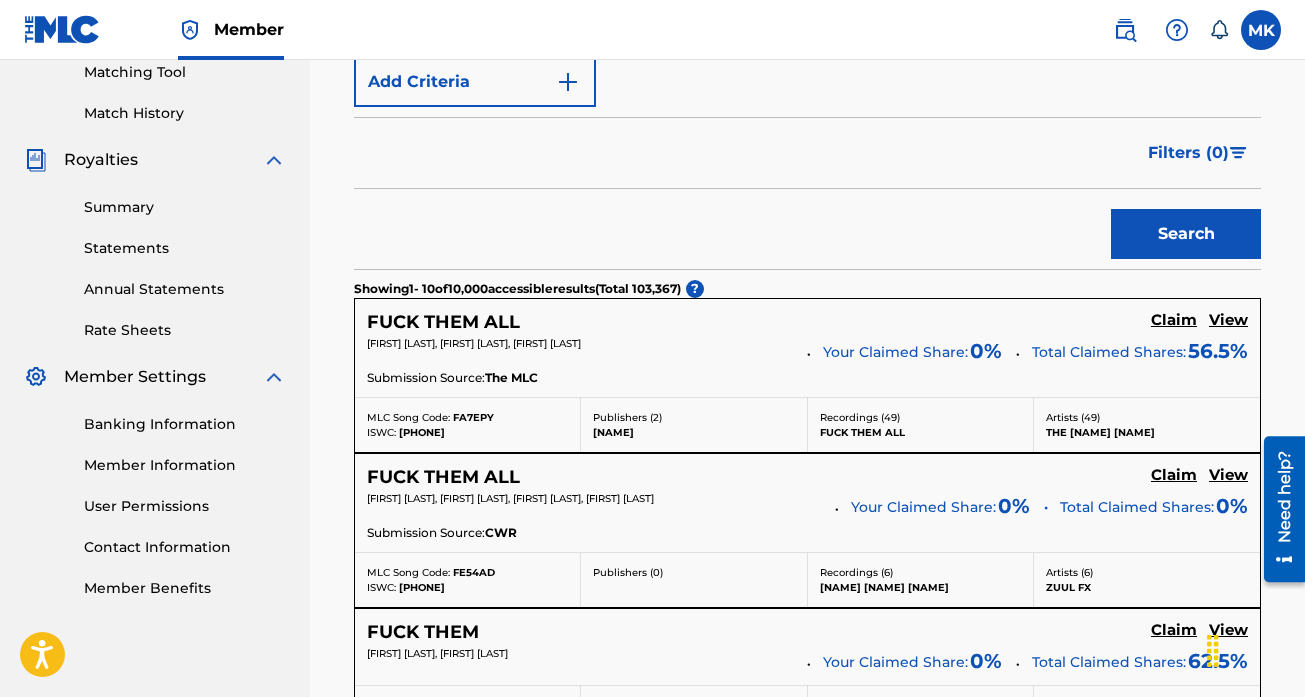 click on "Publishers ( 2 )" at bounding box center (693, 417) 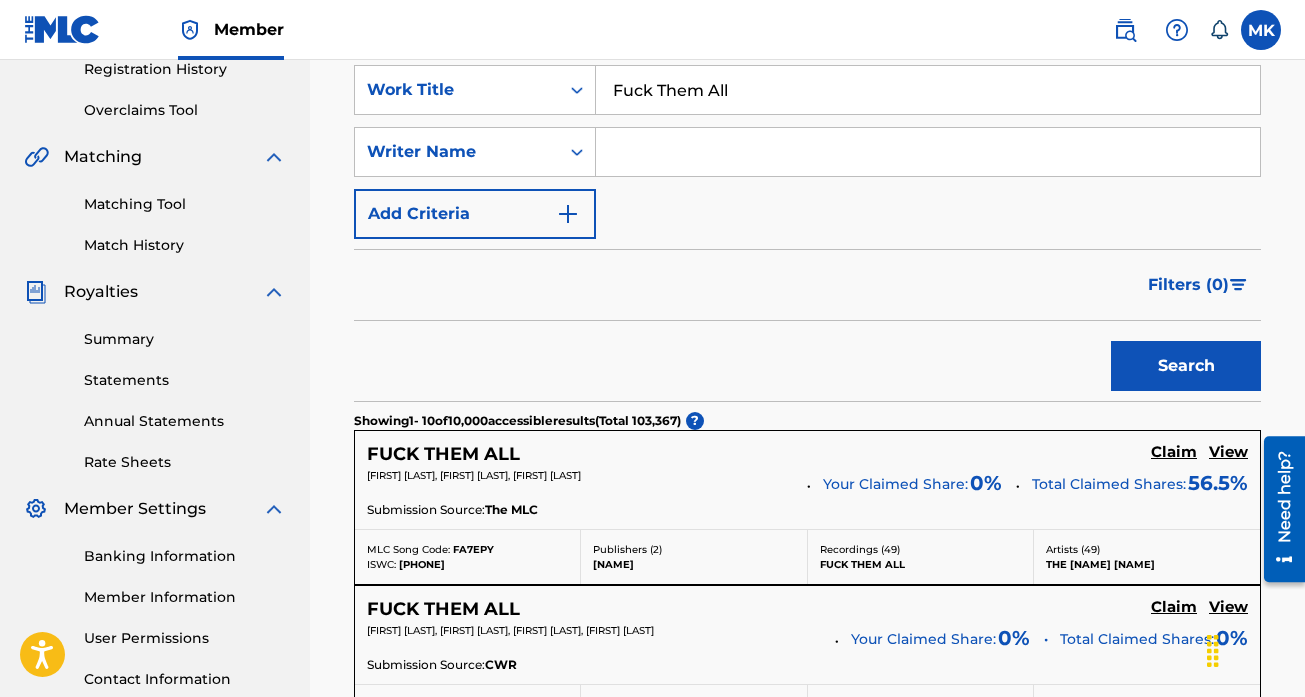 scroll, scrollTop: 381, scrollLeft: 0, axis: vertical 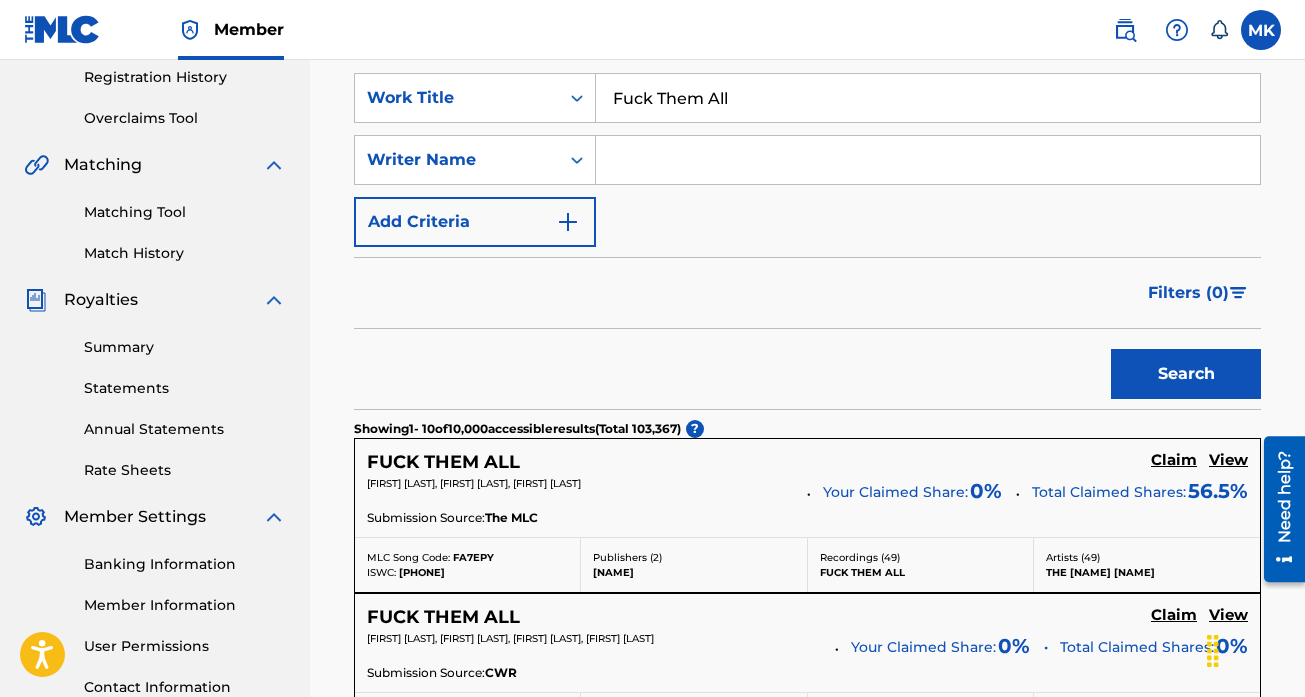 click on "Fuck Them All" at bounding box center (928, 98) 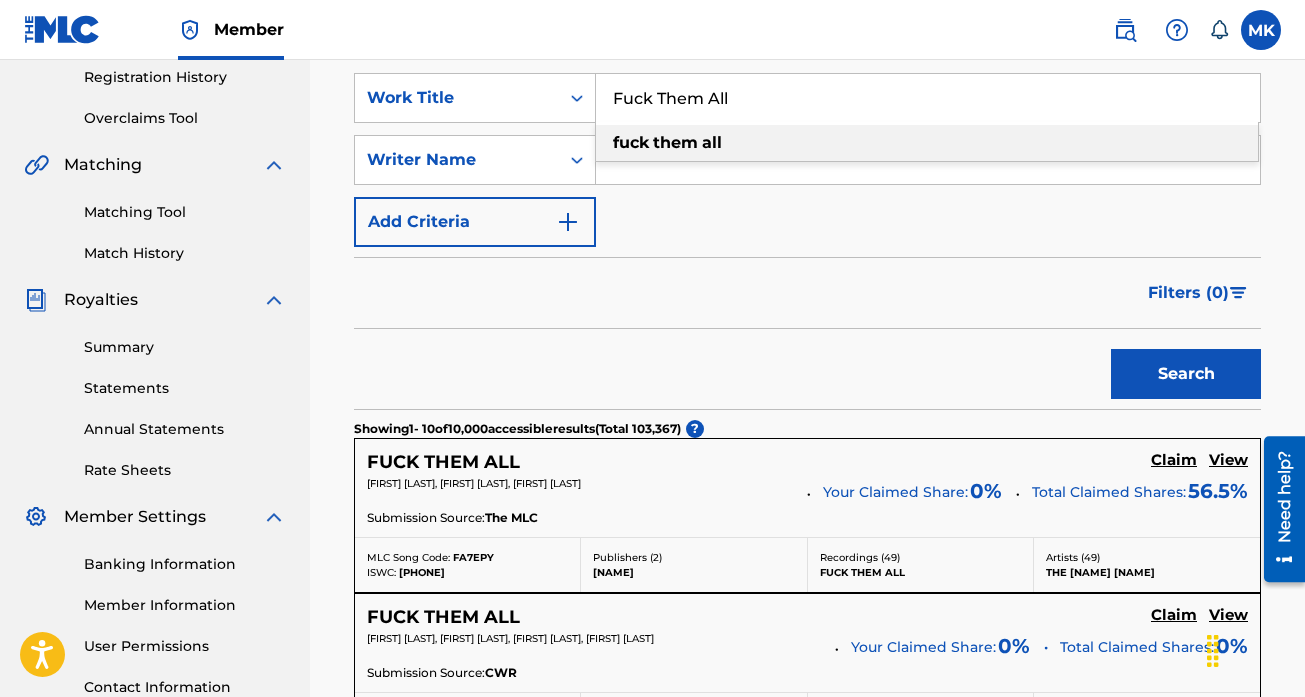 click on "Fuck Them All" at bounding box center [928, 98] 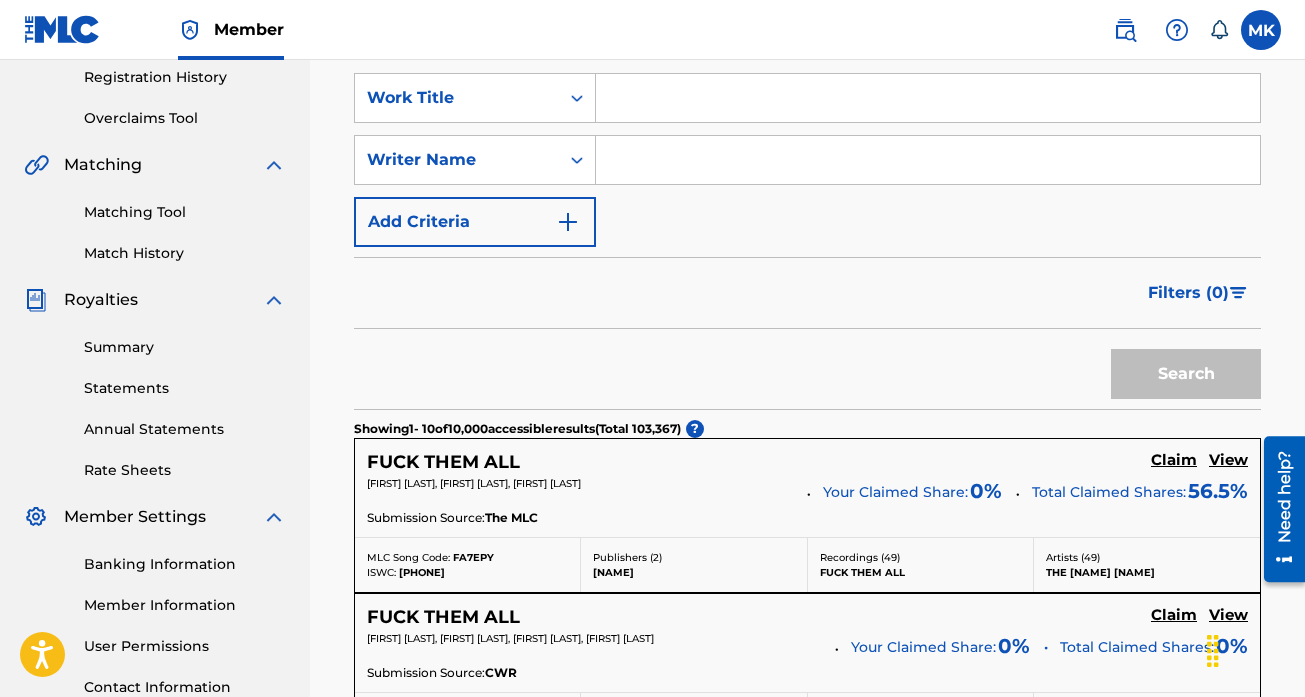 type 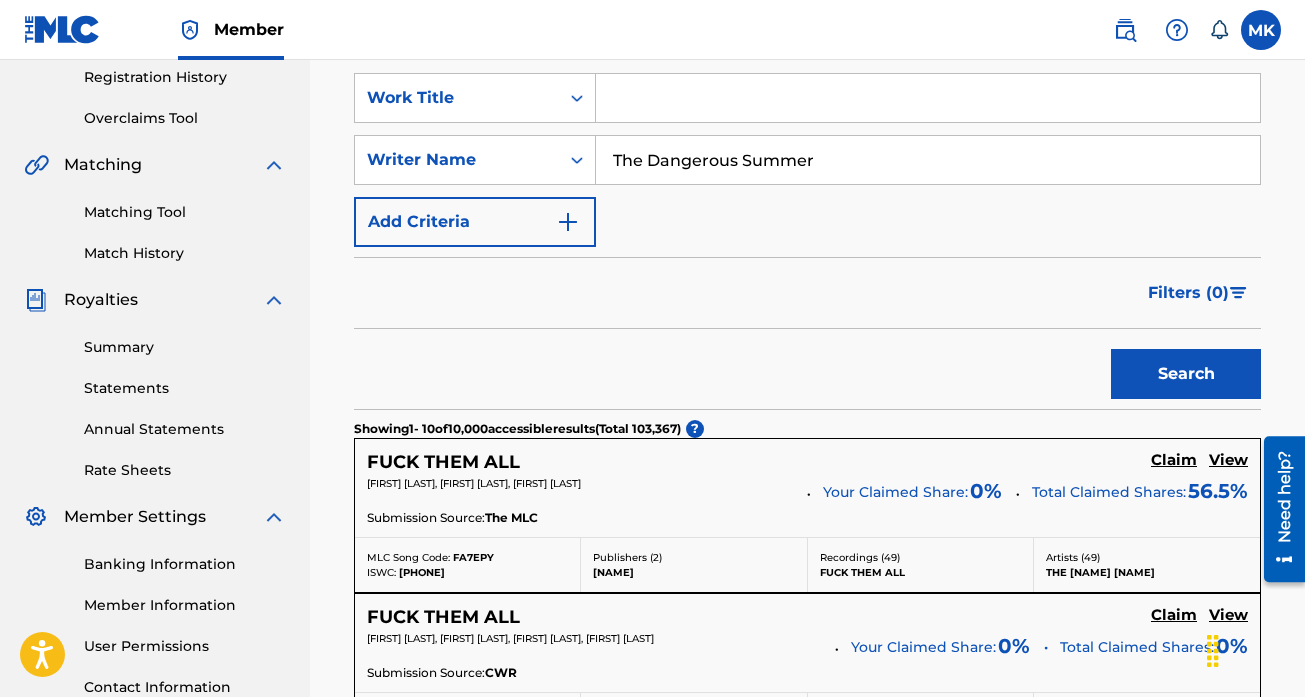 type on "The Dangerous Summer" 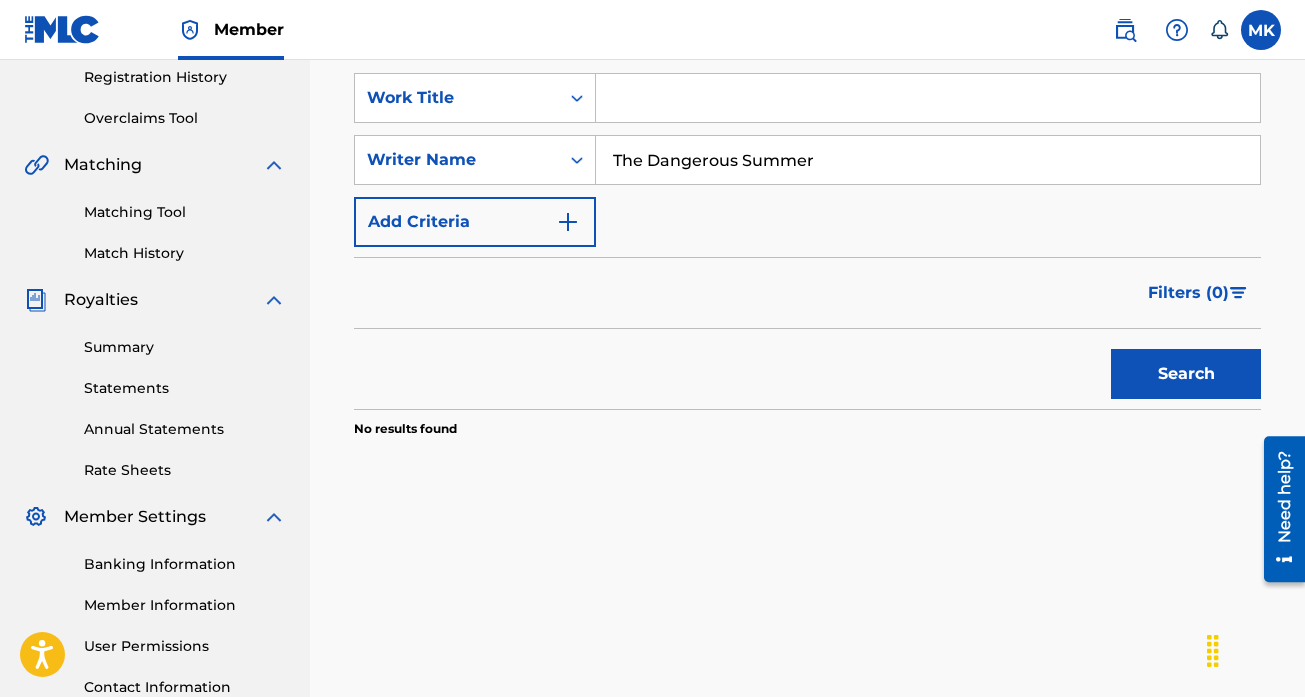 click on "The Dangerous Summer" at bounding box center (928, 160) 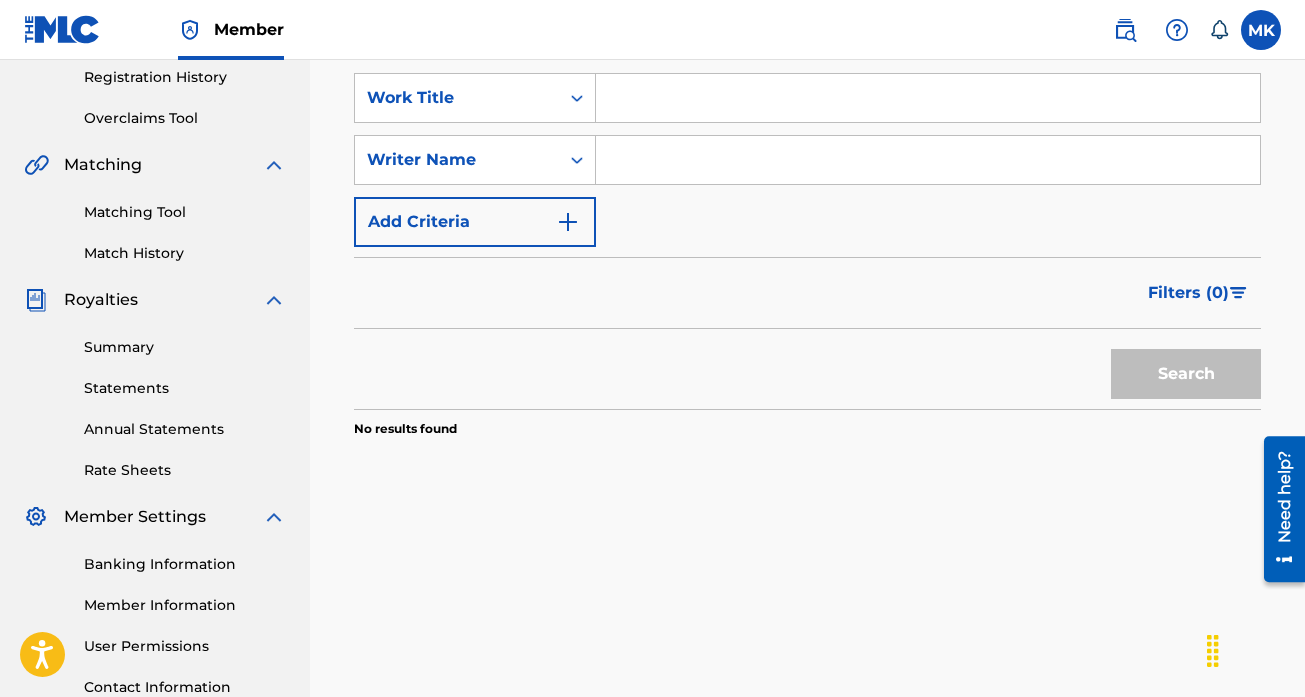 type 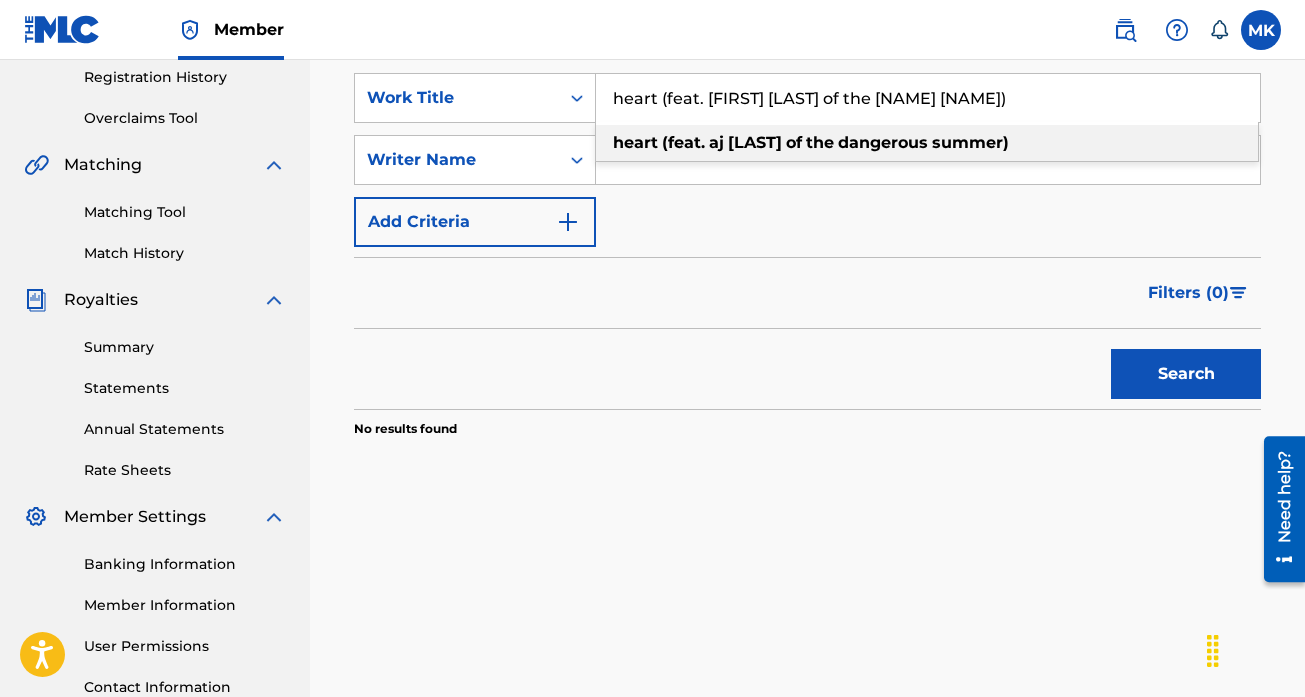 click on "heart (feat. [FIRST] [LAST] of the [NAME] [NAME])" at bounding box center [928, 98] 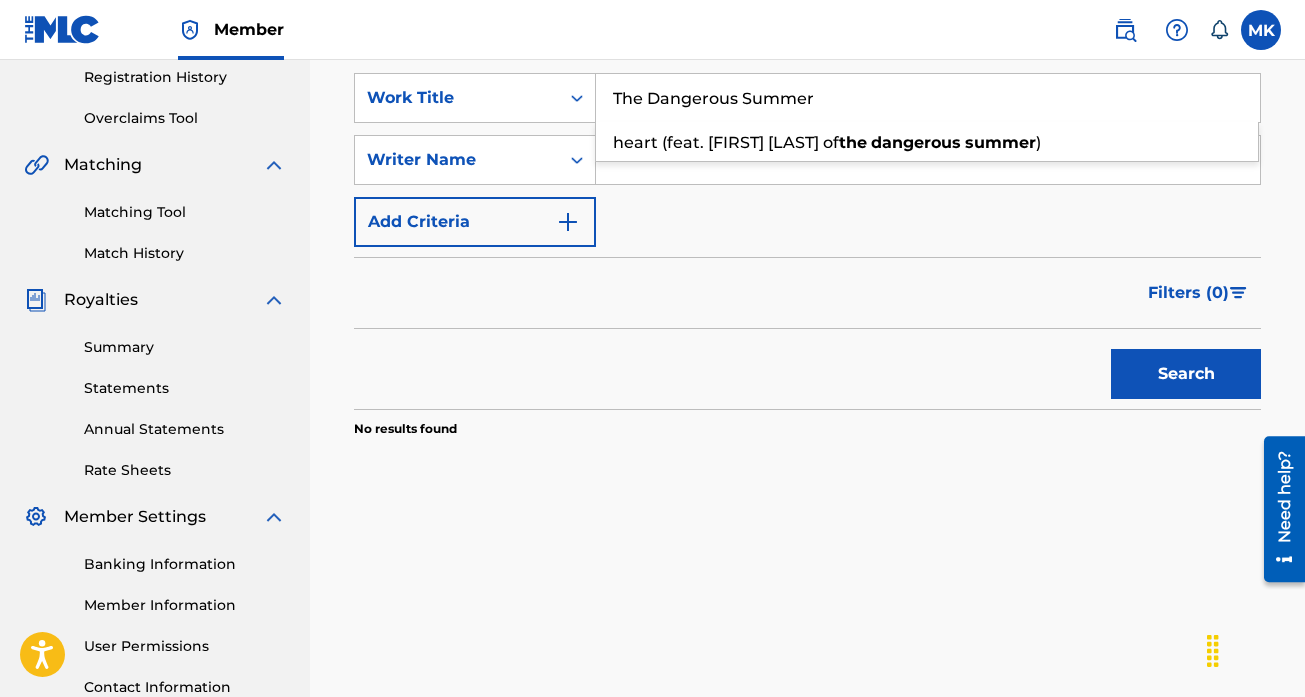 type on "The Dangerous Summer" 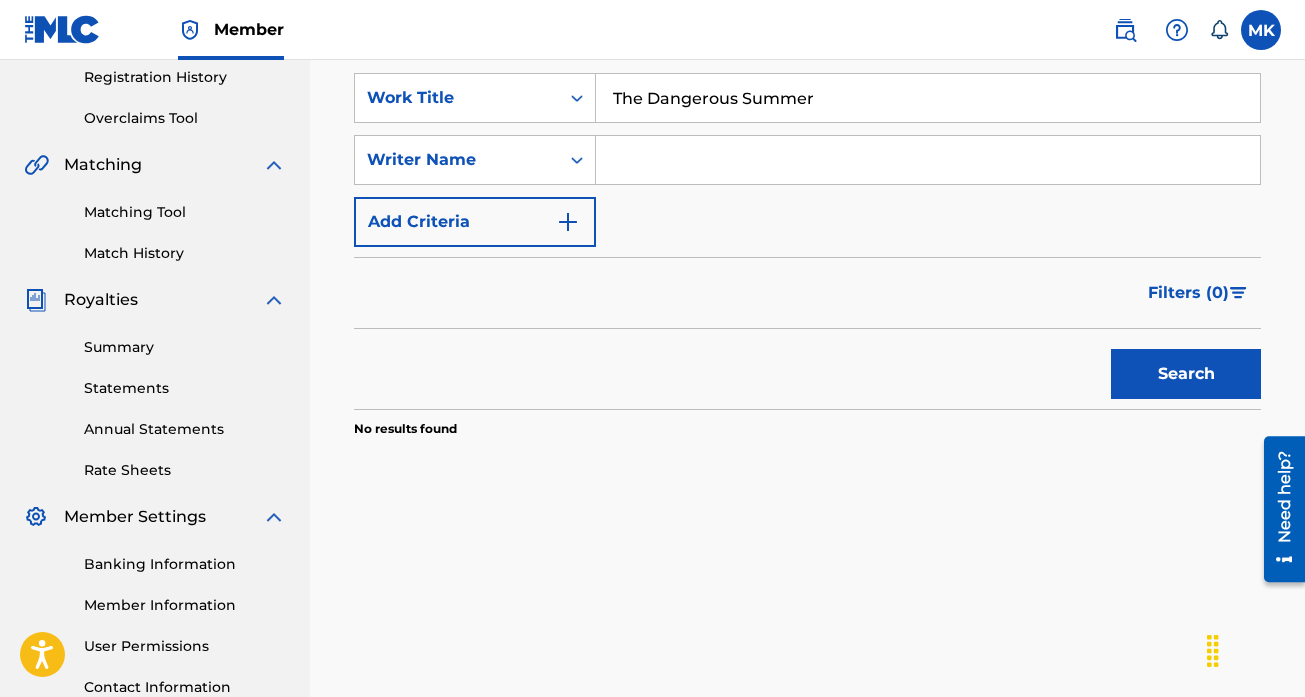 click on "Search" at bounding box center [1186, 374] 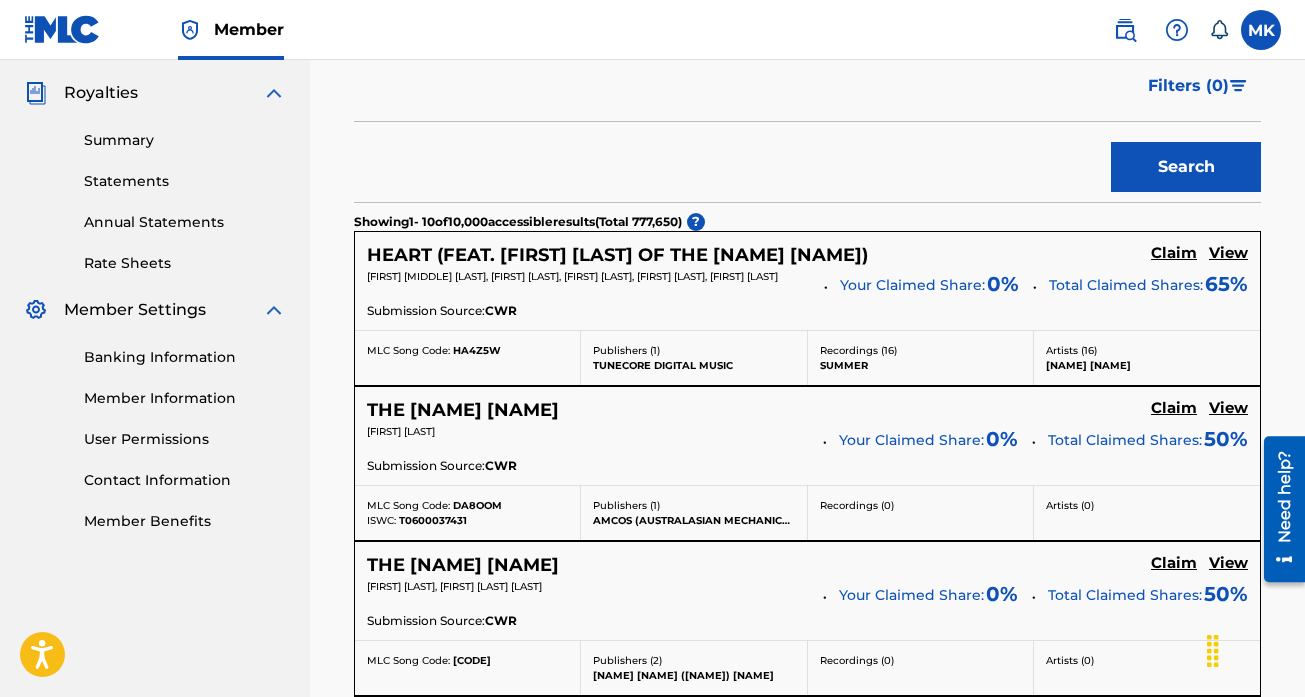 scroll, scrollTop: 0, scrollLeft: 0, axis: both 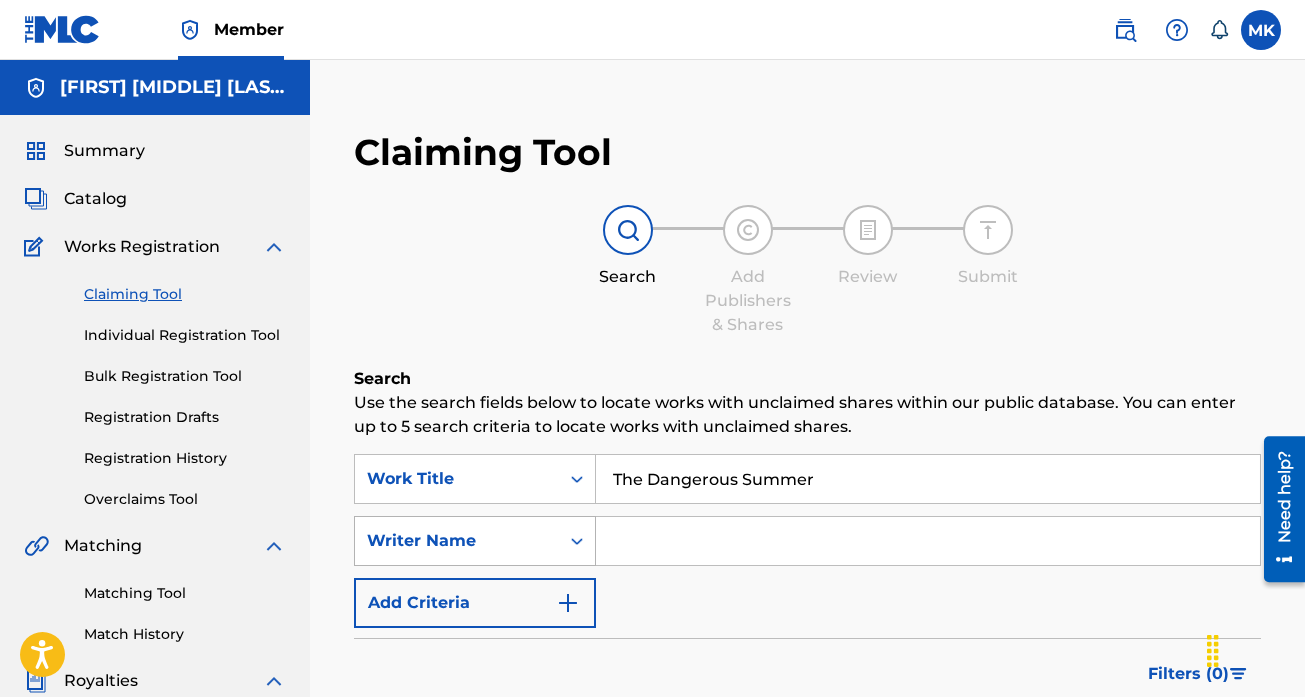 click on "Writer Name" at bounding box center [457, 541] 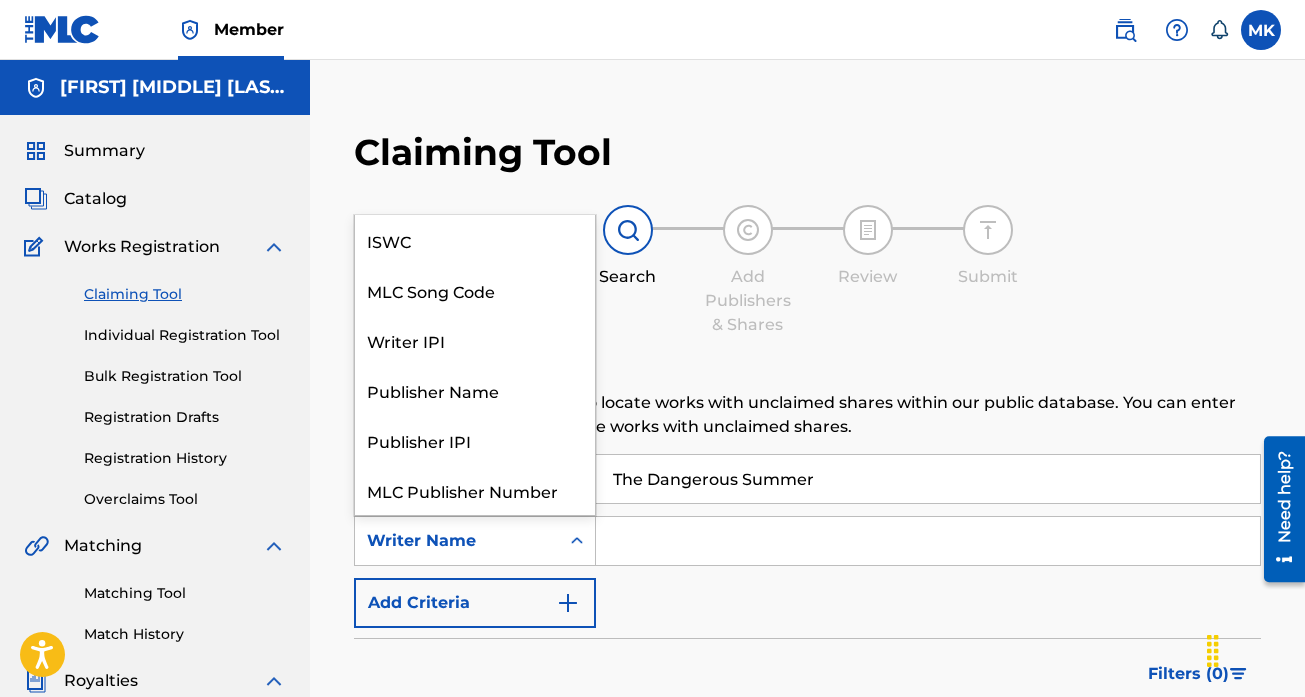 scroll, scrollTop: 50, scrollLeft: 0, axis: vertical 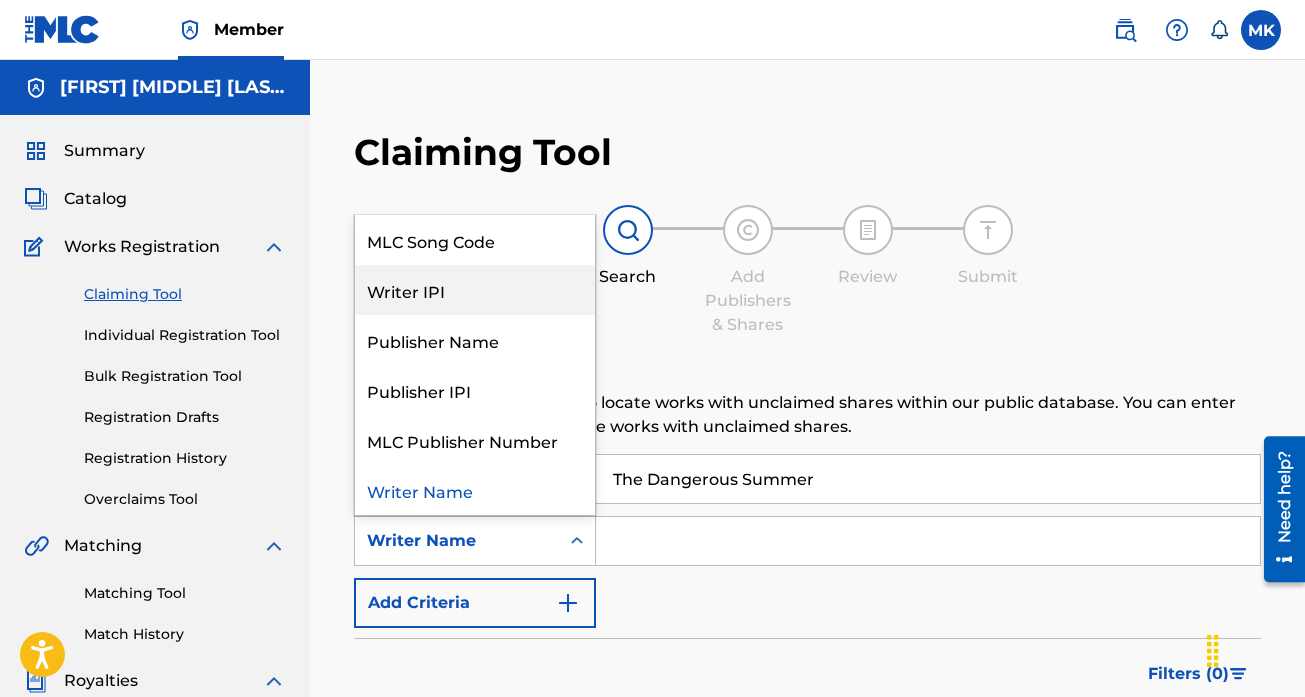 click on "Writer IPI" at bounding box center (475, 290) 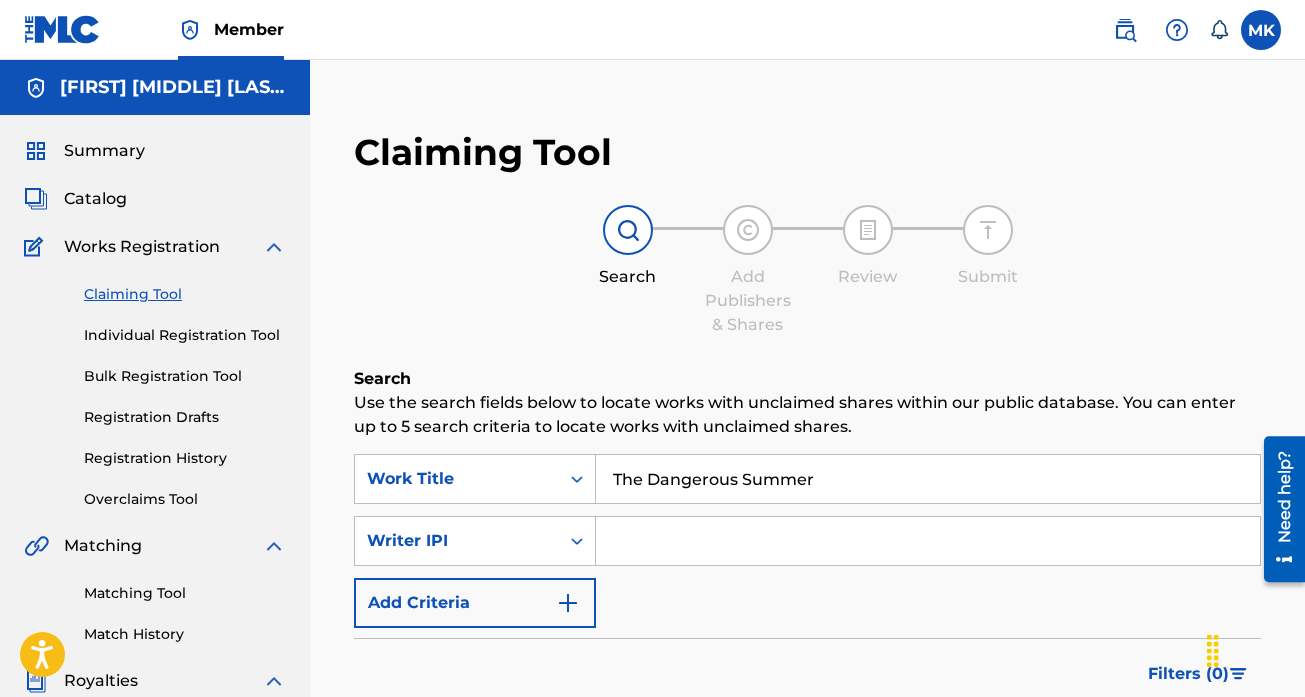 click on "The Dangerous Summer" at bounding box center [928, 479] 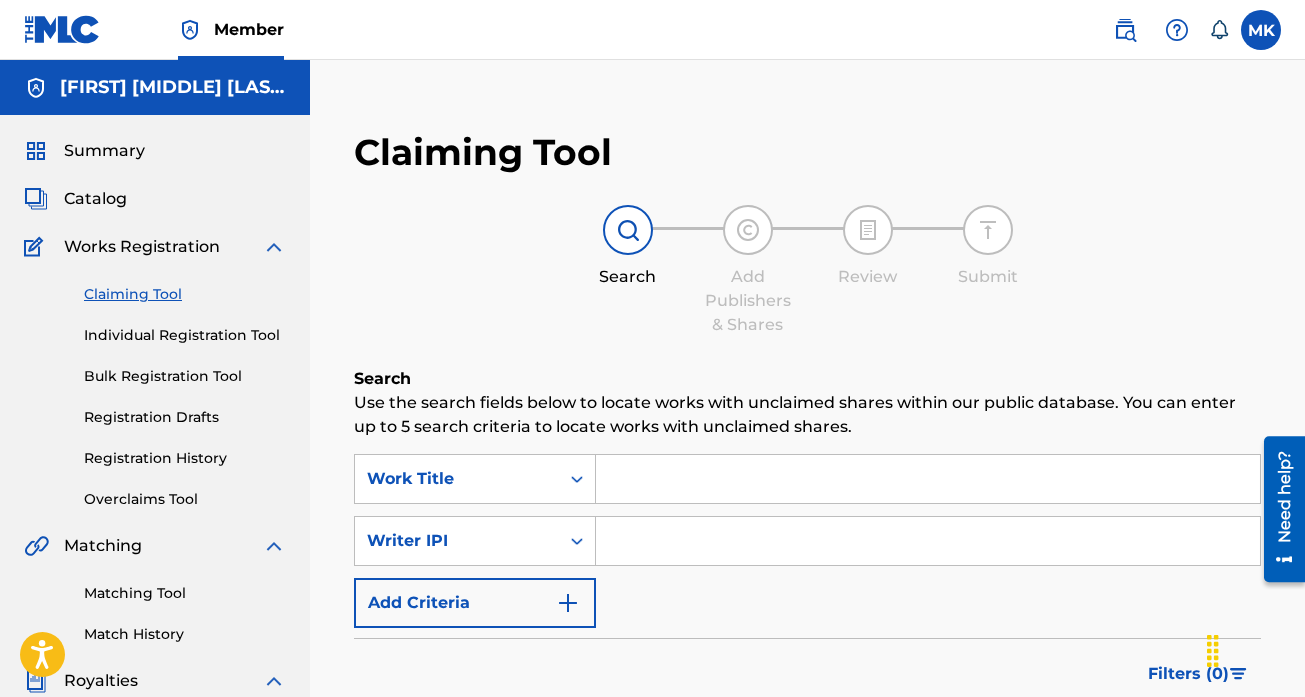 type 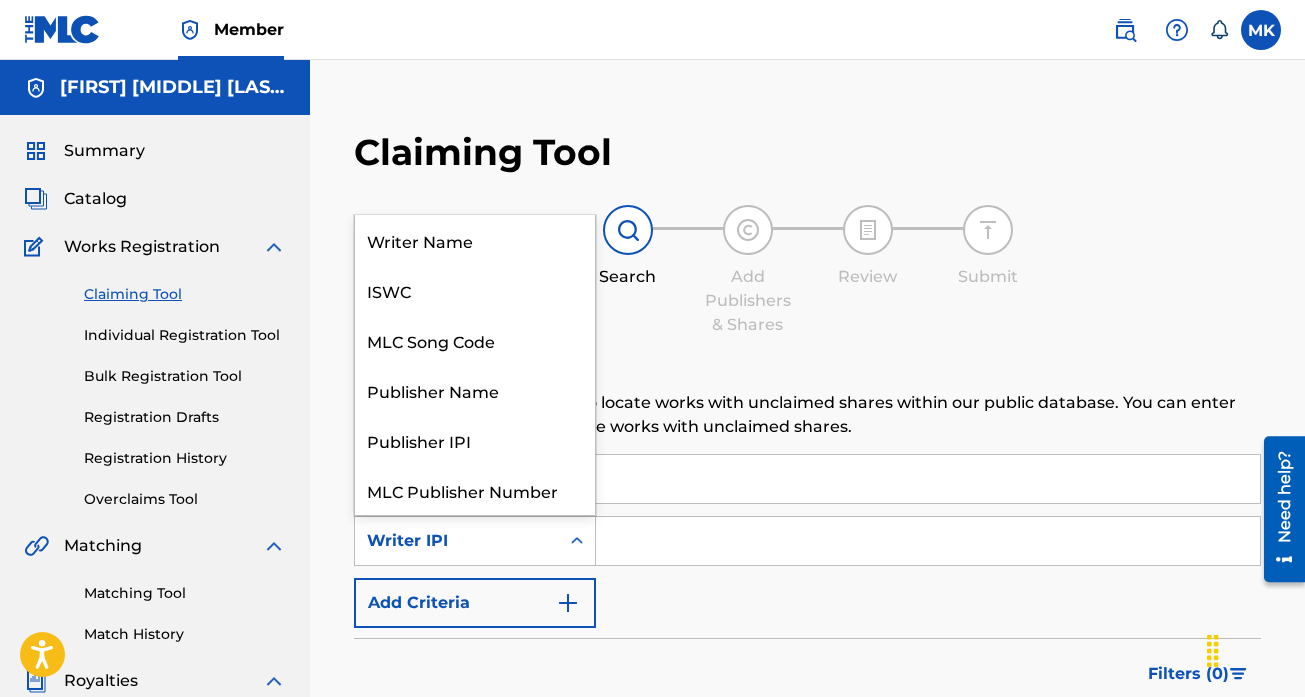 click on "Writer IPI" at bounding box center [457, 541] 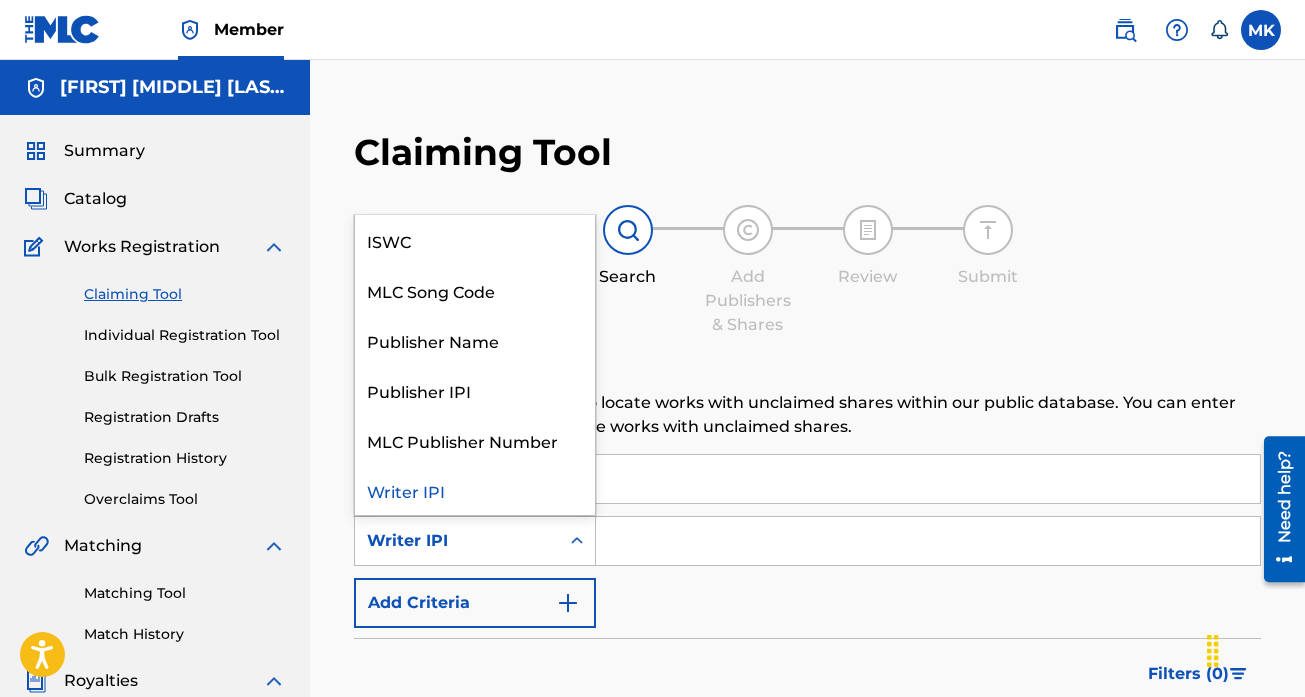 click at bounding box center [928, 541] 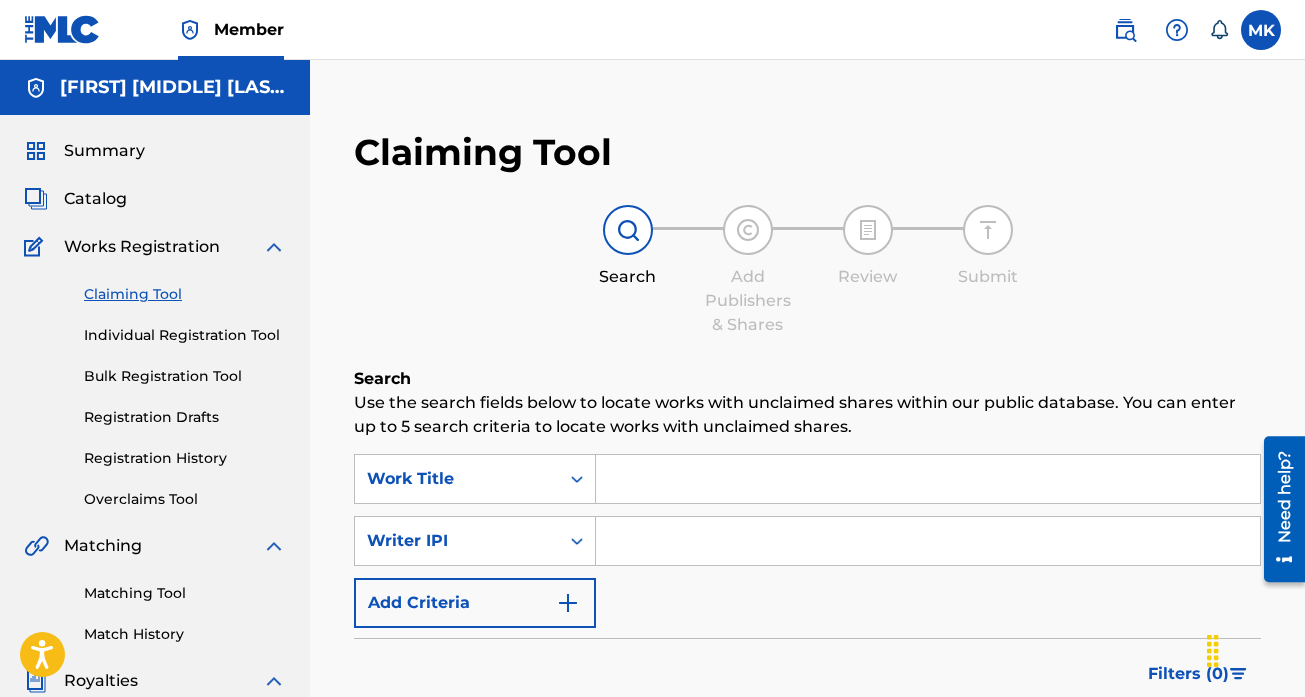 paste on "[PHONE]" 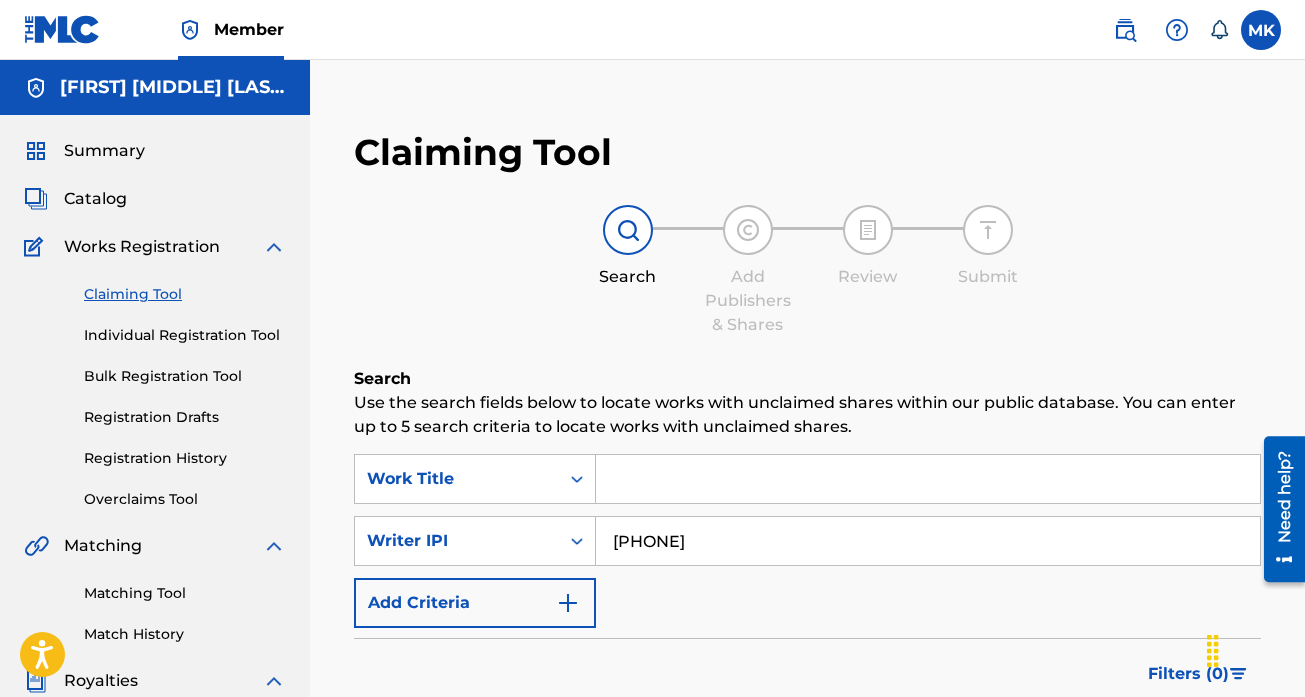 type on "[PHONE]" 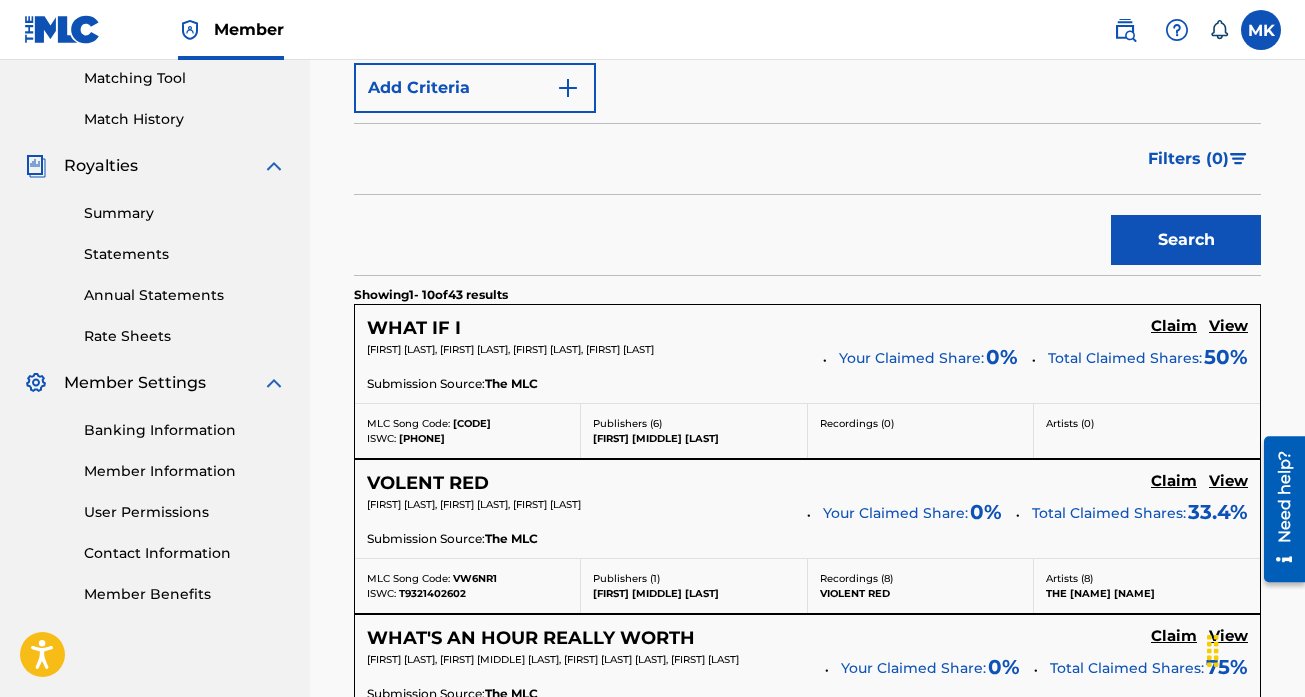 scroll, scrollTop: 516, scrollLeft: 0, axis: vertical 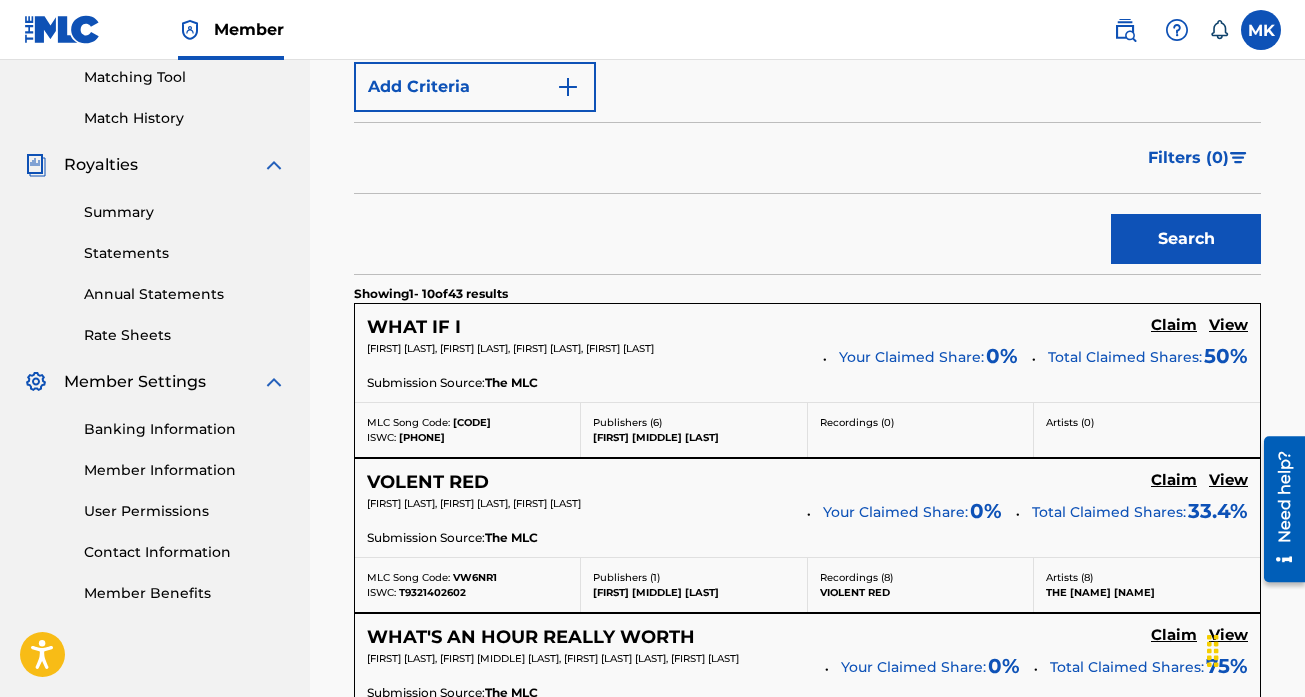 click on "Claim" at bounding box center (1174, 325) 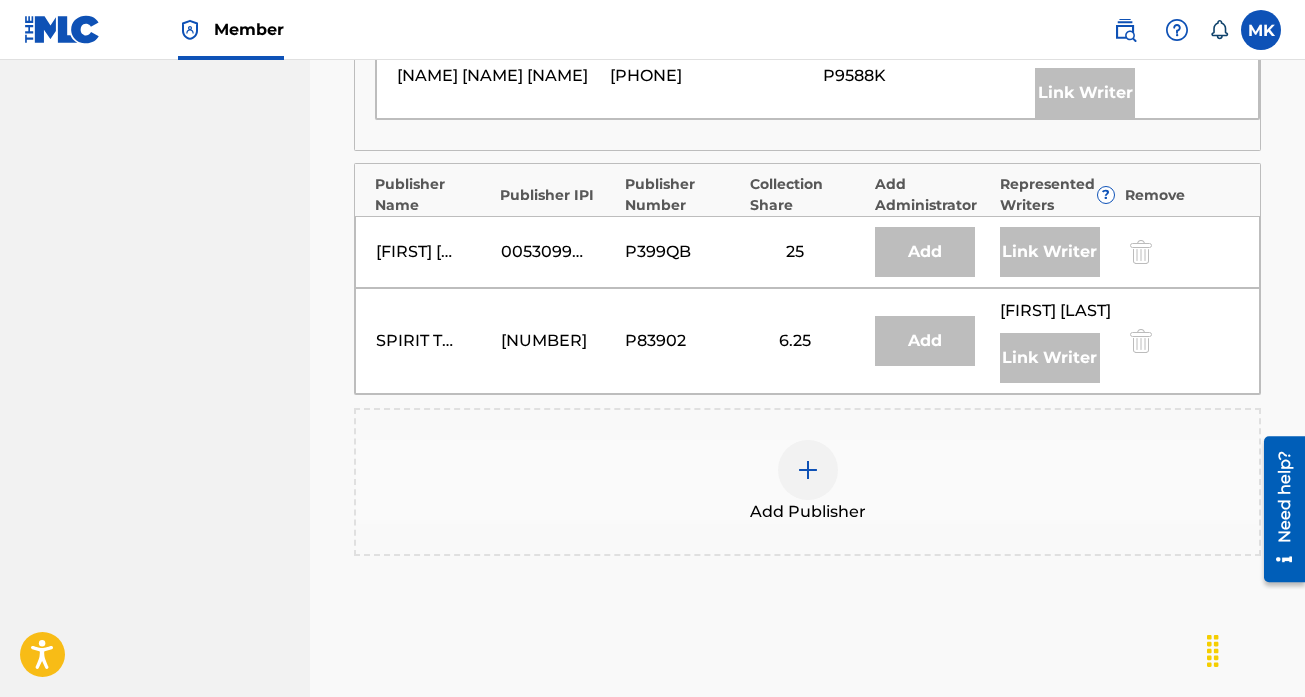 scroll, scrollTop: 1110, scrollLeft: 0, axis: vertical 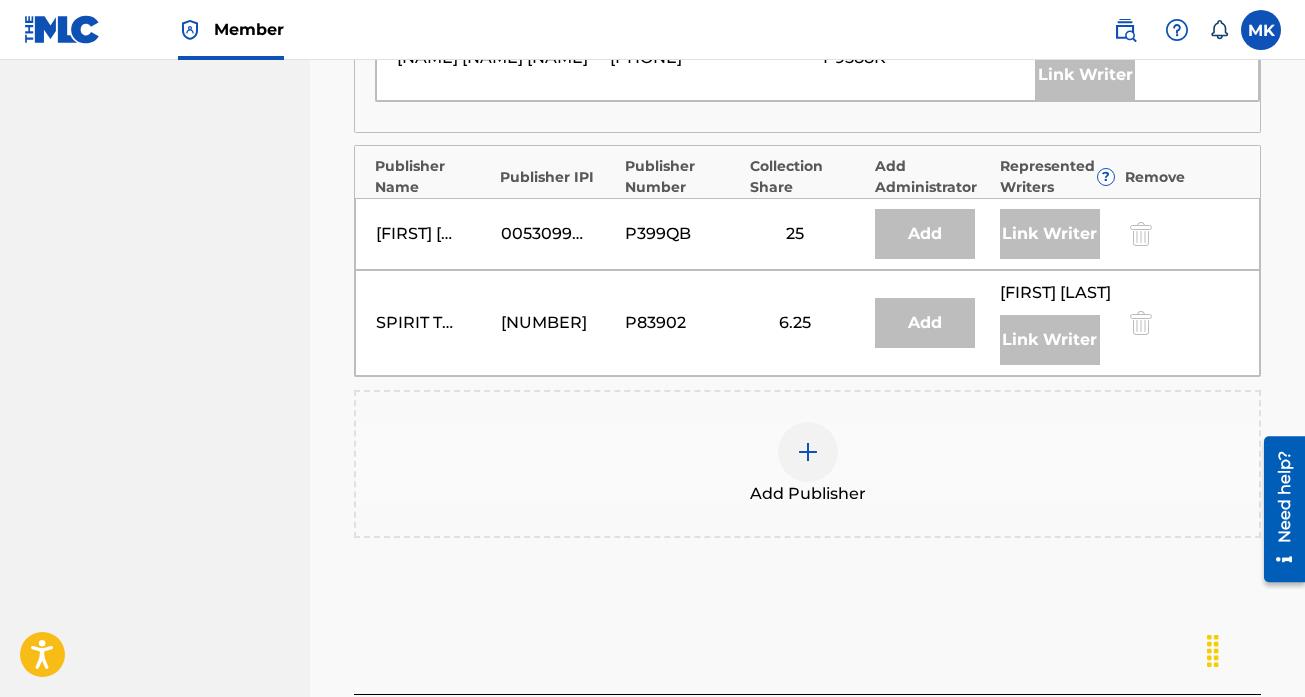 click at bounding box center [808, 452] 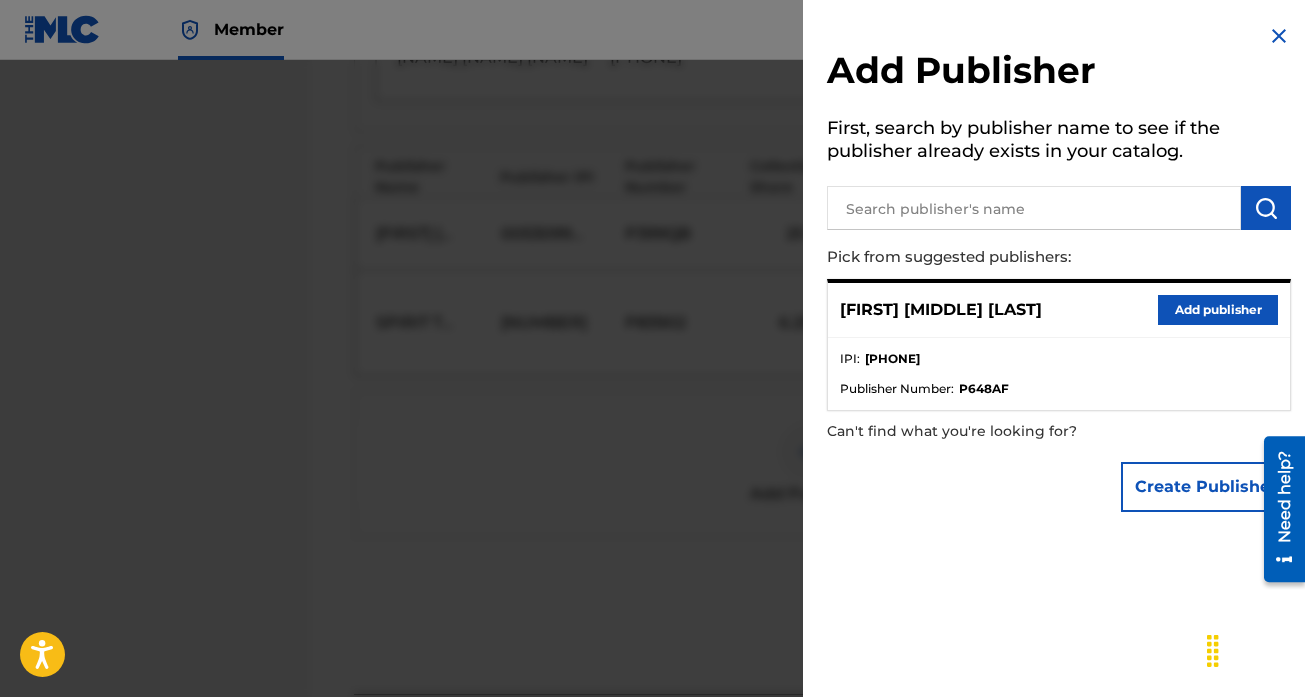 click on "Create Publisher" at bounding box center [1206, 487] 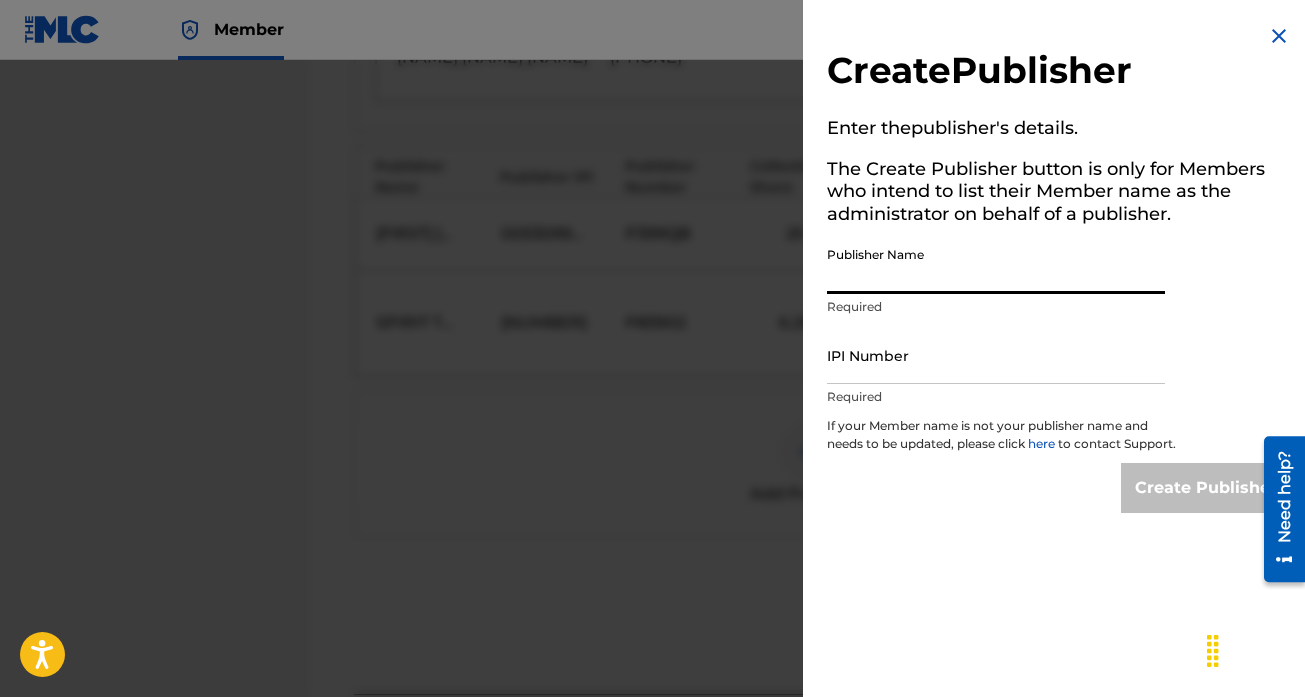click on "Publisher Name" at bounding box center [996, 265] 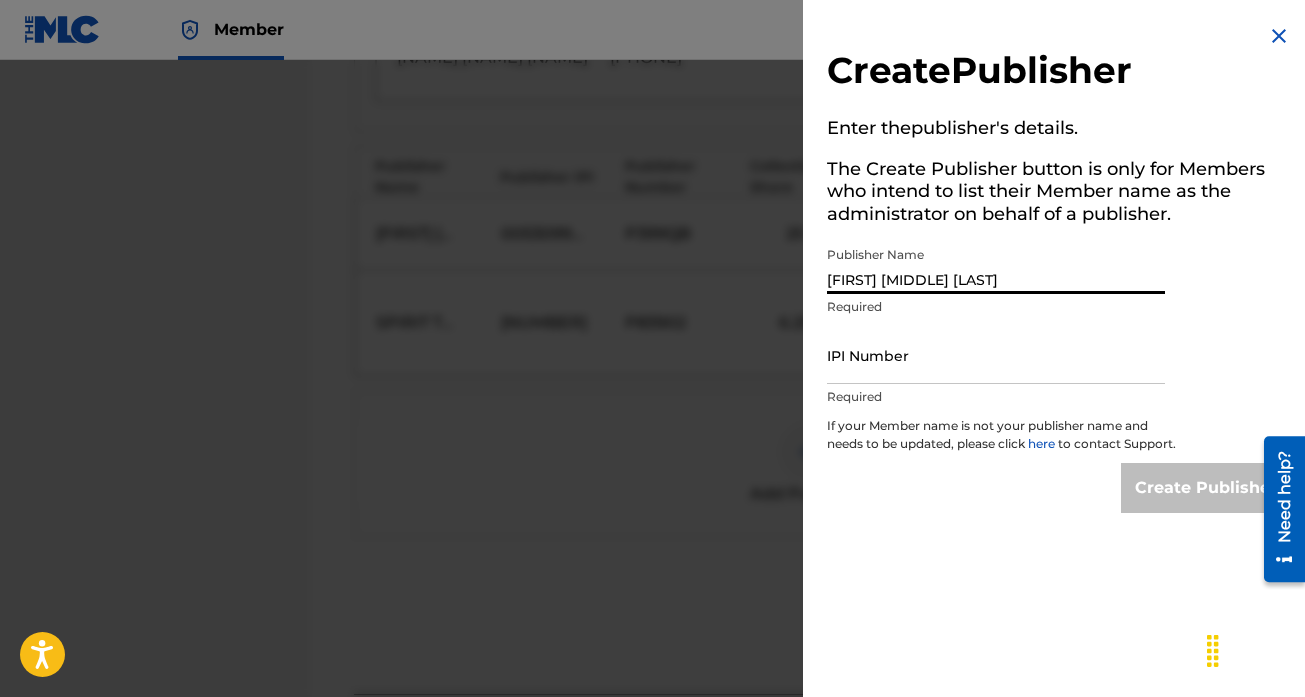 type on "[FIRST] [MIDDLE] [LAST]" 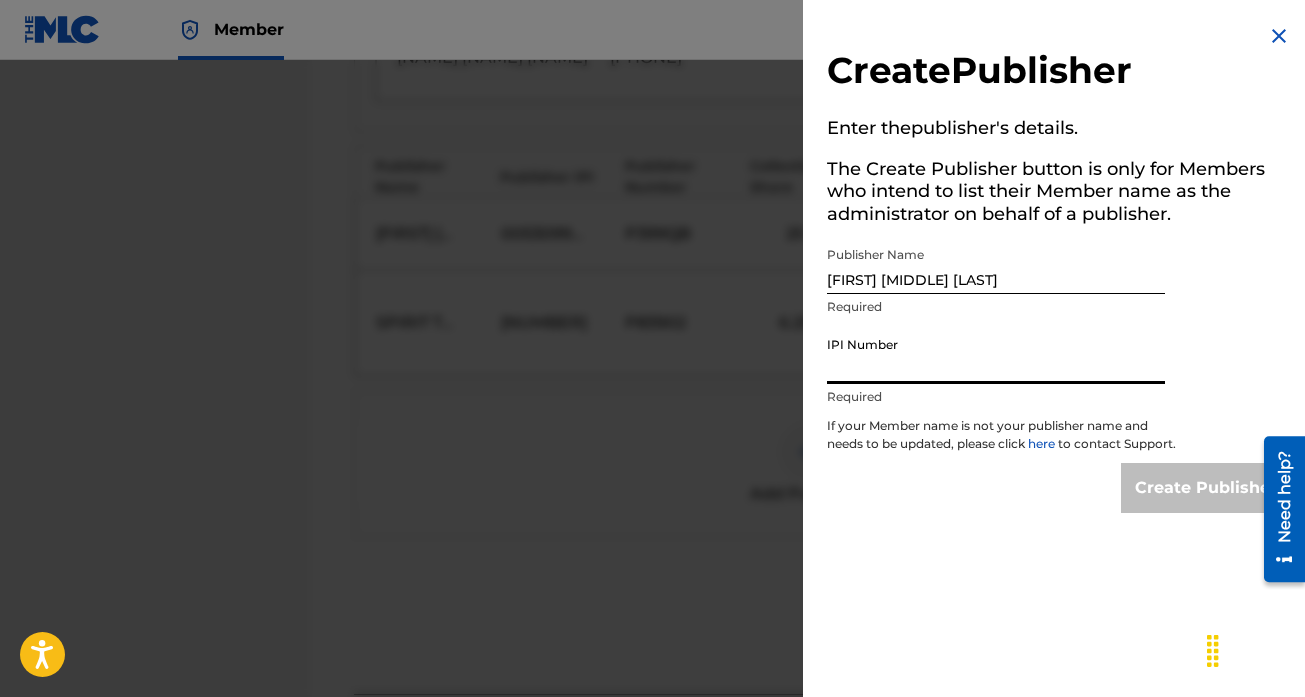click on "IPI Number" at bounding box center [996, 355] 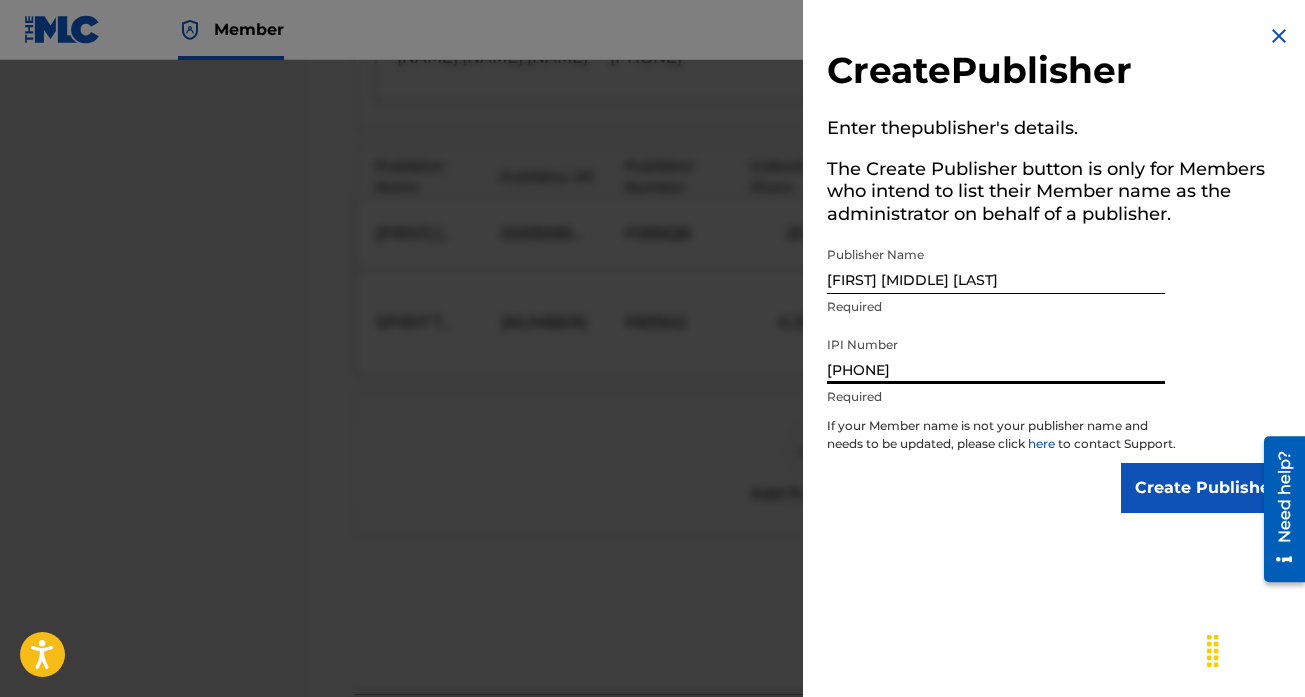 type on "[PHONE]" 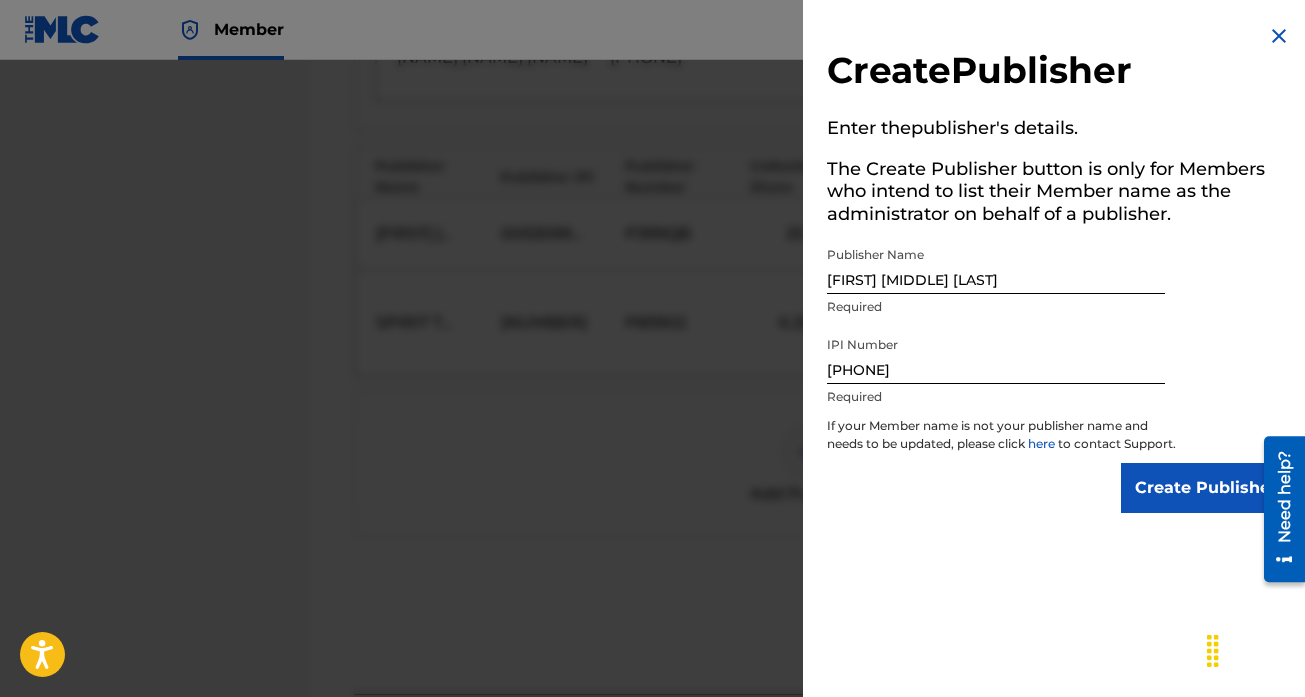 click on "Create Publisher" at bounding box center [1206, 488] 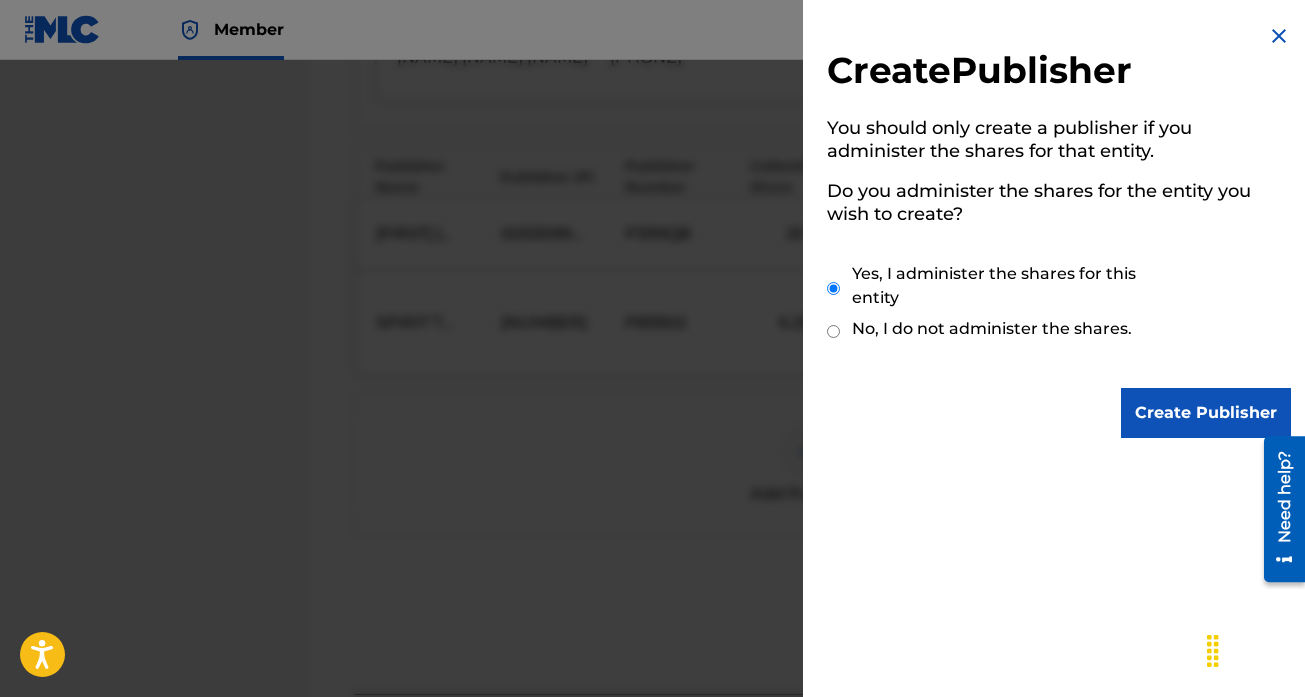 click on "Create Publisher" at bounding box center (1206, 413) 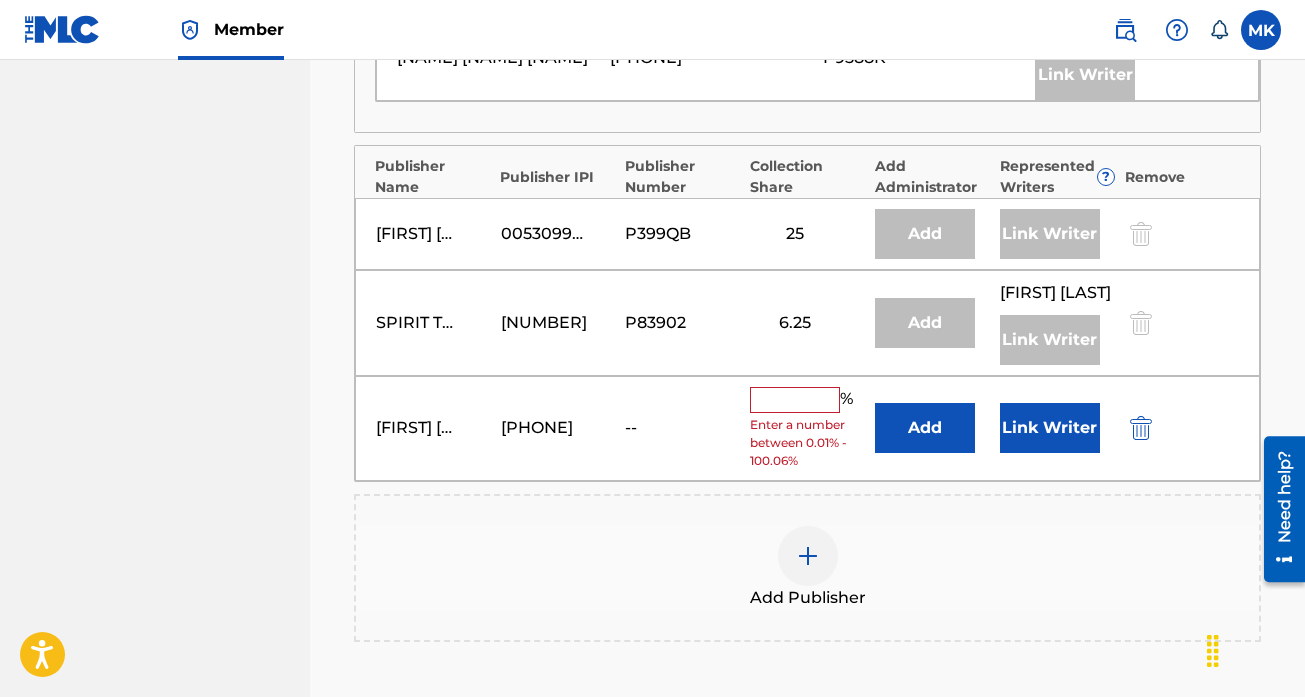 click at bounding box center (795, 400) 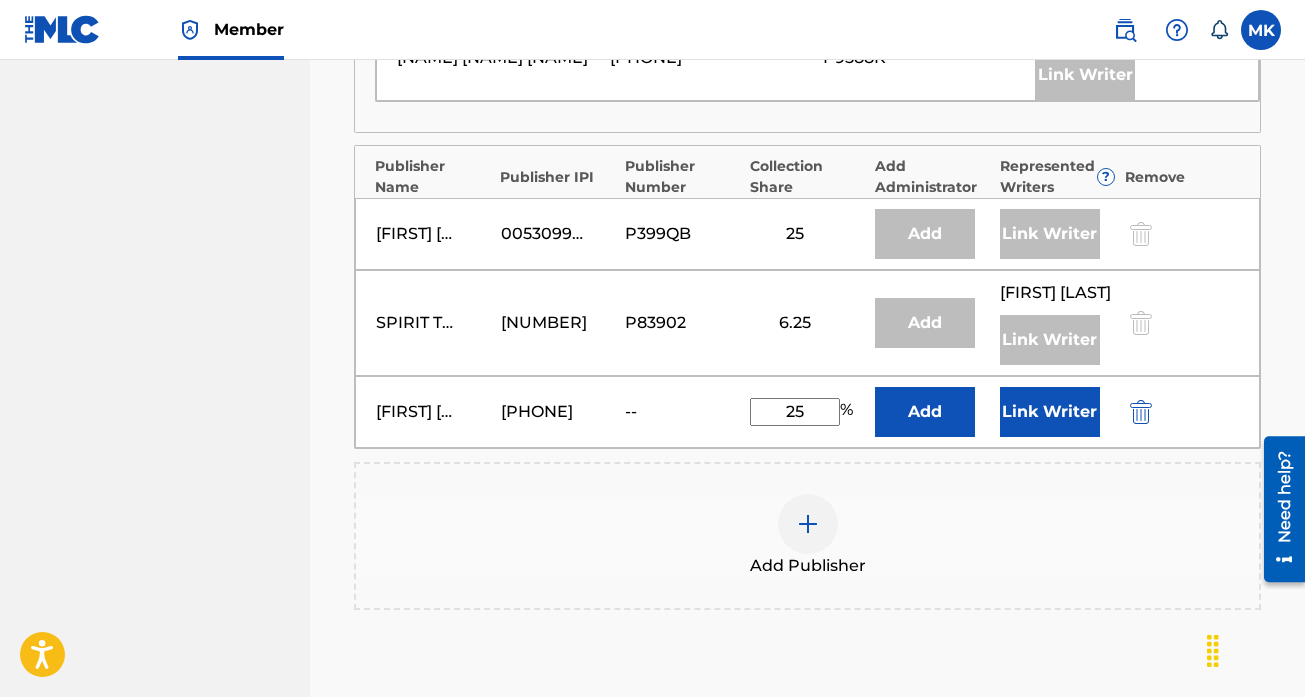 type on "25" 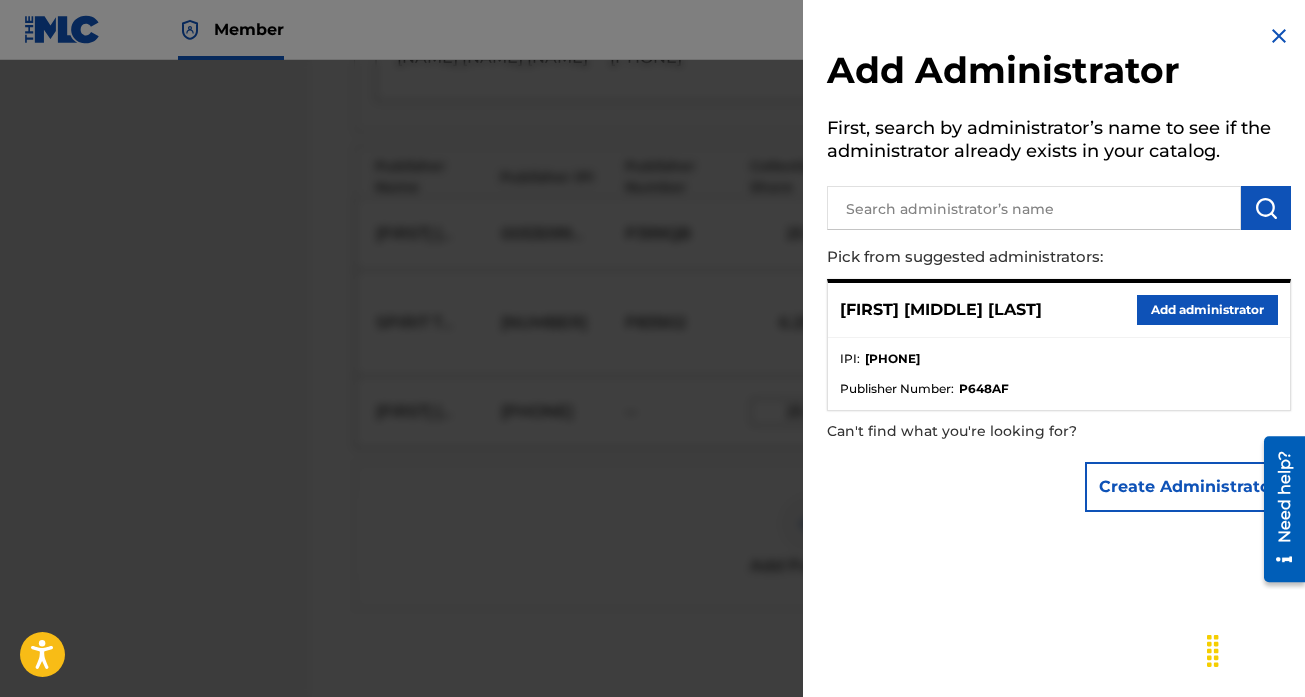 click at bounding box center (1279, 36) 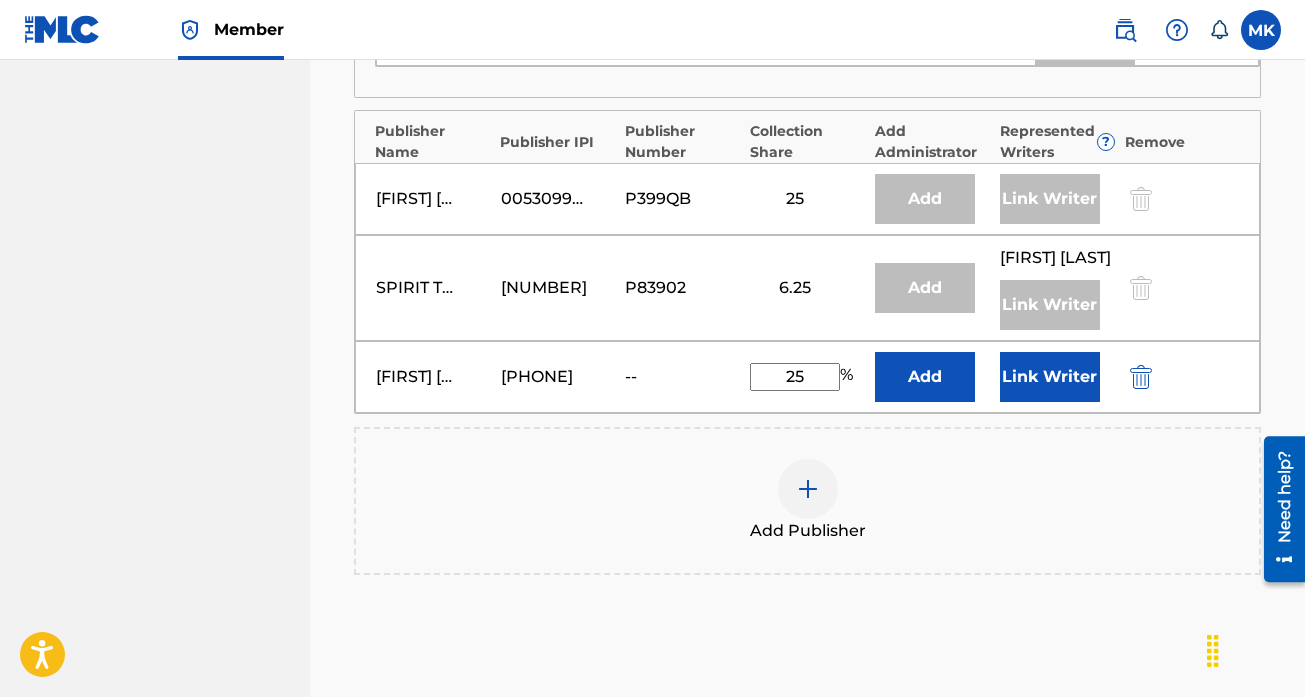 scroll, scrollTop: 1389, scrollLeft: 0, axis: vertical 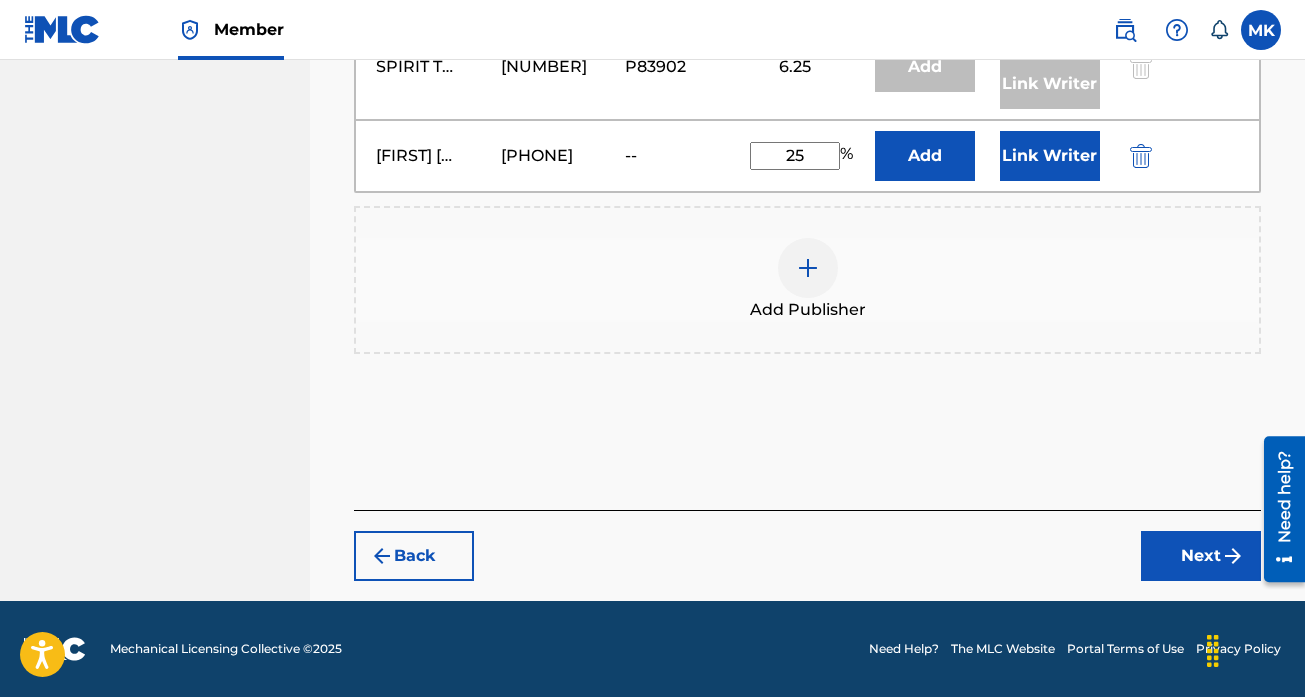 click on "Next" at bounding box center [1201, 556] 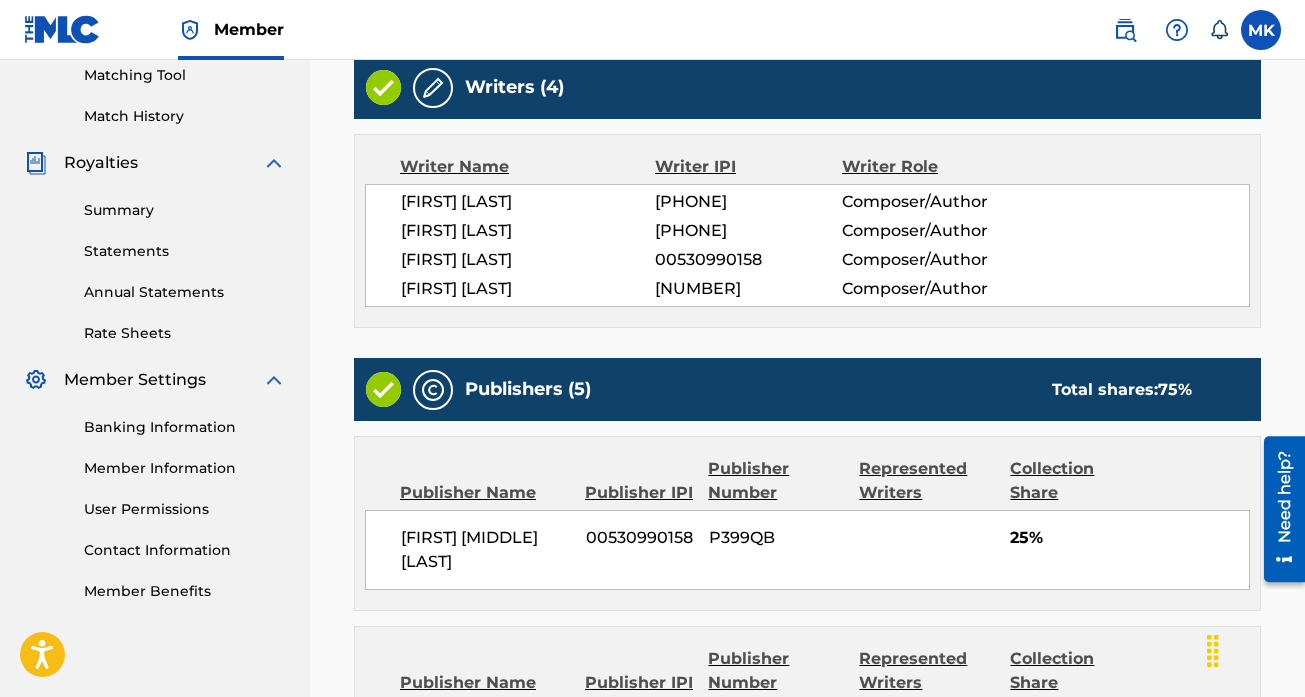 scroll, scrollTop: 513, scrollLeft: 0, axis: vertical 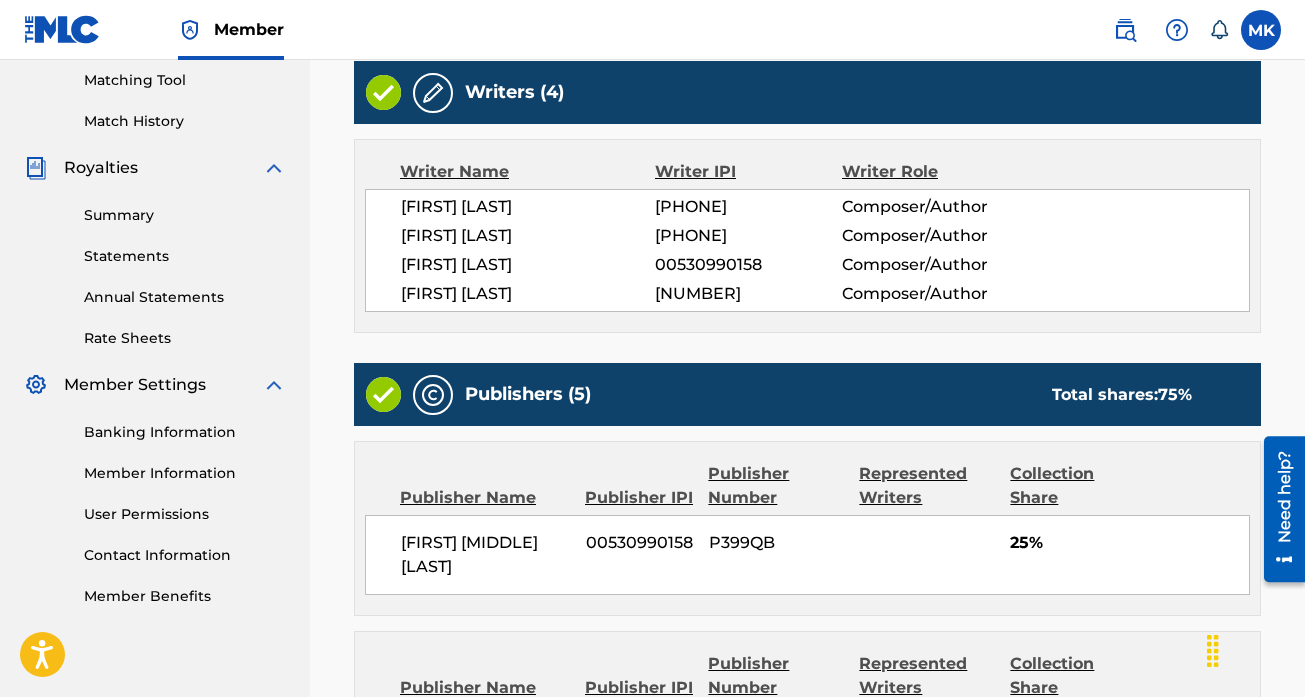 drag, startPoint x: 754, startPoint y: 204, endPoint x: 656, endPoint y: 201, distance: 98.045906 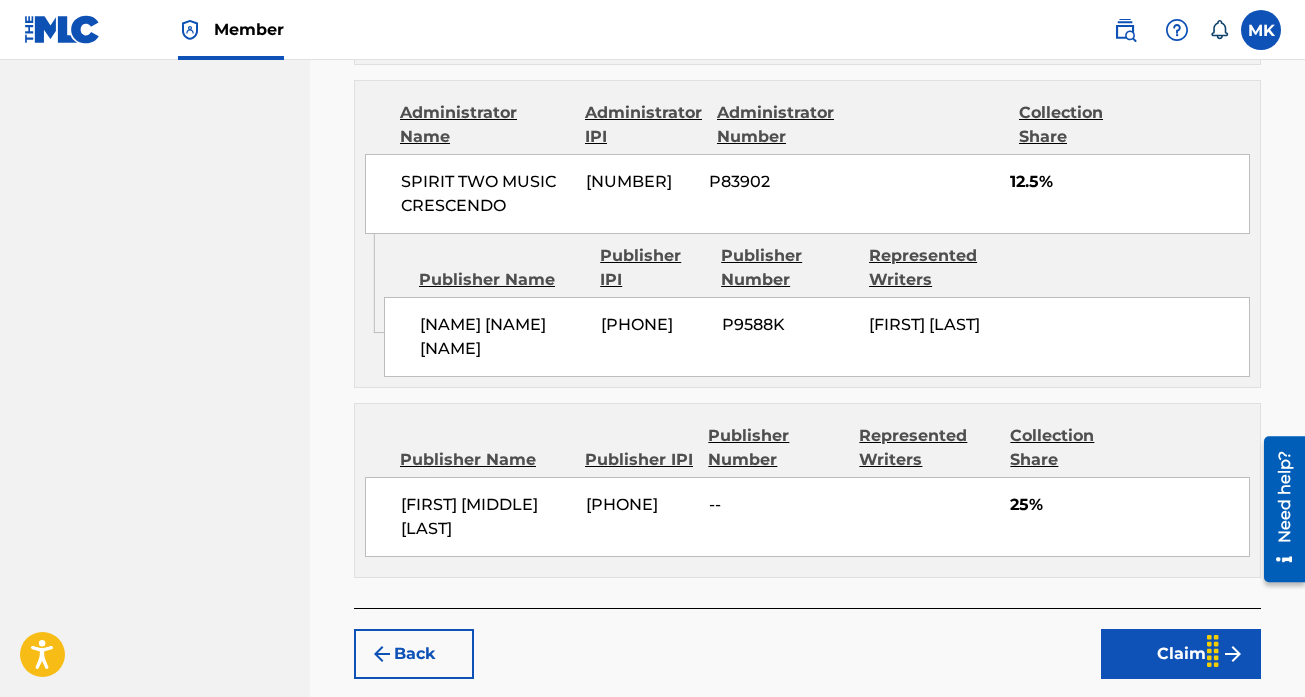 scroll, scrollTop: 1667, scrollLeft: 0, axis: vertical 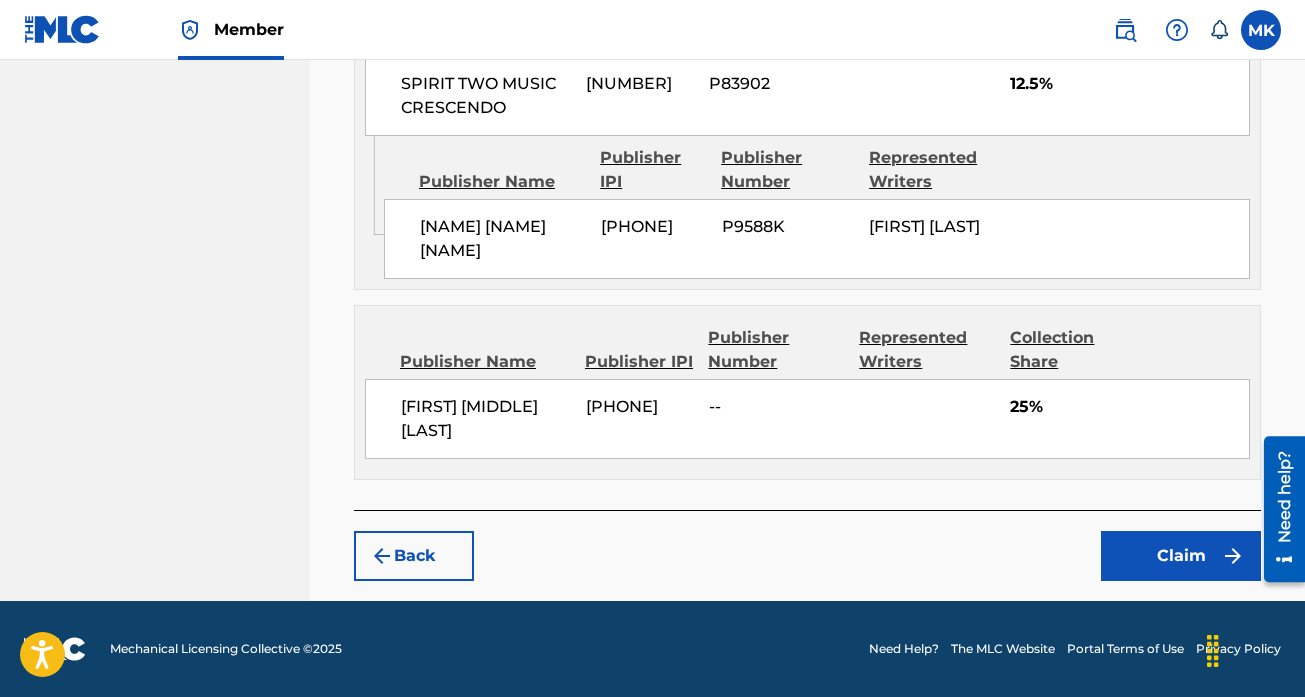 click on "Claim" at bounding box center [1181, 556] 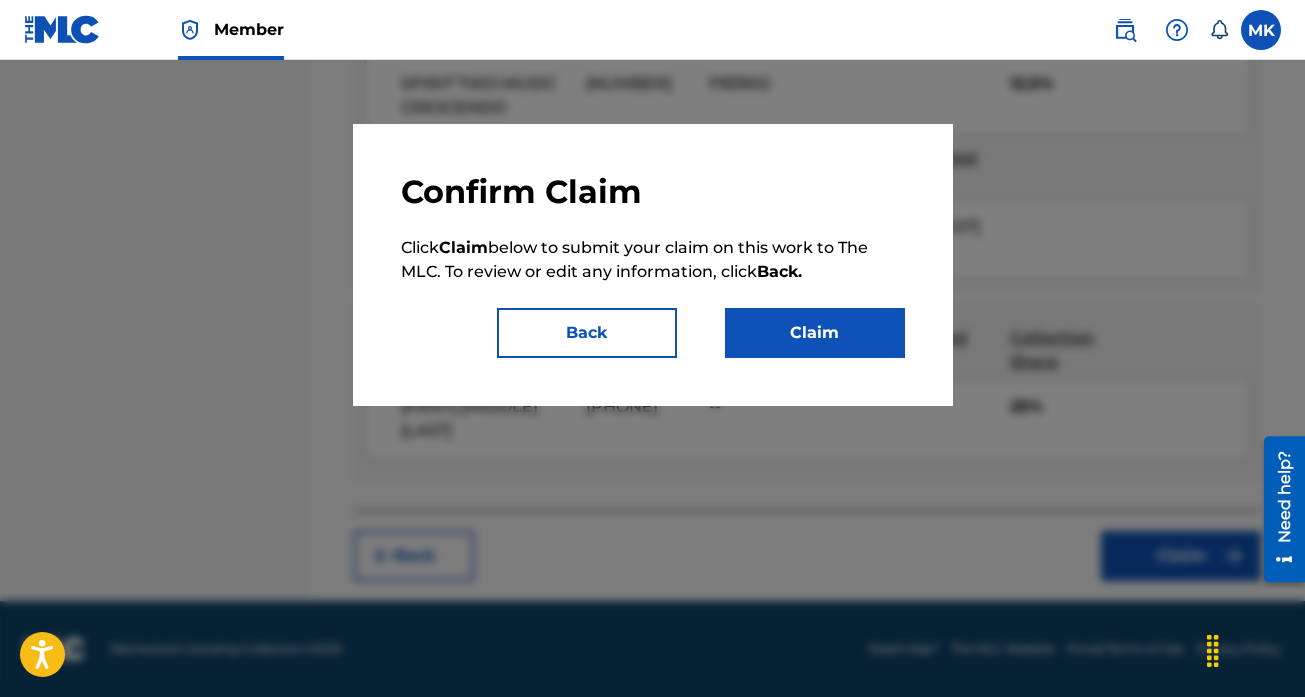 click on "Claim" at bounding box center (815, 333) 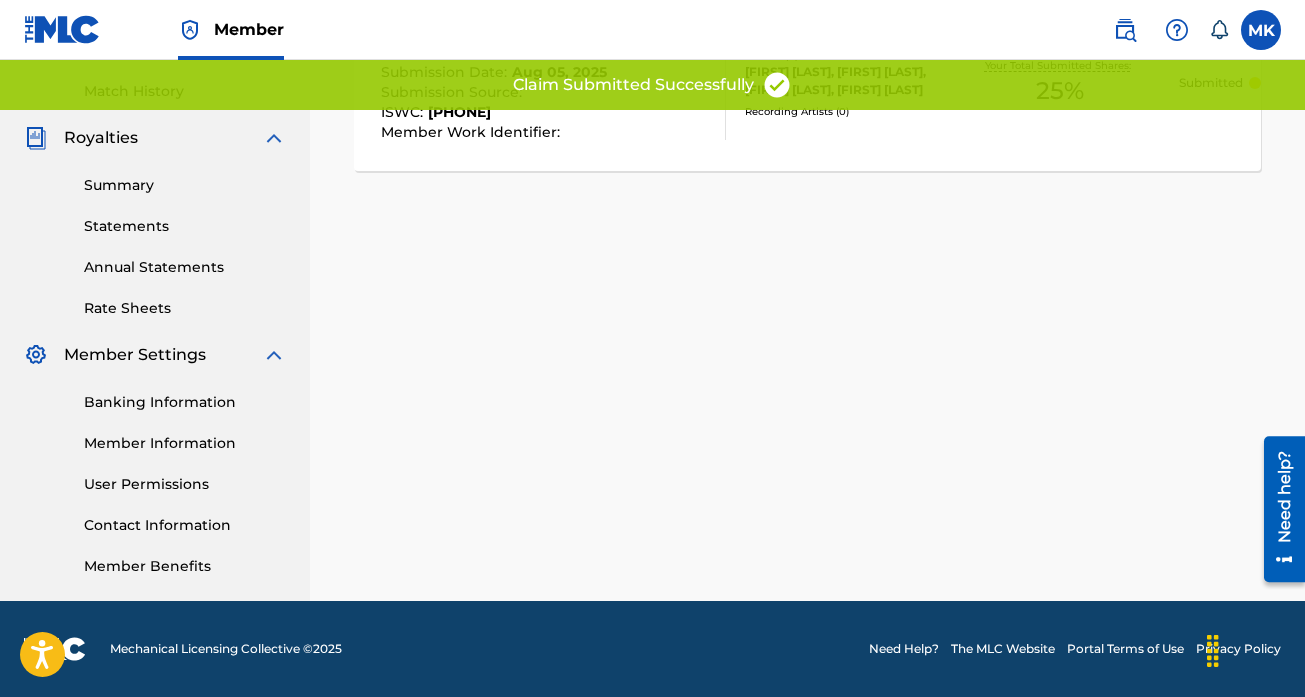 scroll, scrollTop: 42, scrollLeft: 0, axis: vertical 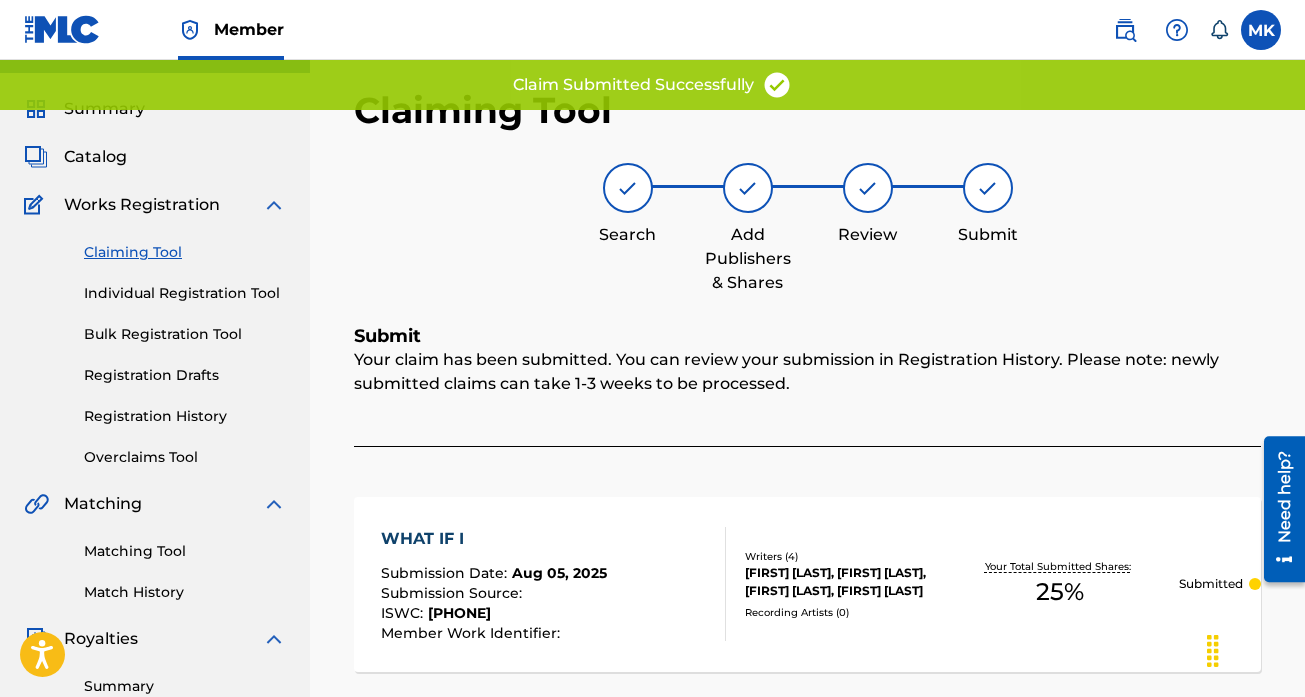 click on "Claiming Tool" at bounding box center [185, 252] 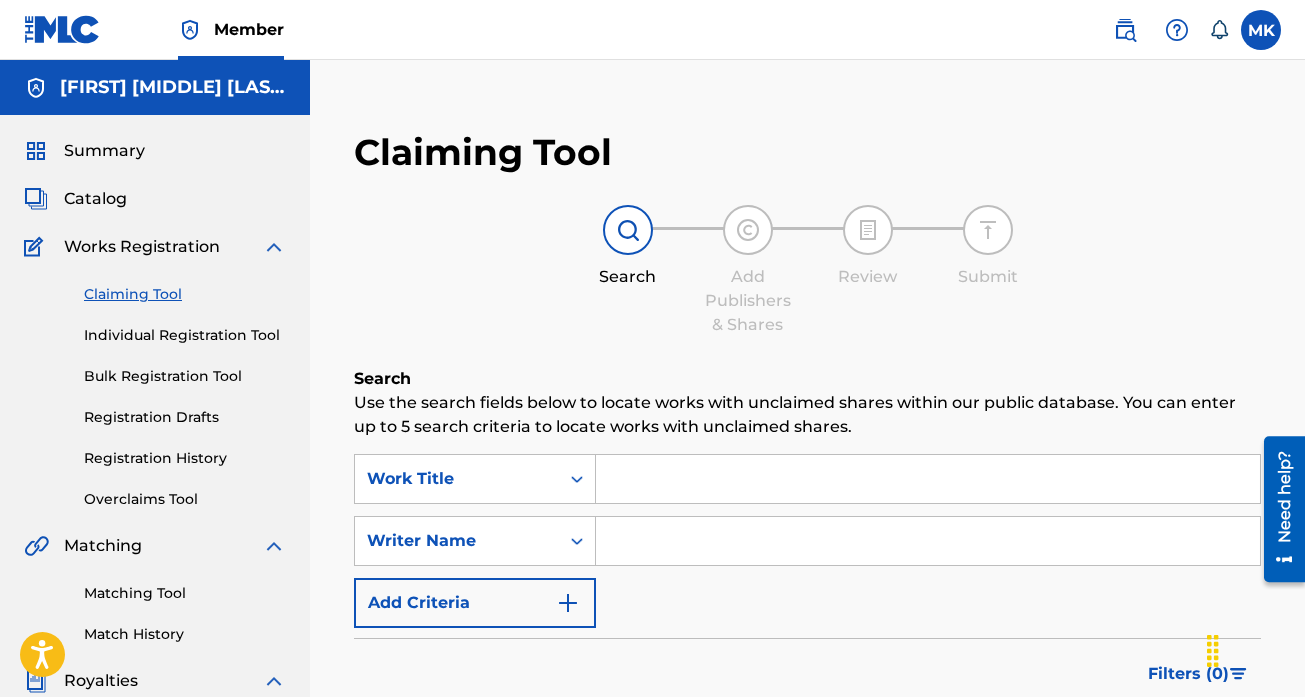 scroll, scrollTop: 181, scrollLeft: 0, axis: vertical 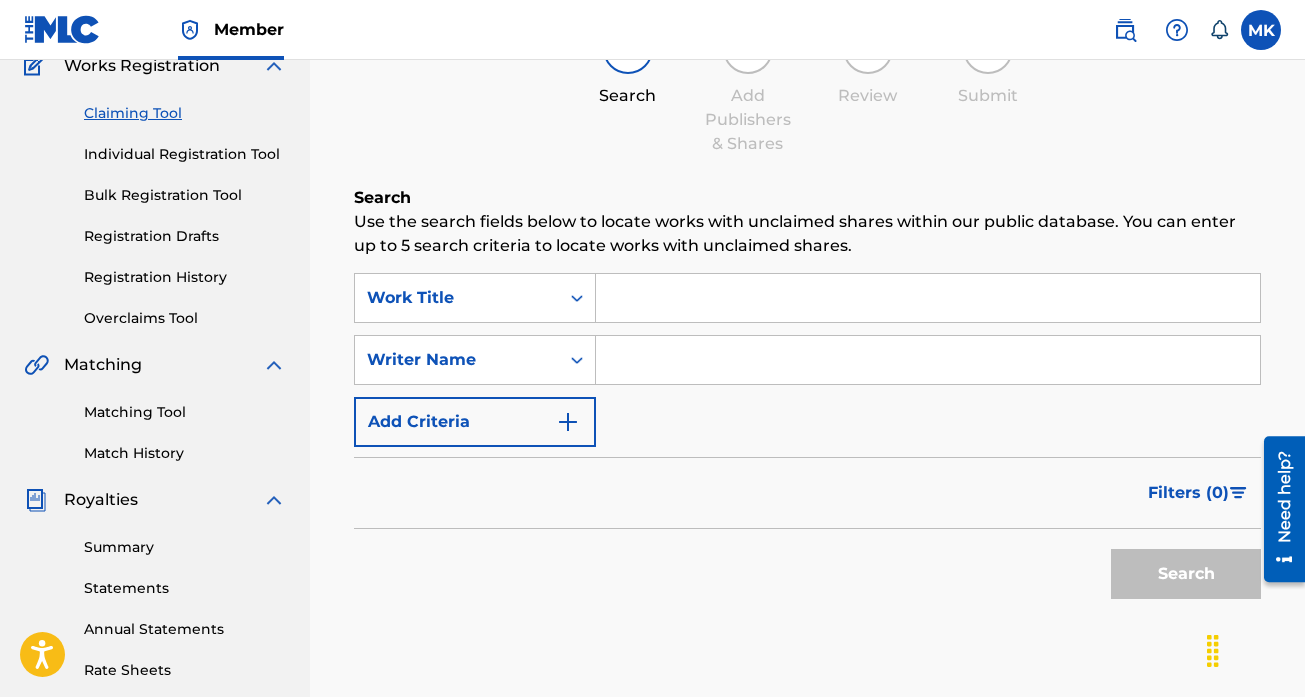 click at bounding box center [928, 360] 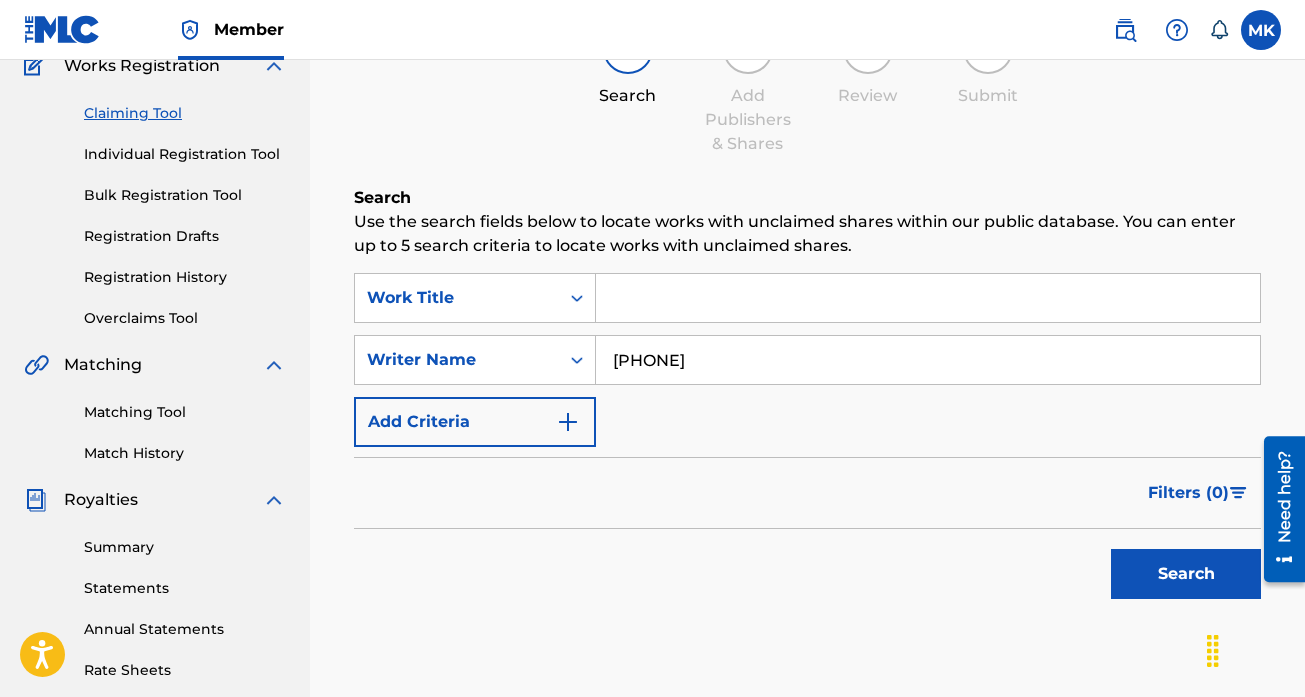 type on "[PHONE]" 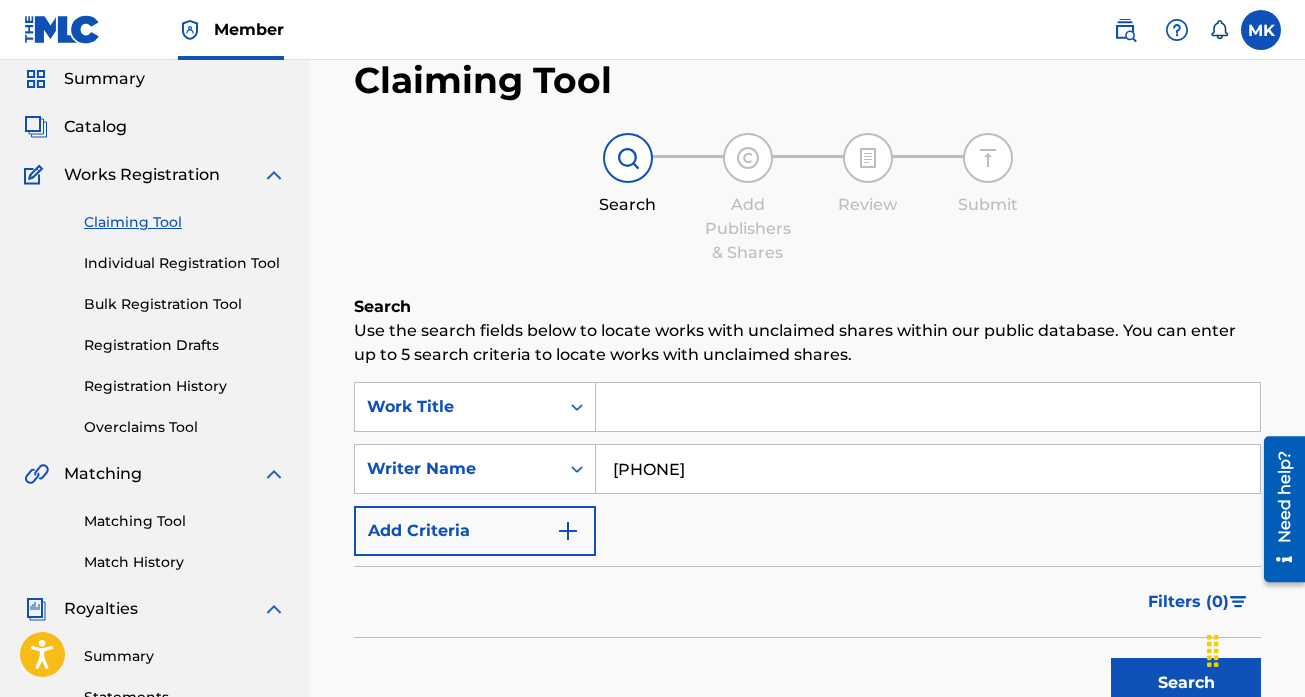 scroll, scrollTop: 124, scrollLeft: 0, axis: vertical 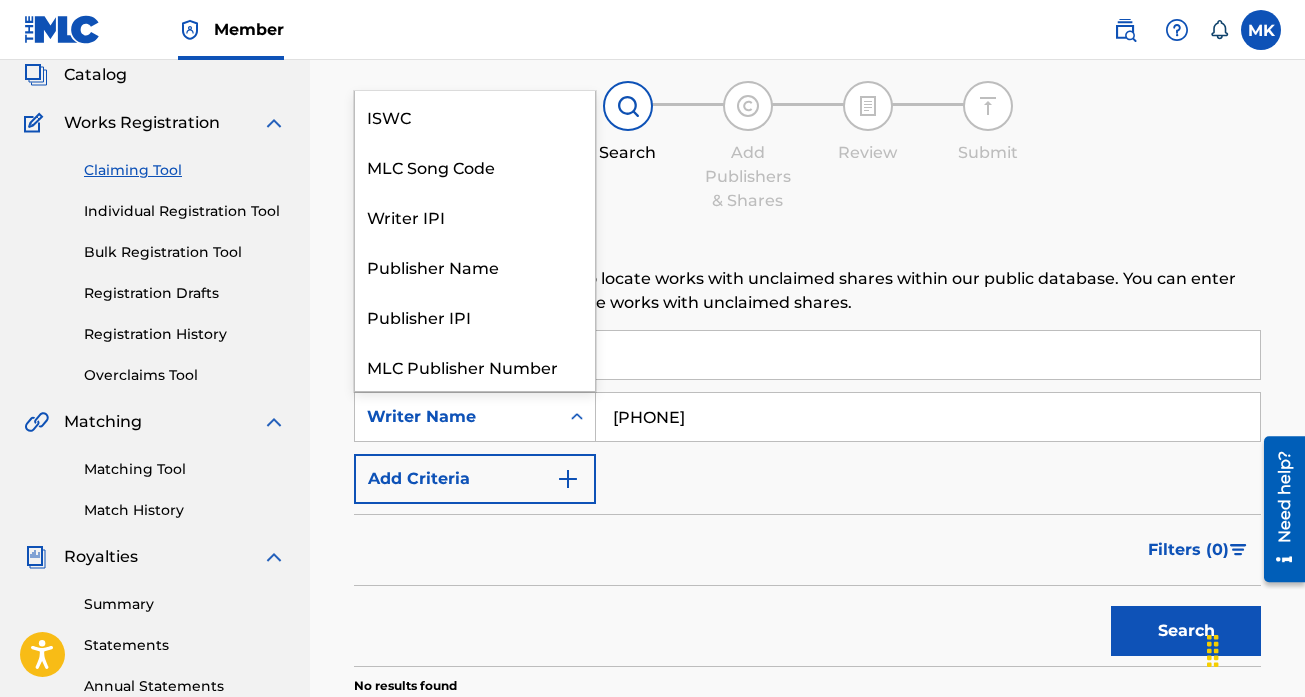 click on "Writer Name" at bounding box center [457, 417] 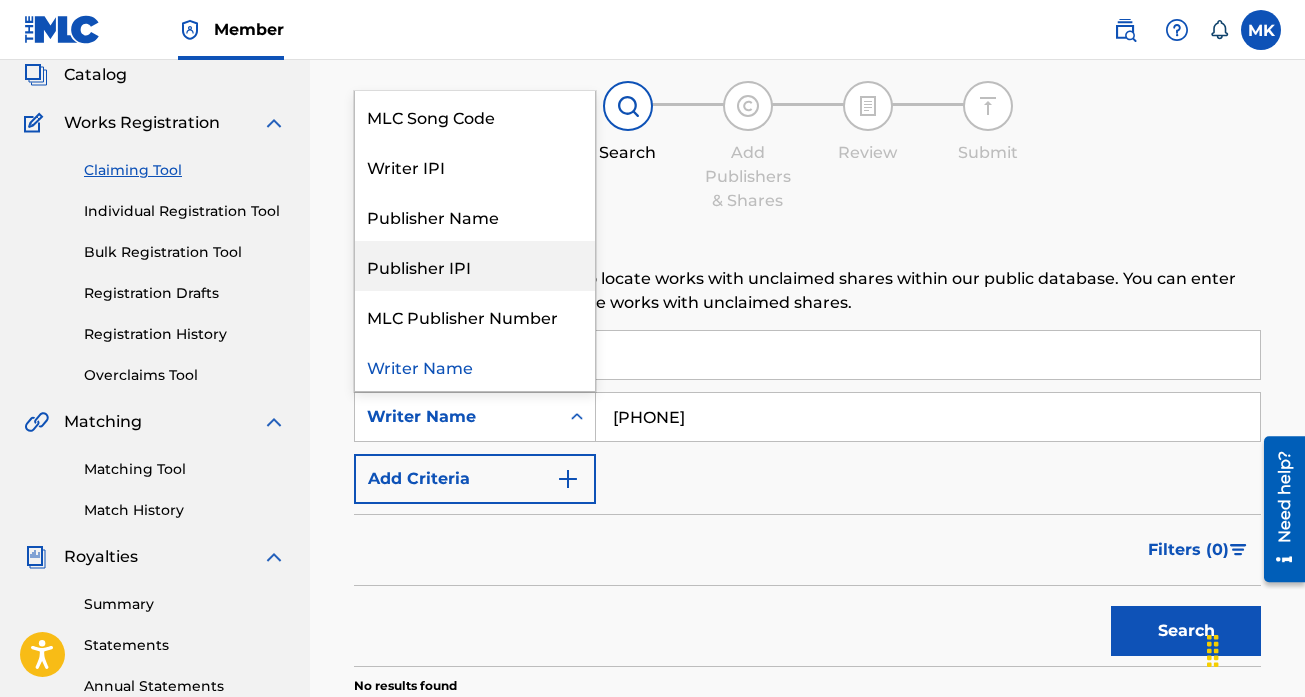 click on "Publisher IPI" at bounding box center (475, 266) 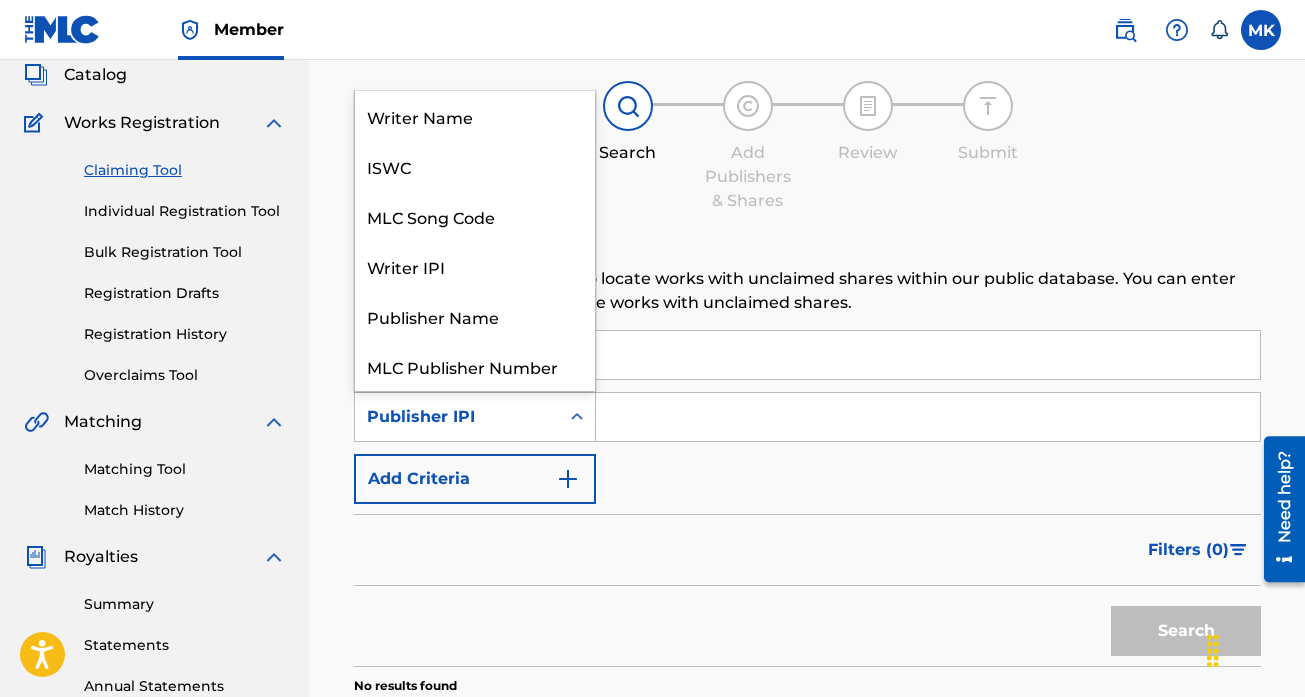 click on "Publisher IPI" at bounding box center [457, 417] 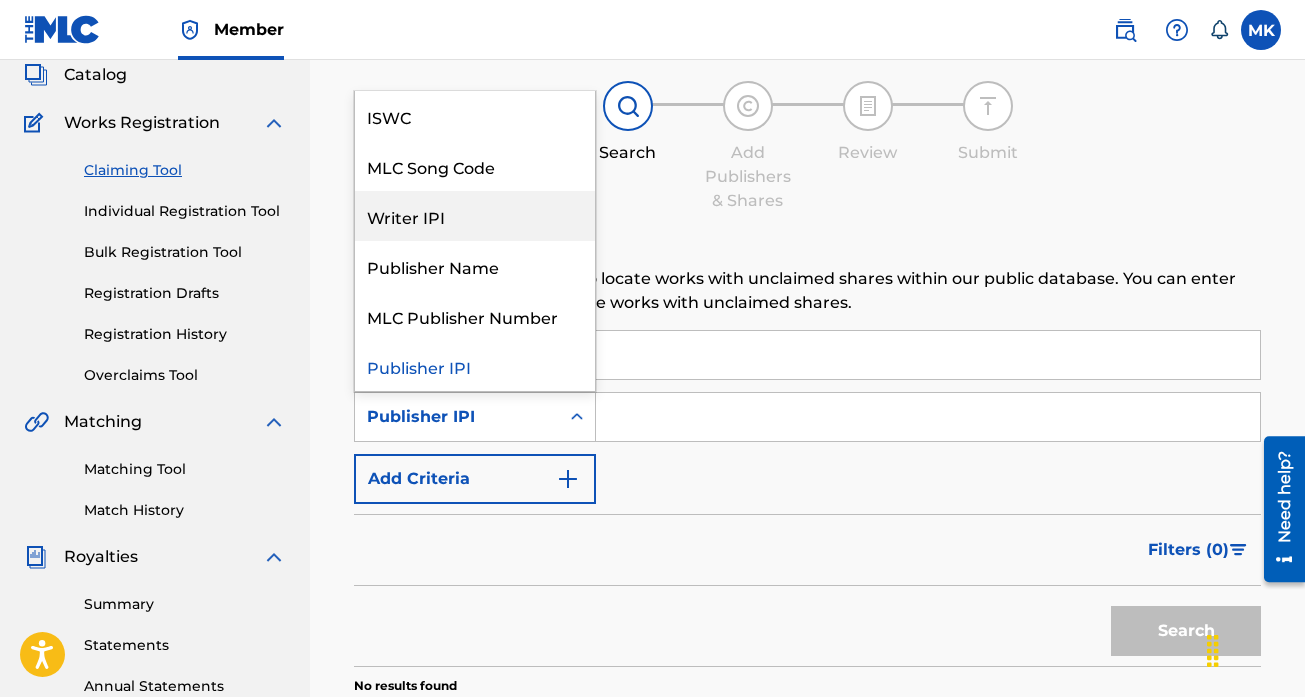 click on "Writer IPI" at bounding box center (475, 216) 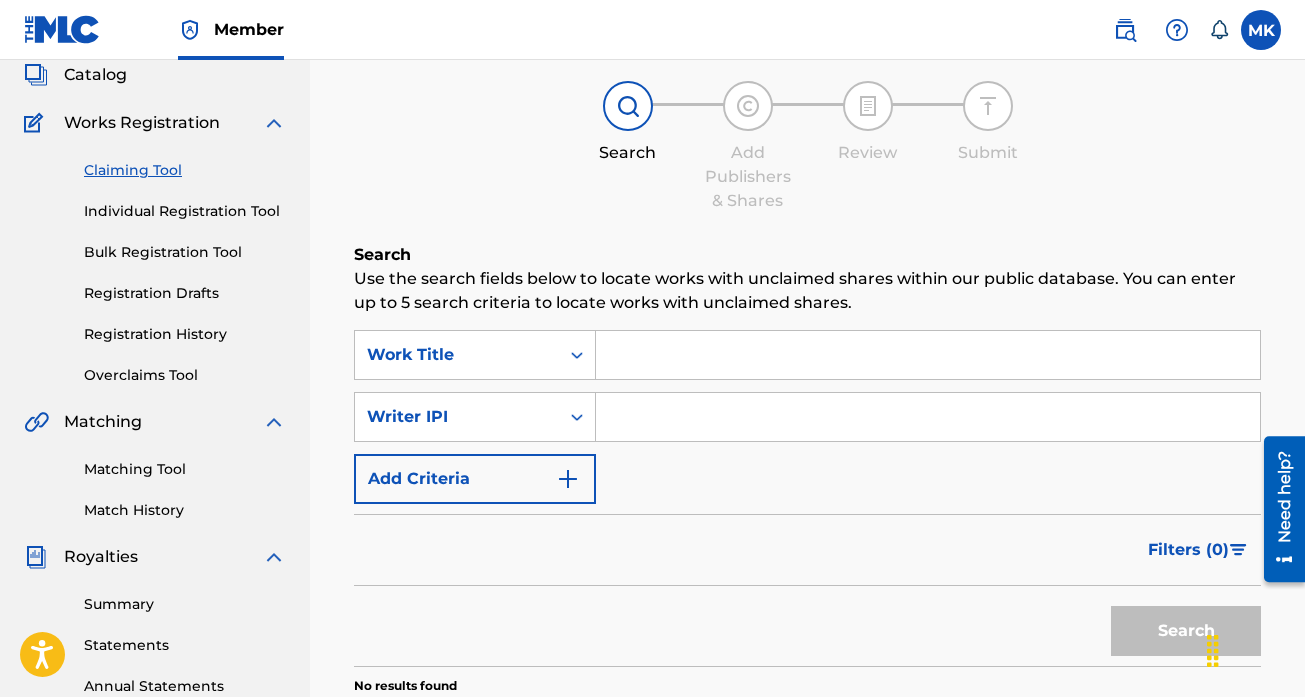 click at bounding box center (928, 417) 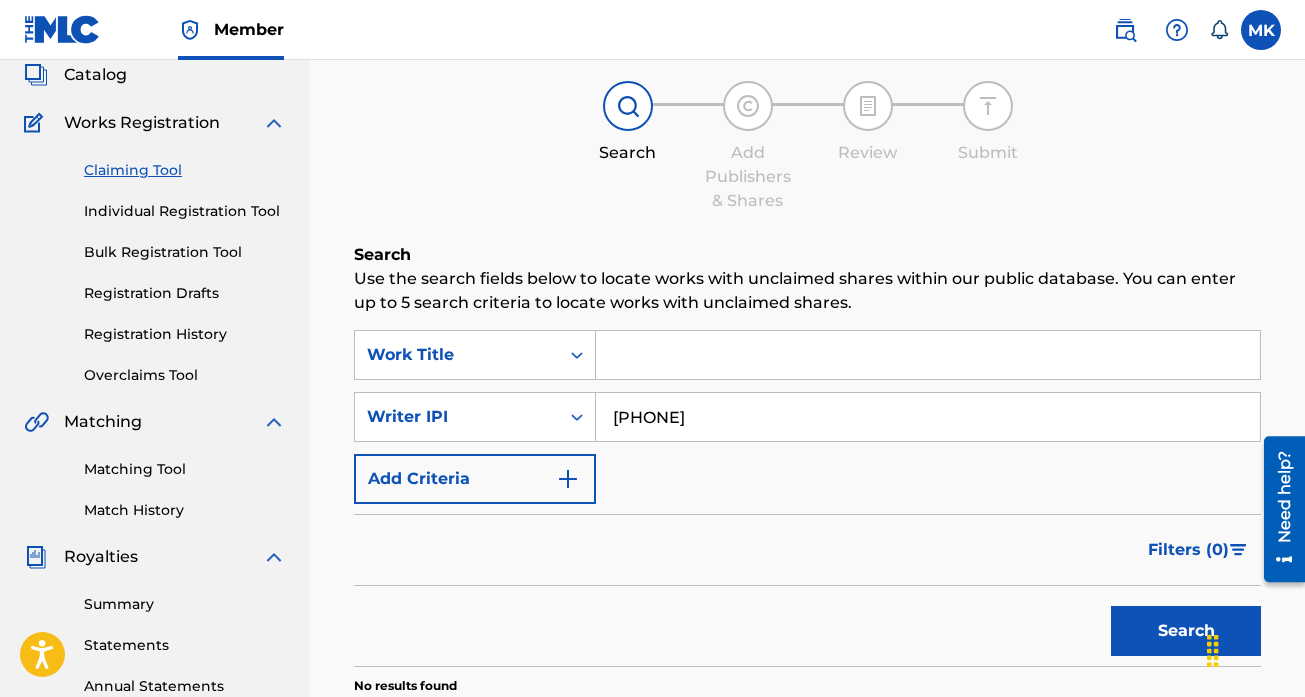 type on "[PHONE]" 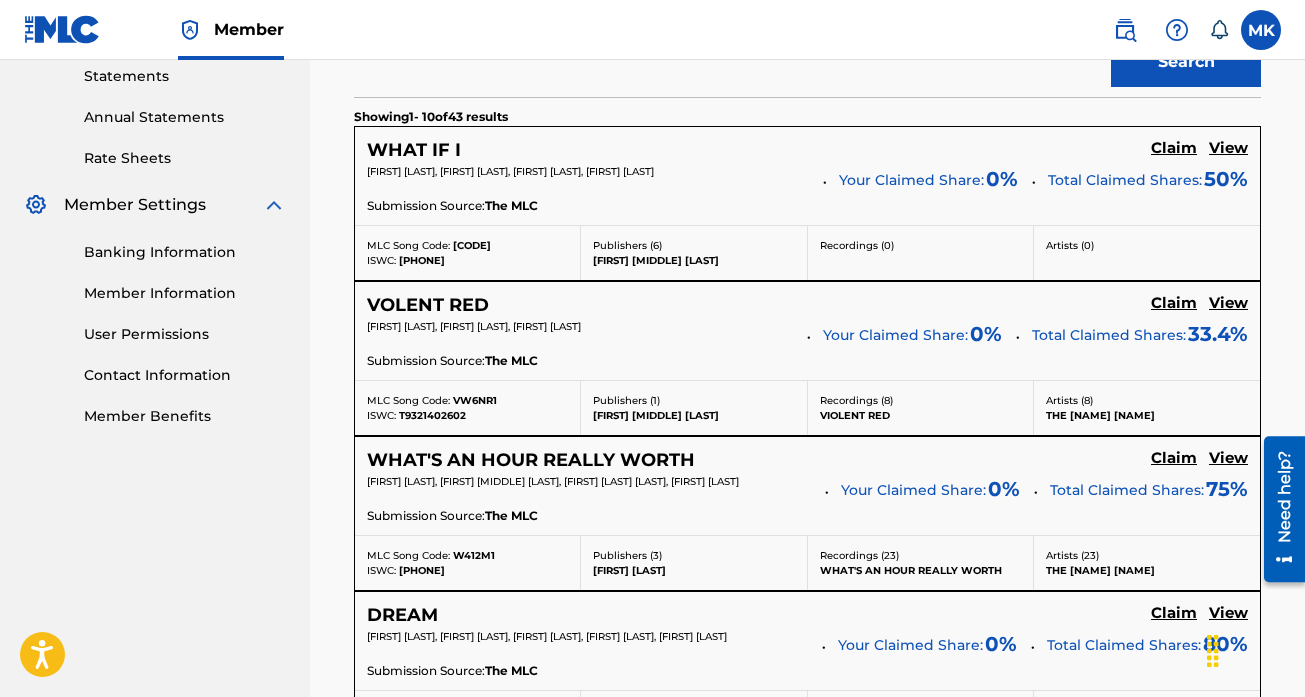 scroll, scrollTop: 743, scrollLeft: 0, axis: vertical 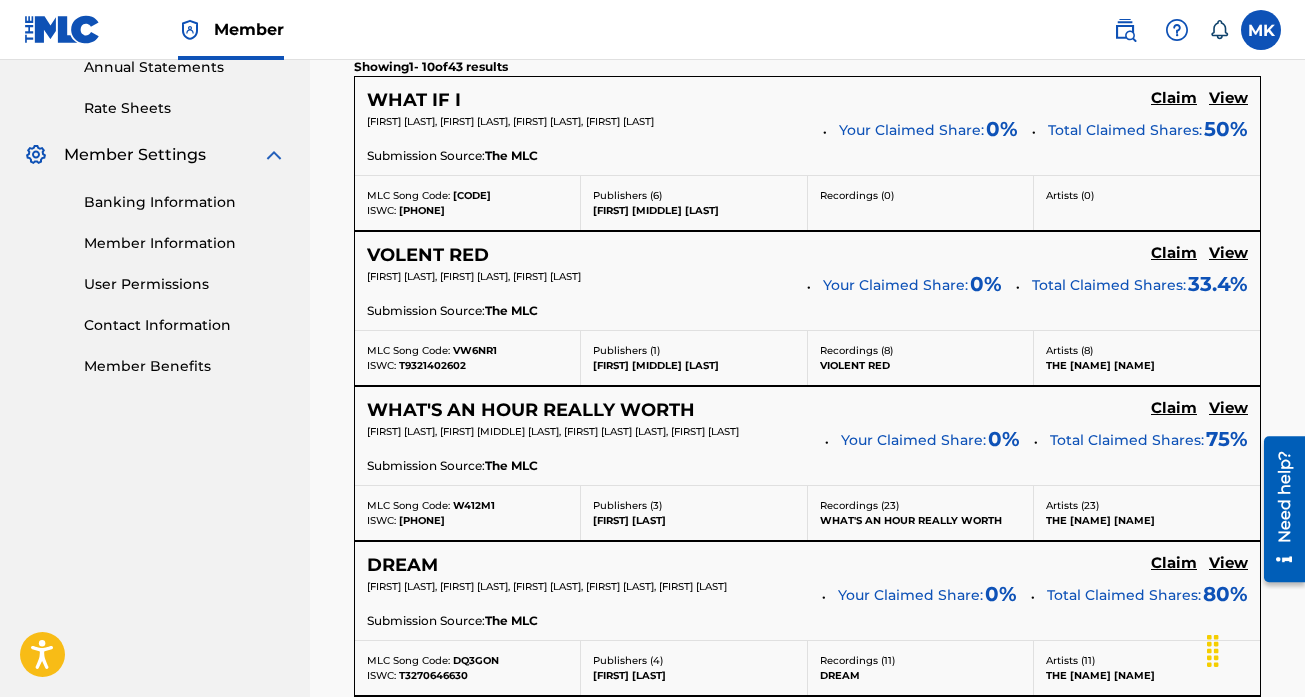 click on "Claim" at bounding box center [1174, 98] 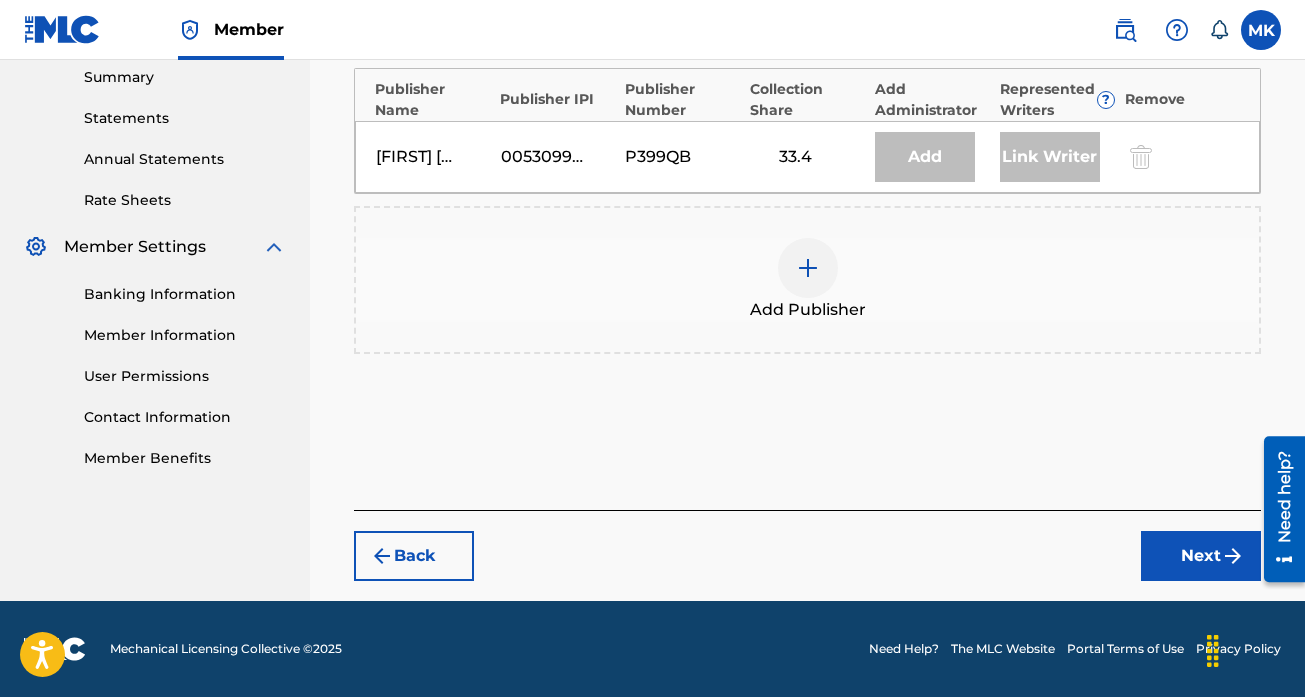 scroll, scrollTop: 651, scrollLeft: 0, axis: vertical 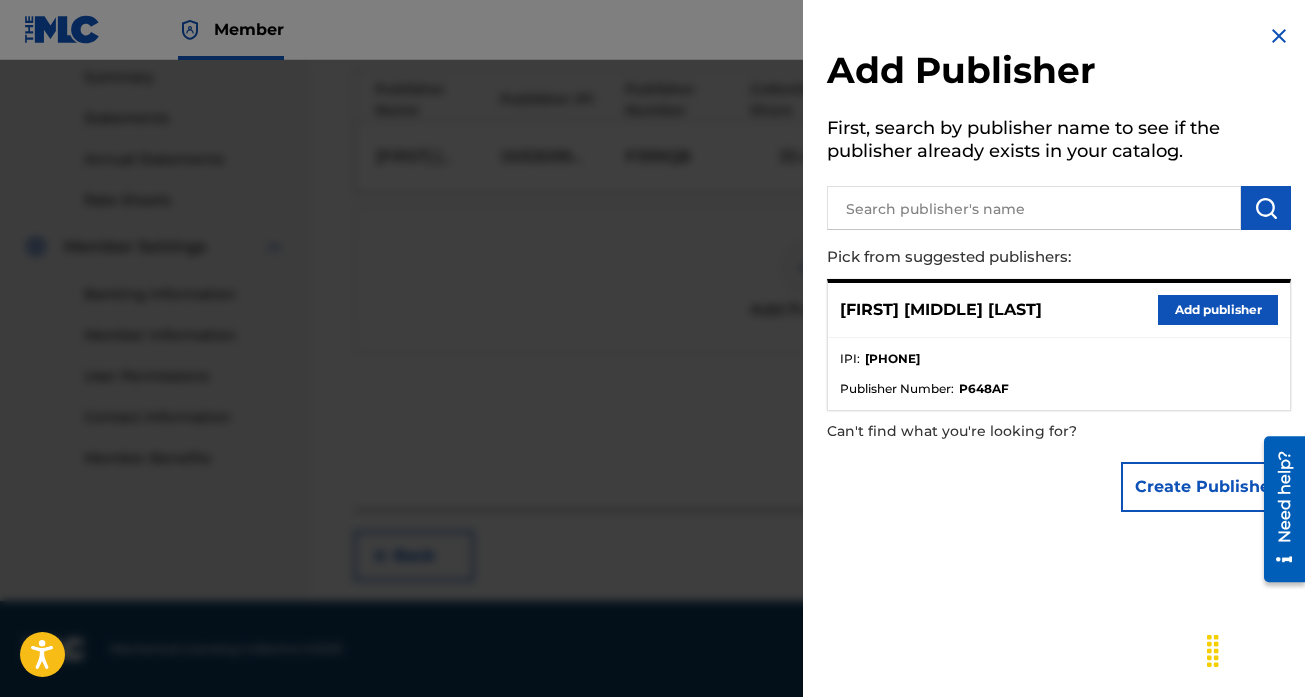 click on "Create Publisher" at bounding box center [1206, 487] 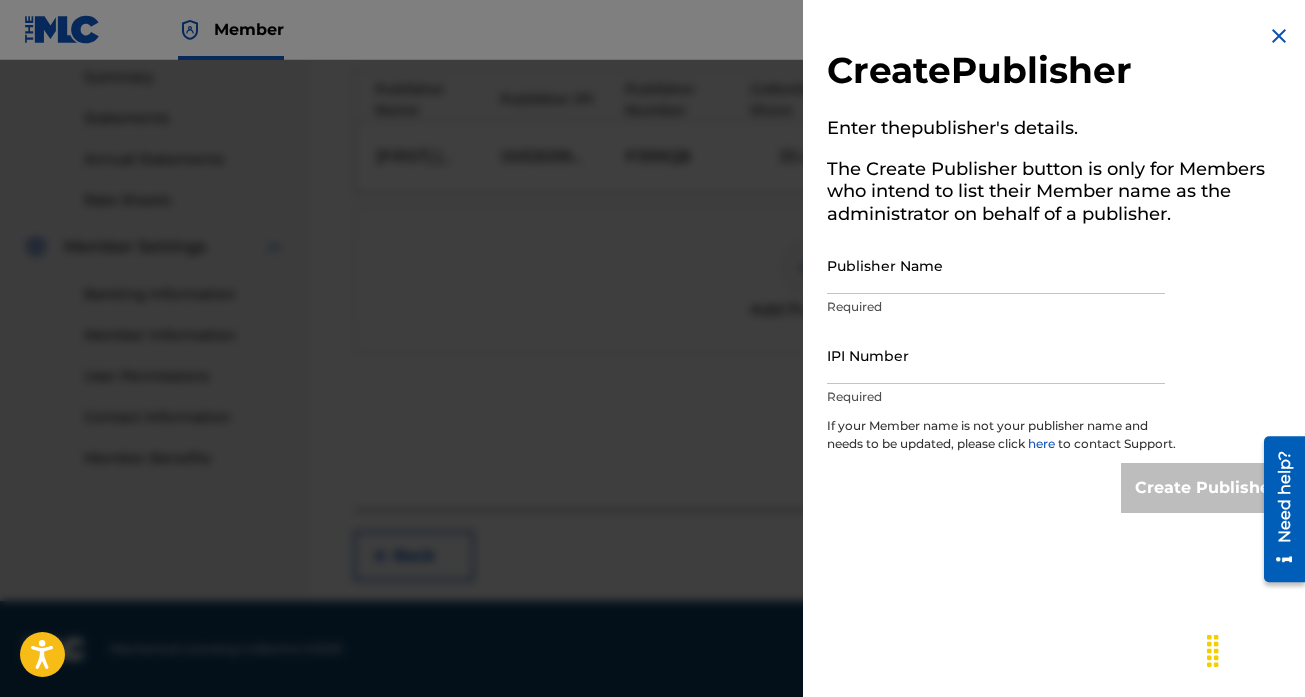 click on "Publisher Name" at bounding box center [996, 265] 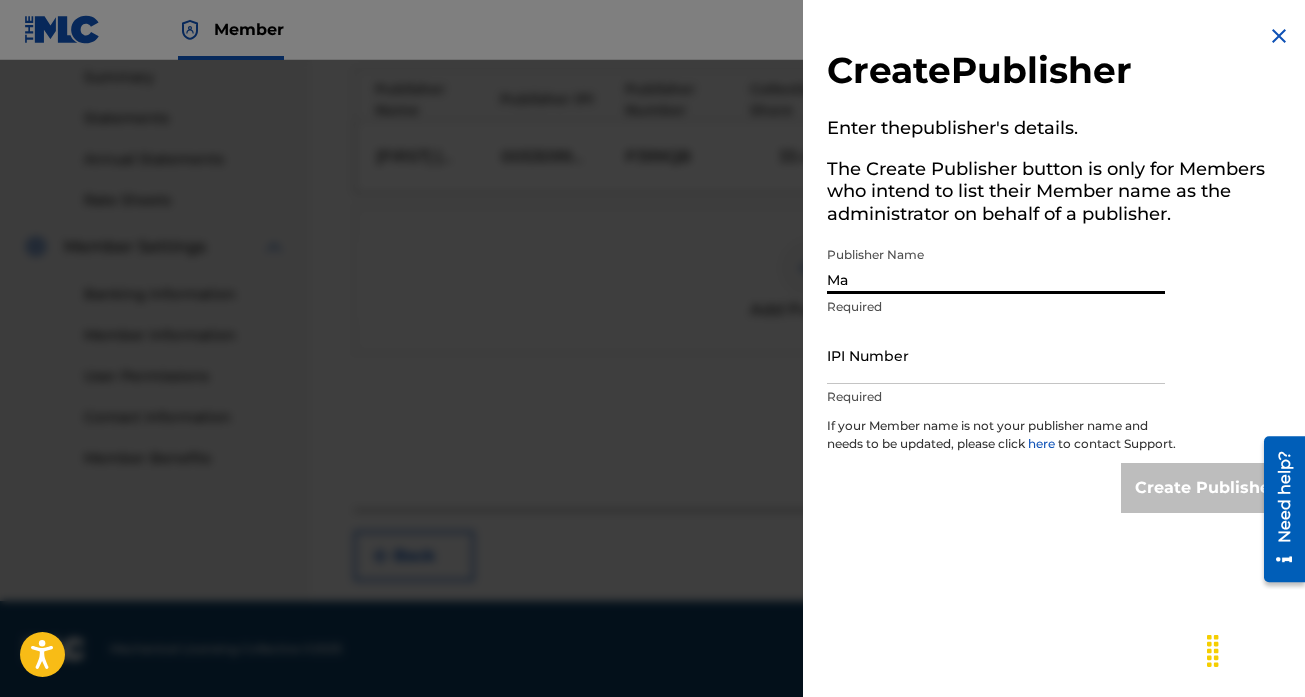 type on "[FIRST] [MIDDLE] [LAST]" 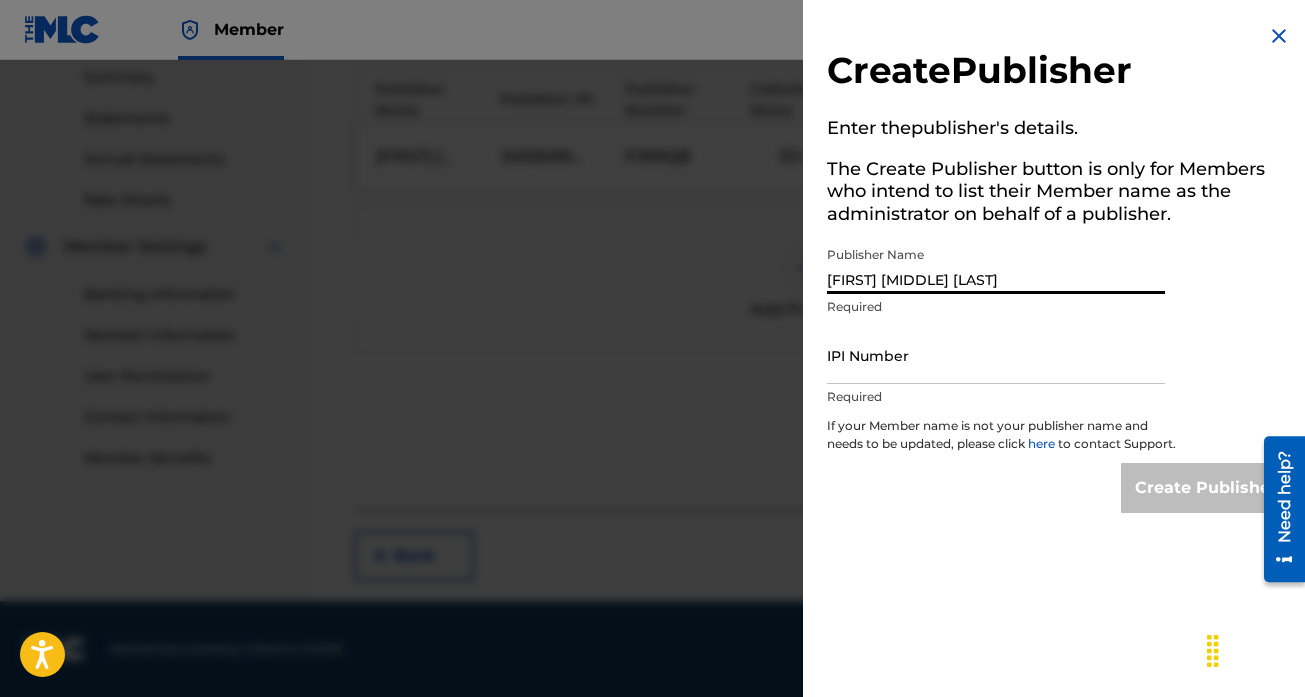 click on "IPI Number" at bounding box center (996, 355) 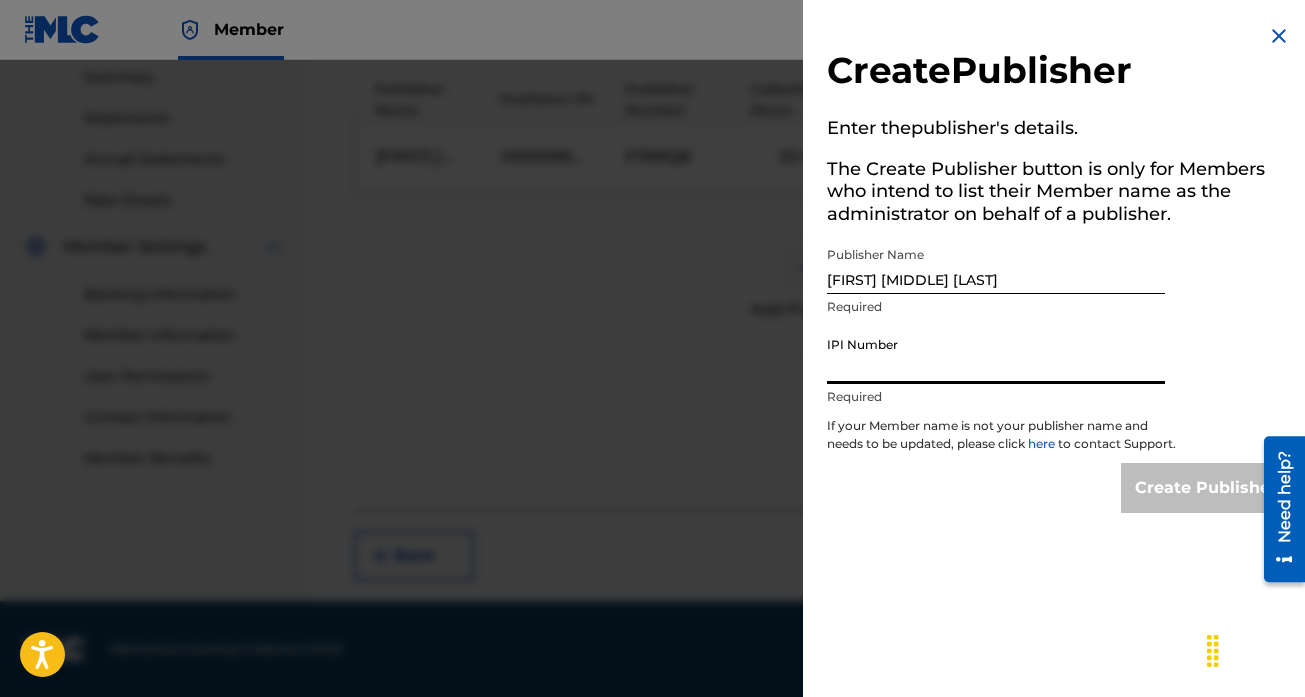 paste on "[PHONE]" 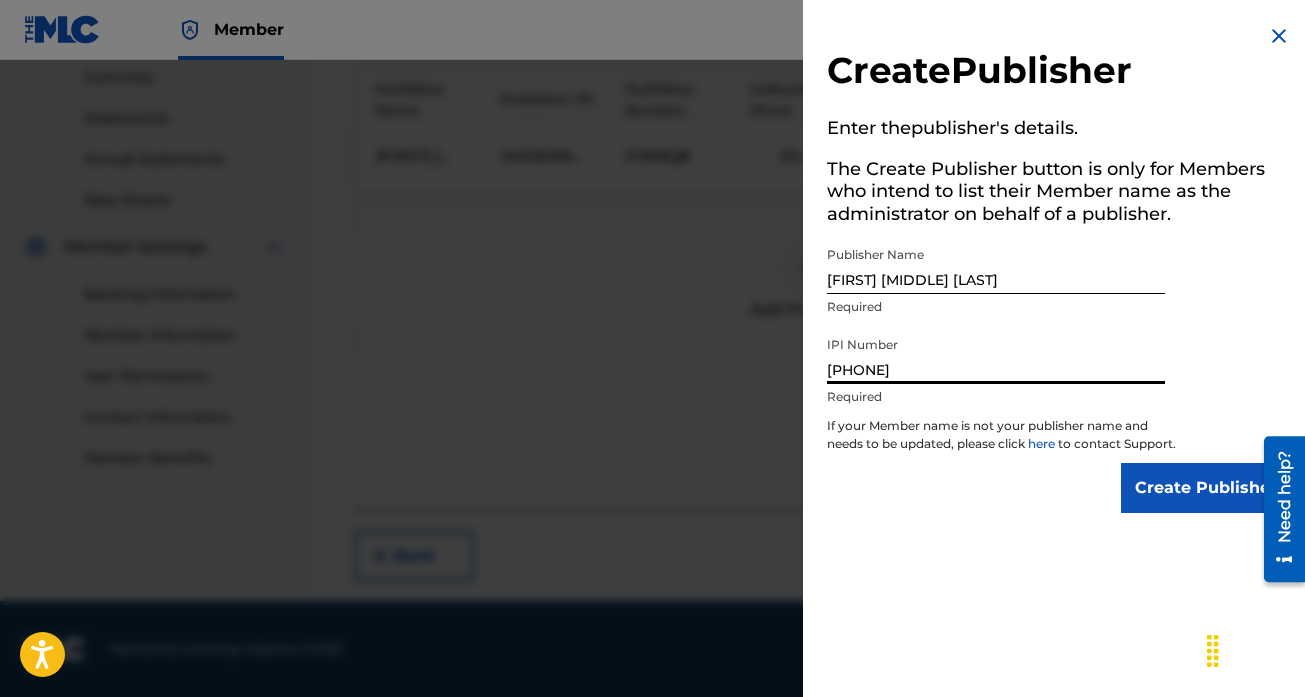 type on "[PHONE]" 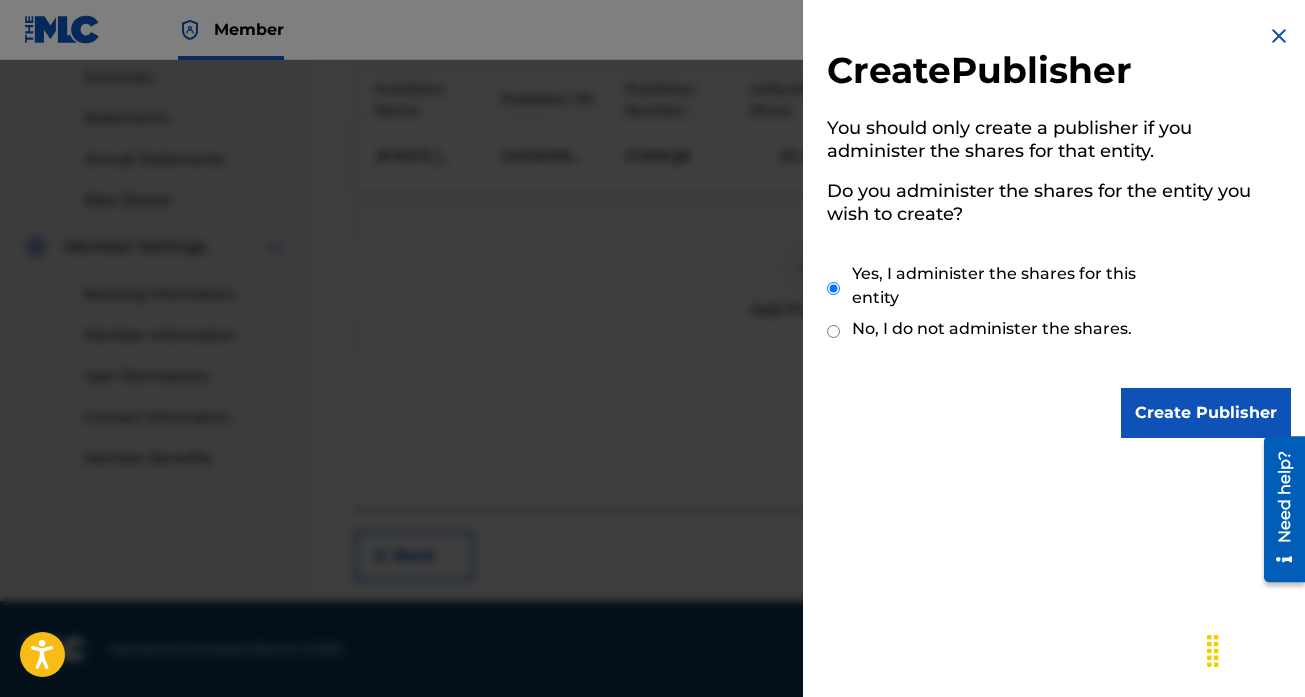 click on "Create Publisher" at bounding box center (1206, 413) 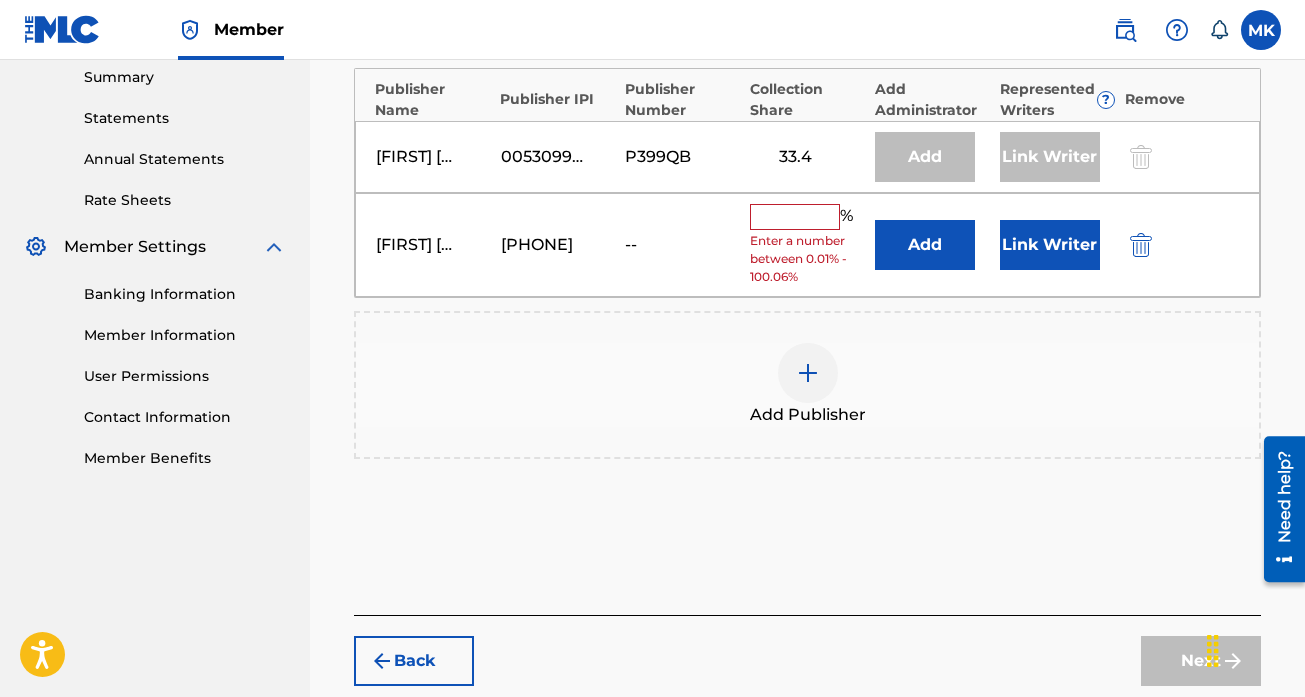 click at bounding box center (795, 217) 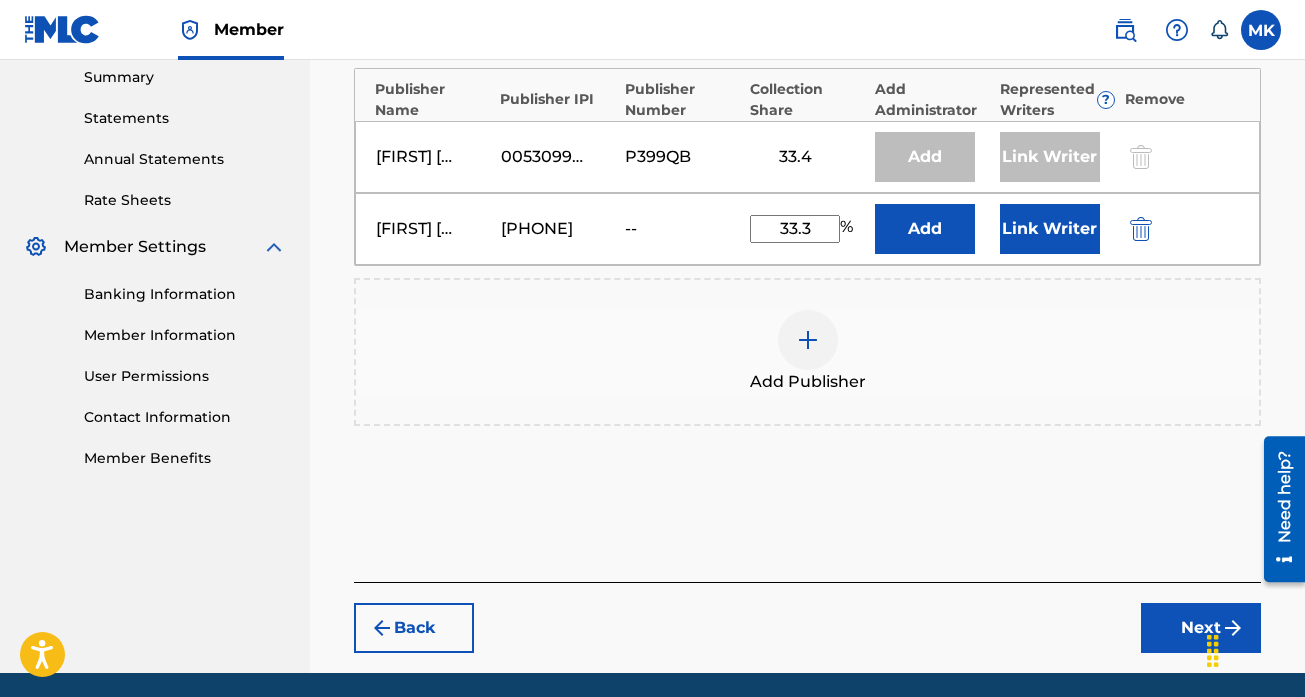 type on "33.3" 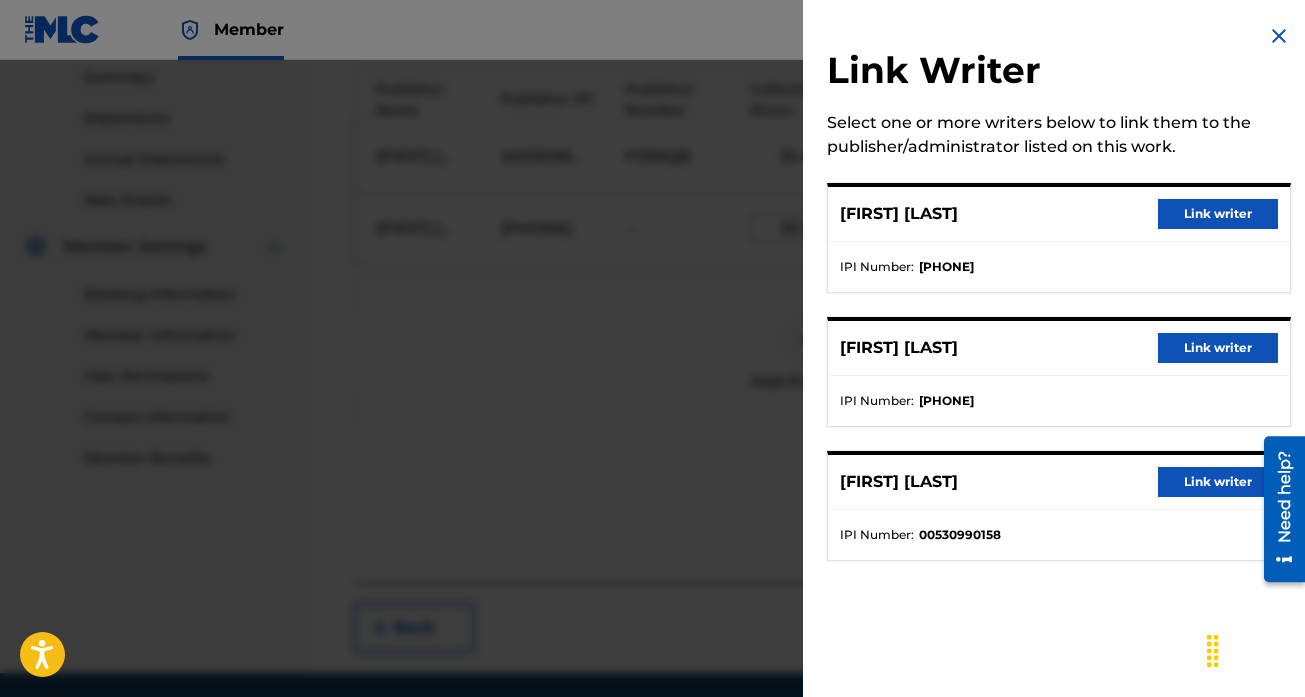 click on "Link writer" at bounding box center (1218, 214) 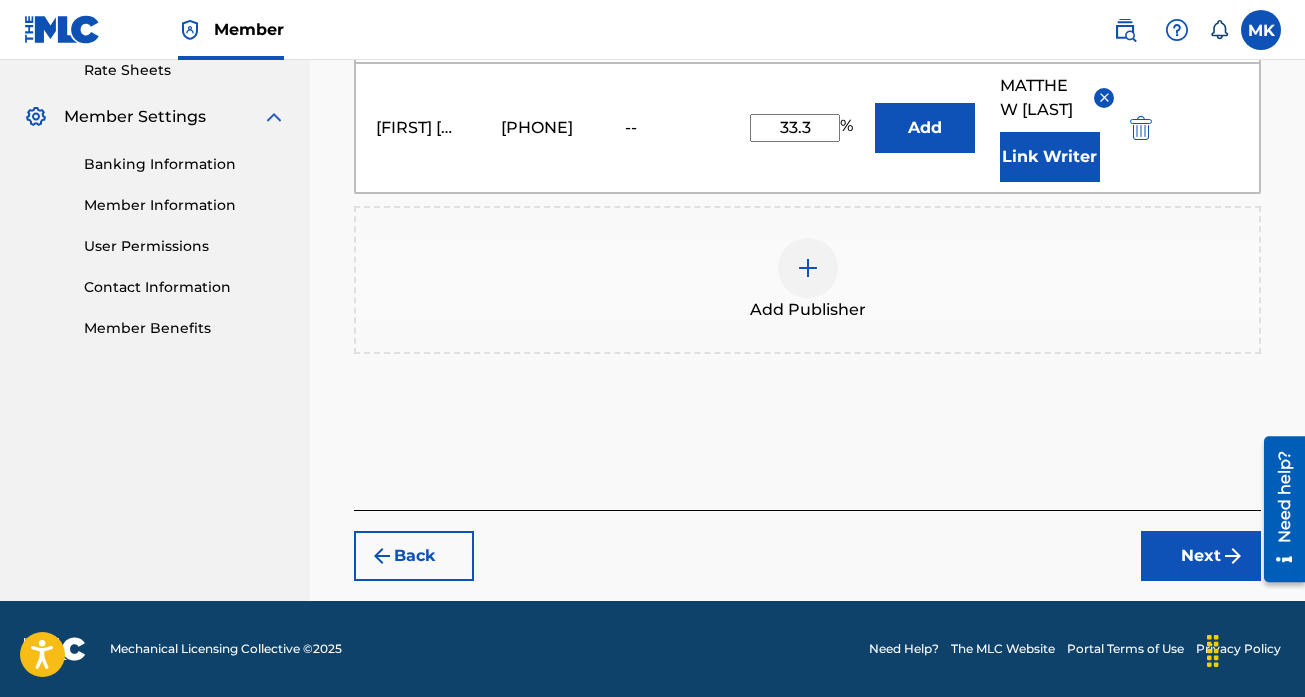 scroll, scrollTop: 829, scrollLeft: 0, axis: vertical 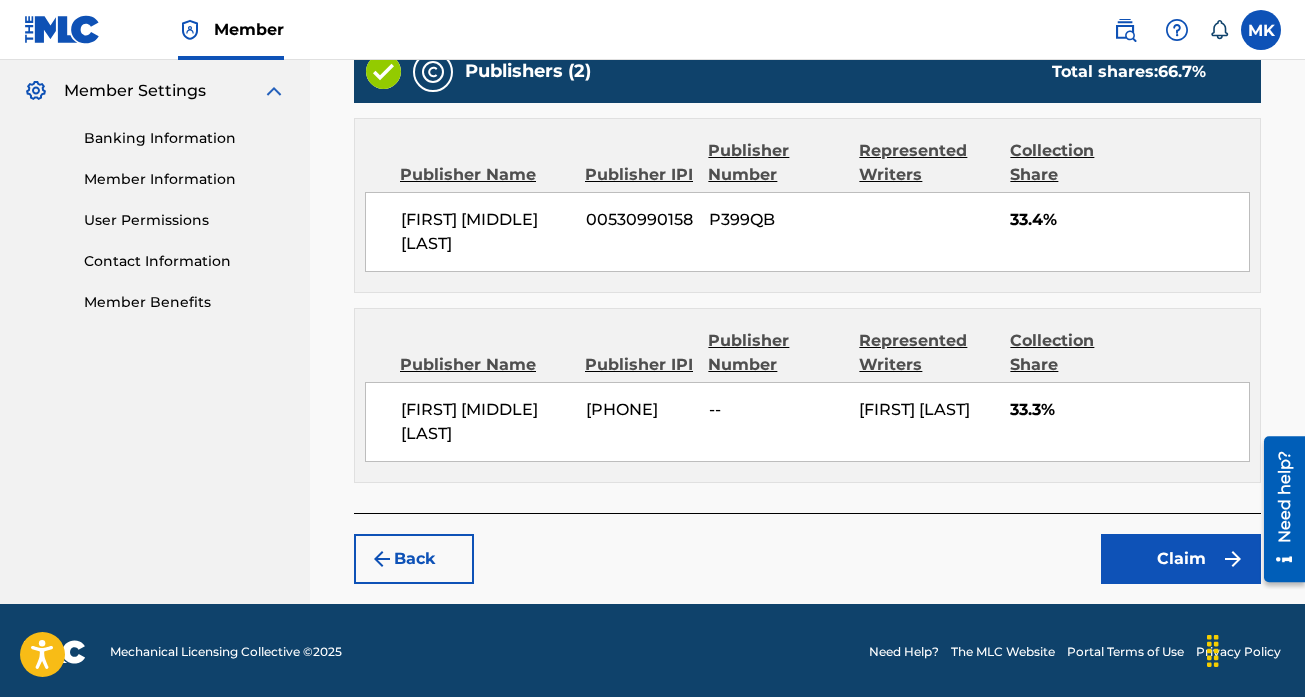 click on "Claim" at bounding box center [1181, 559] 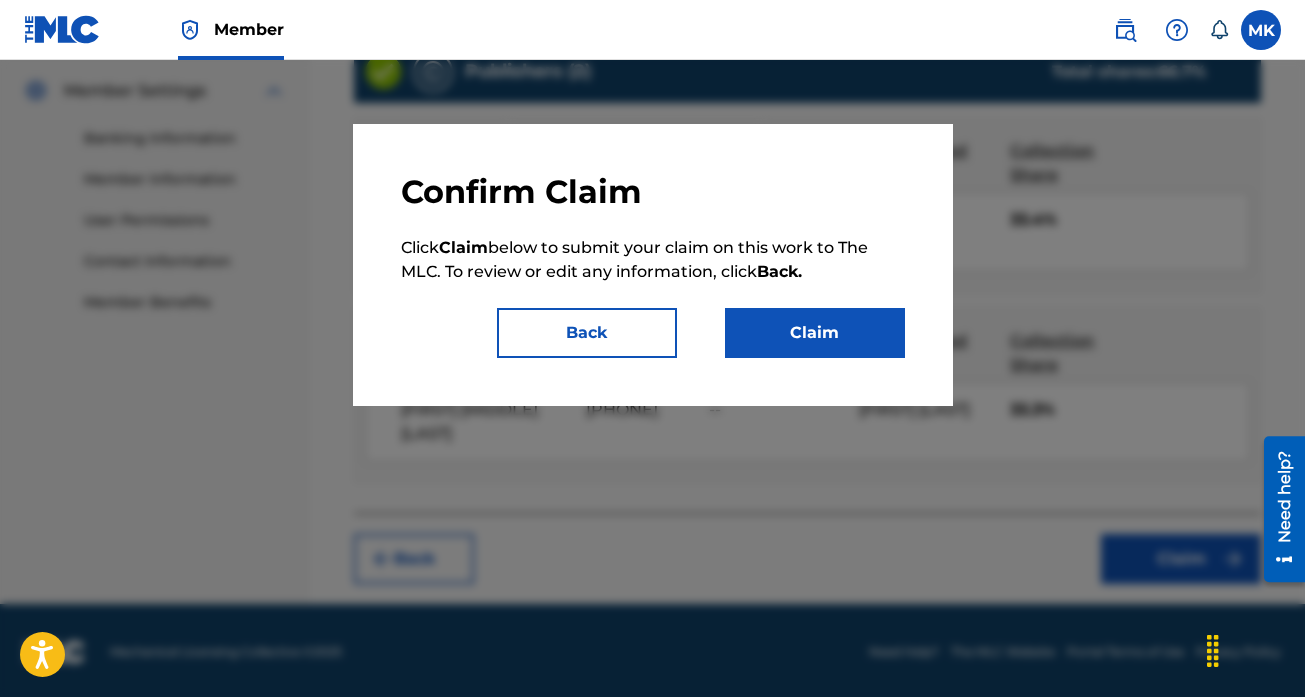 click on "Claim" at bounding box center (815, 333) 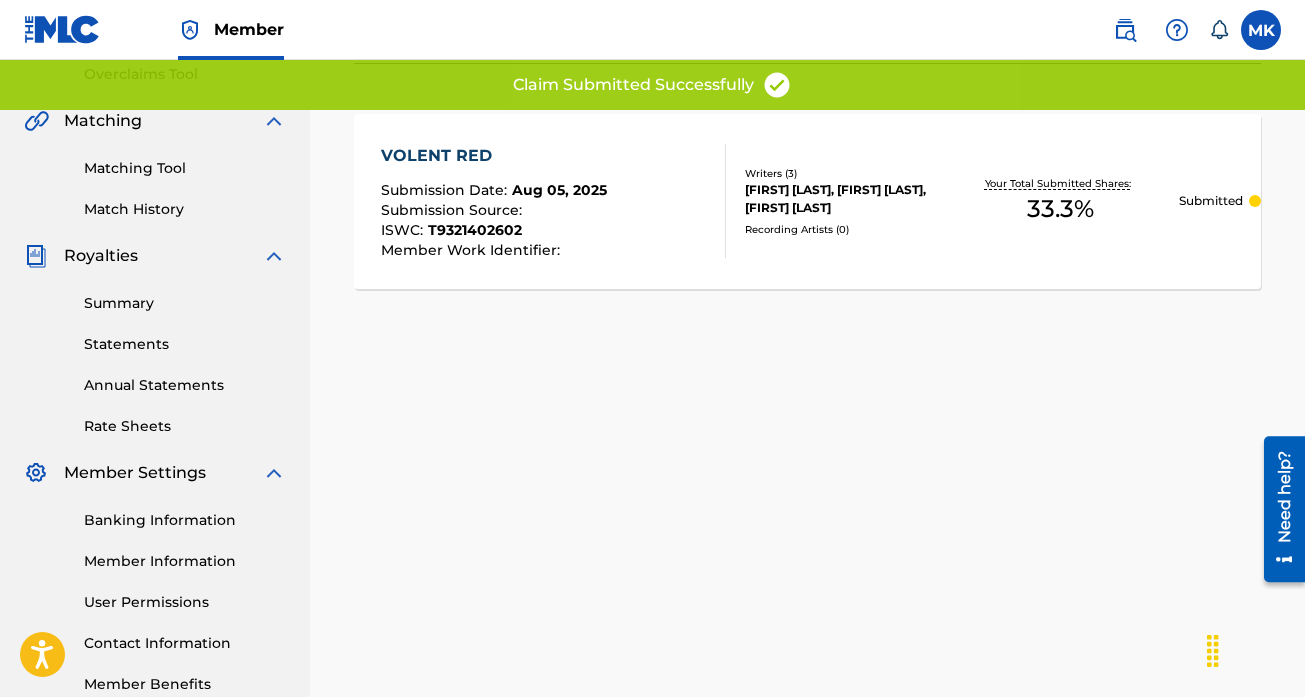 scroll, scrollTop: 108, scrollLeft: 0, axis: vertical 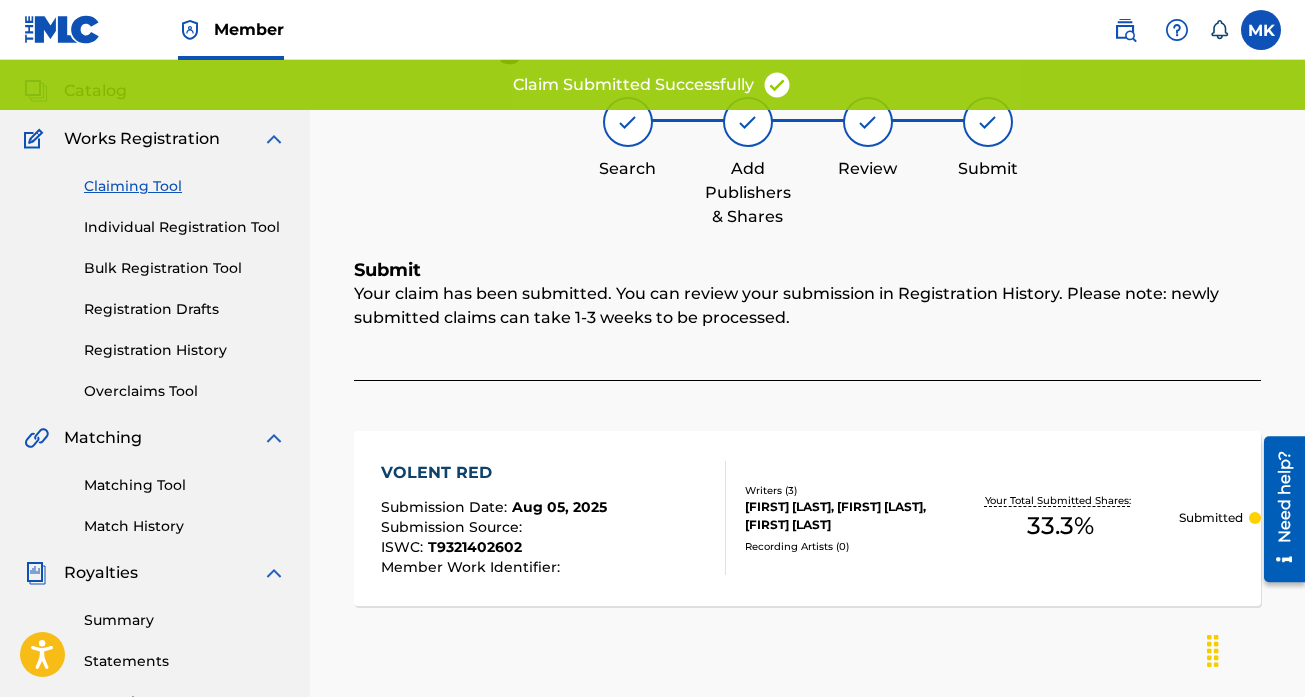 click on "Claiming Tool" at bounding box center [185, 186] 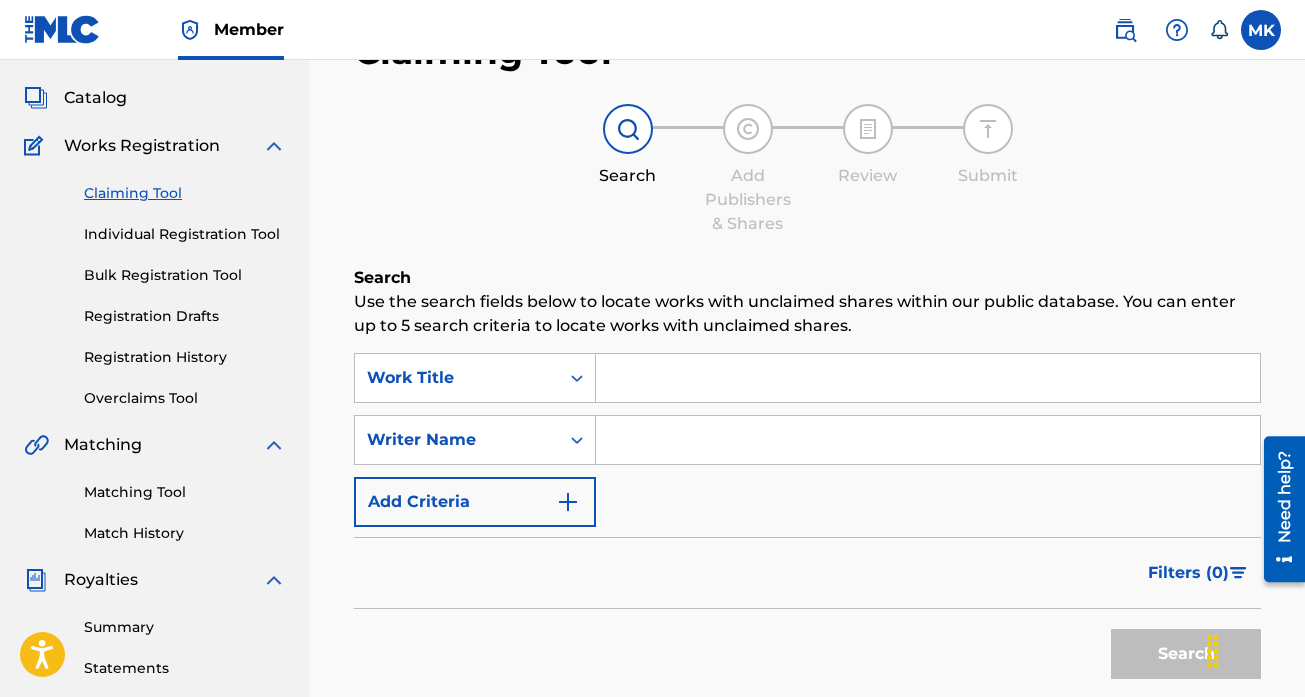 scroll, scrollTop: 196, scrollLeft: 0, axis: vertical 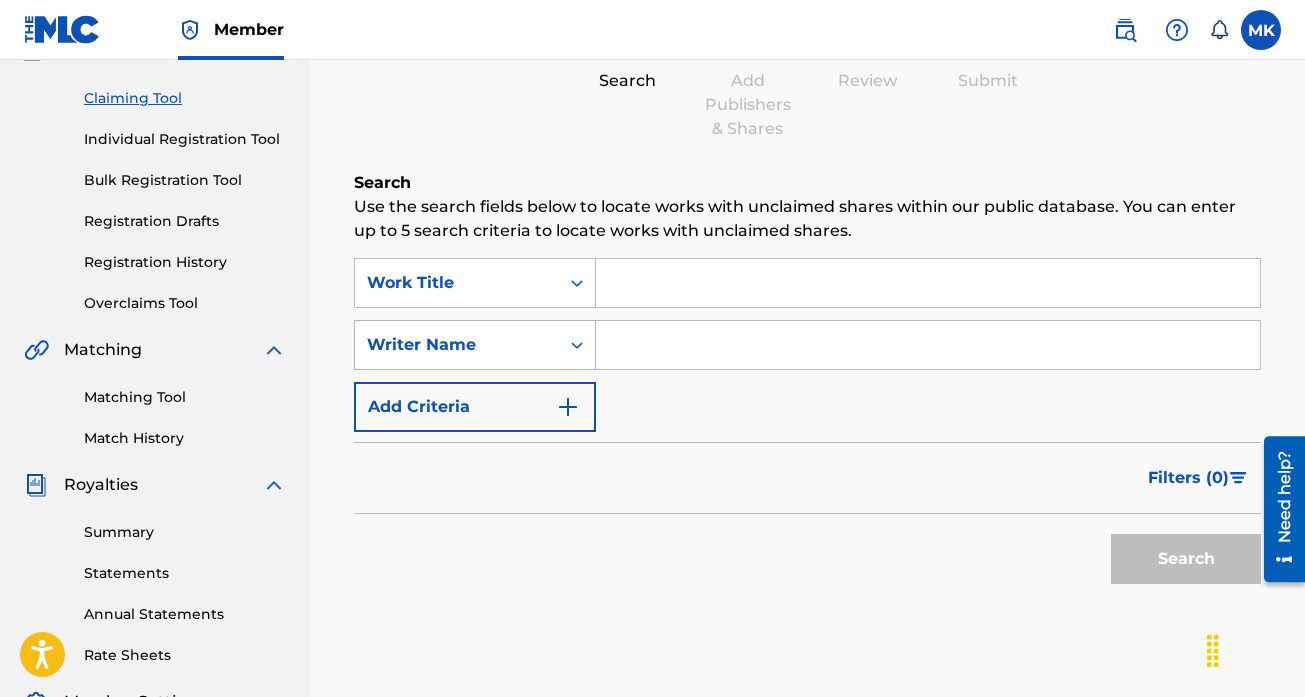click 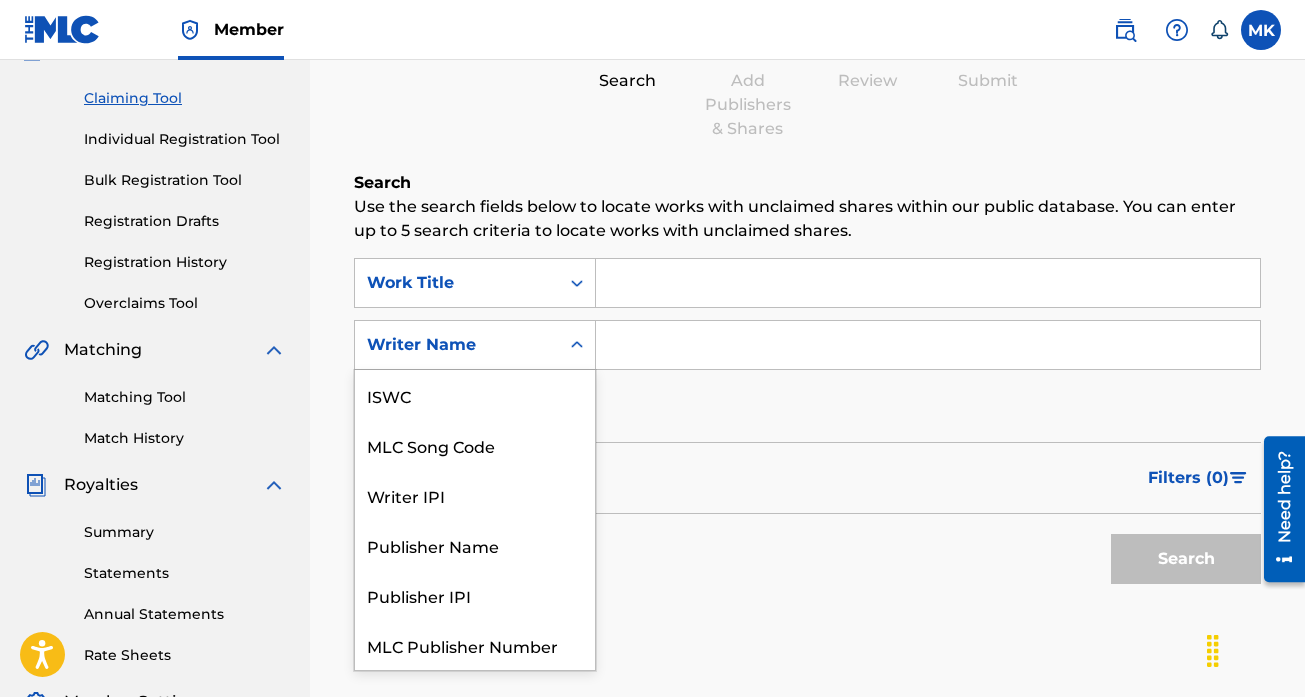 scroll, scrollTop: 50, scrollLeft: 0, axis: vertical 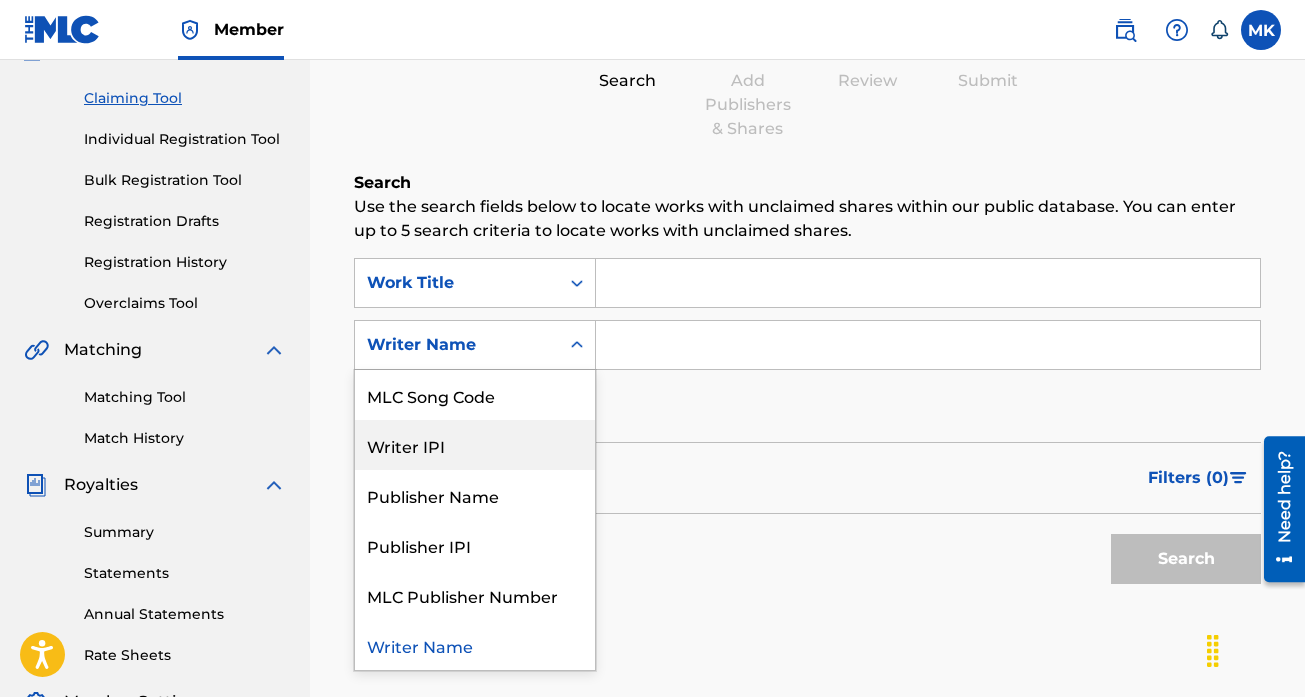 click on "Writer IPI" at bounding box center [475, 445] 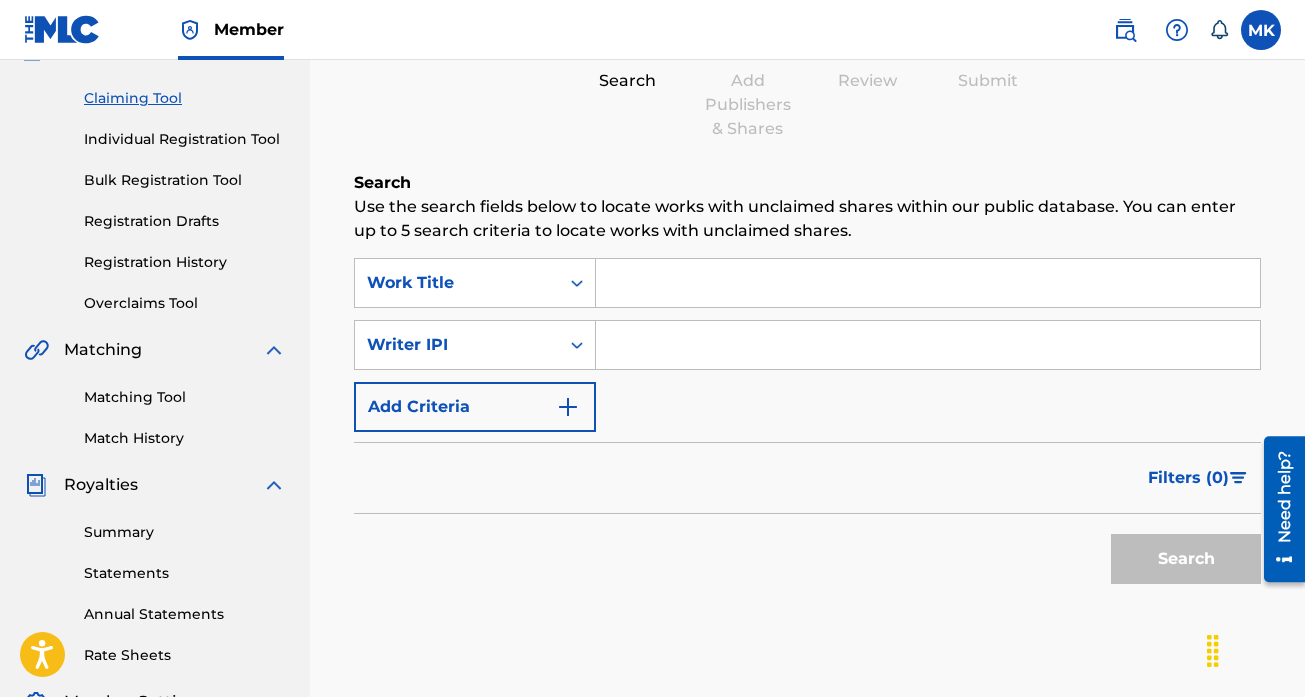 click at bounding box center [928, 345] 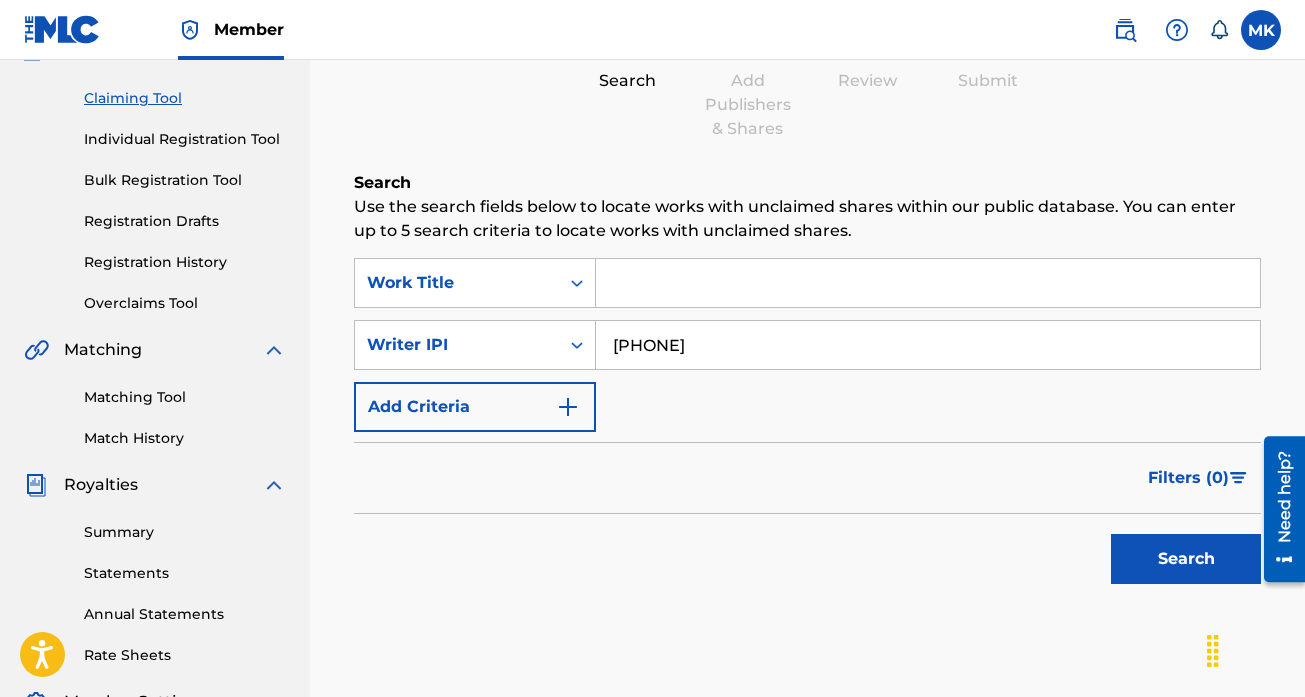 type on "[PHONE]" 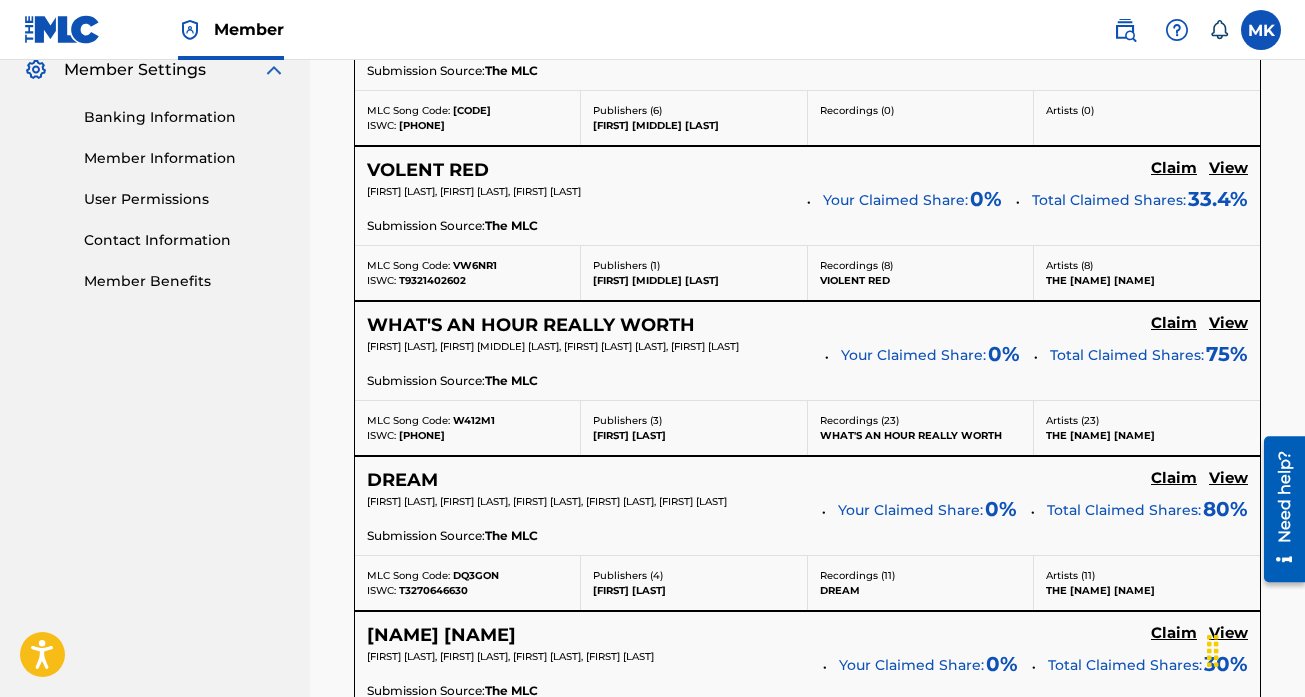 scroll, scrollTop: 839, scrollLeft: 0, axis: vertical 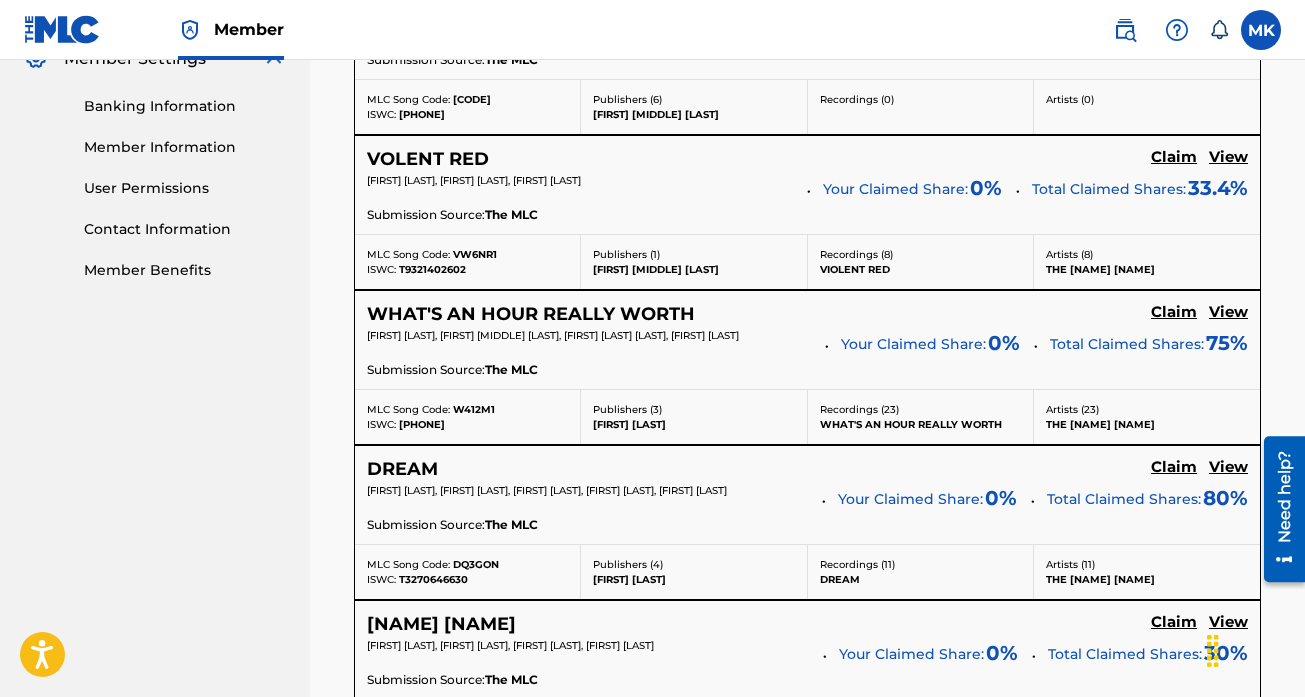 click on "Claim" at bounding box center [1174, 2] 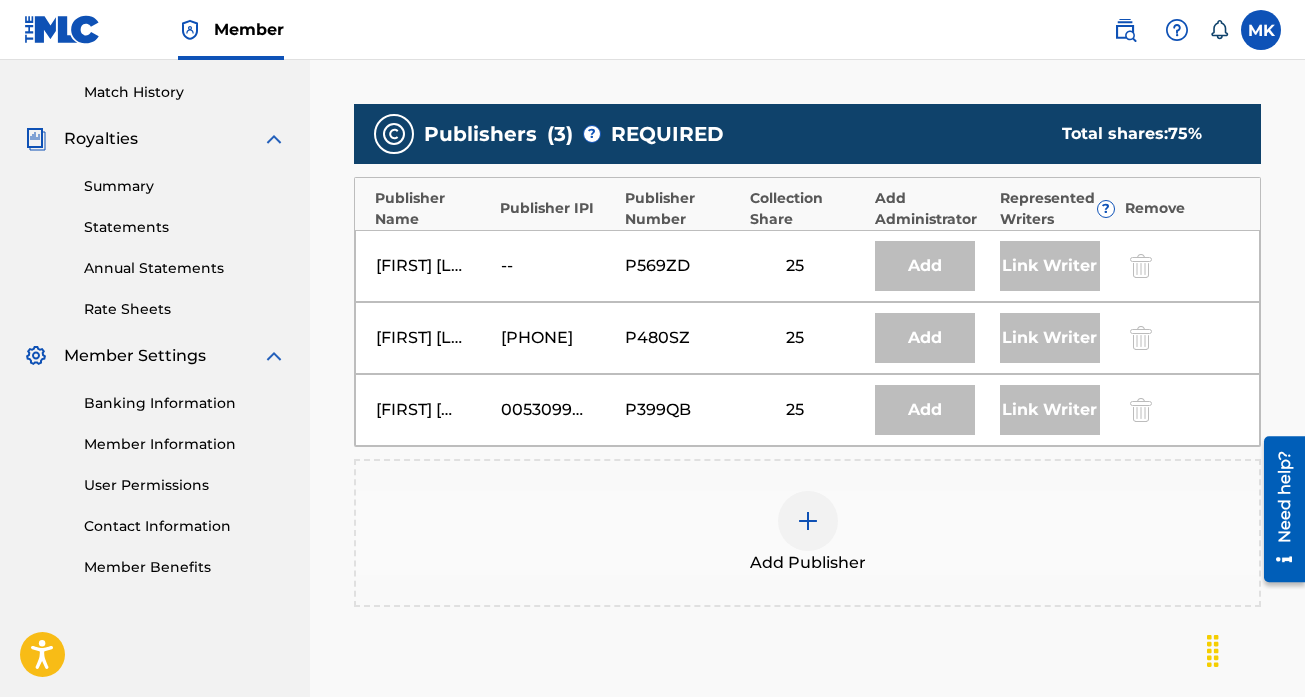 scroll, scrollTop: 571, scrollLeft: 0, axis: vertical 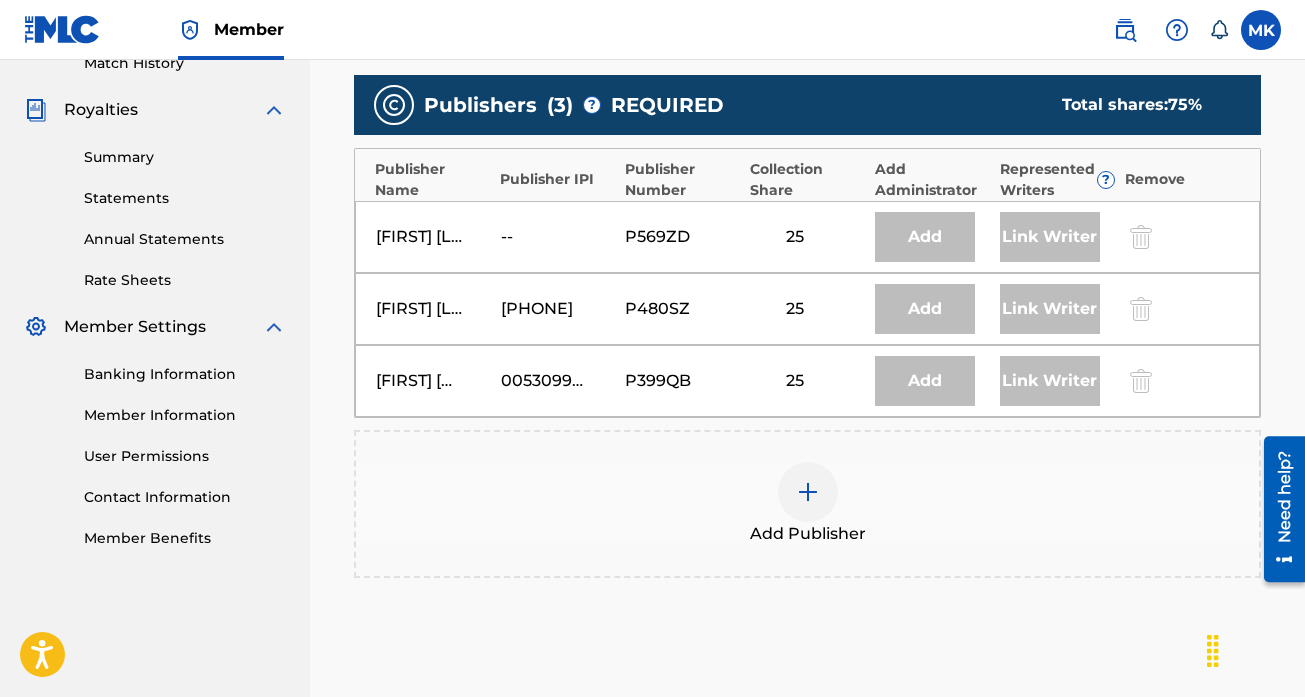 click at bounding box center (808, 492) 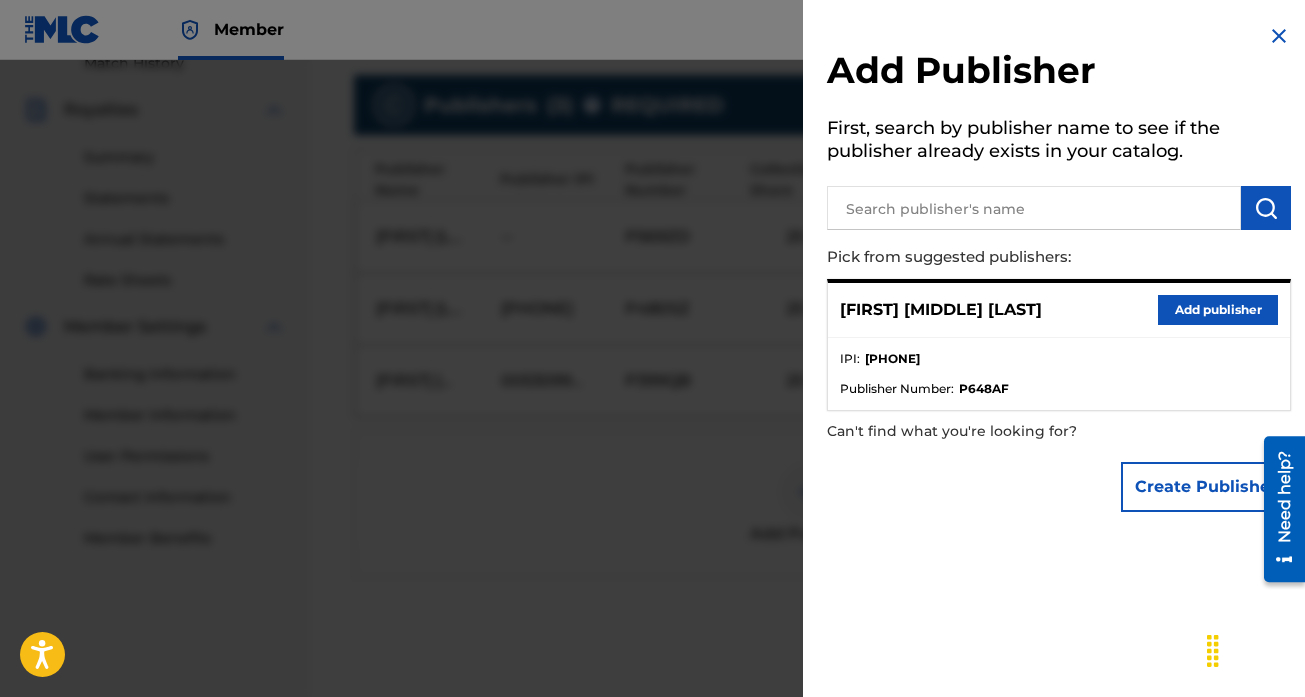 click at bounding box center (1034, 208) 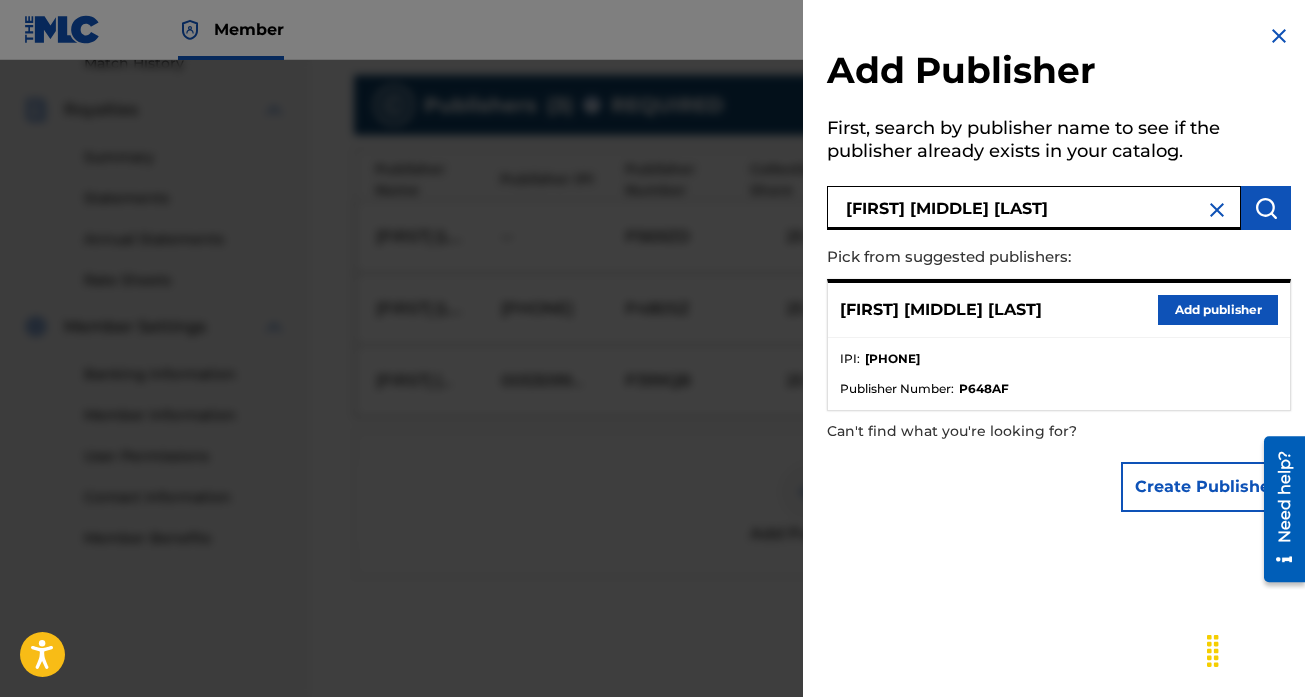 type on "[FIRST] [MIDDLE] [LAST]" 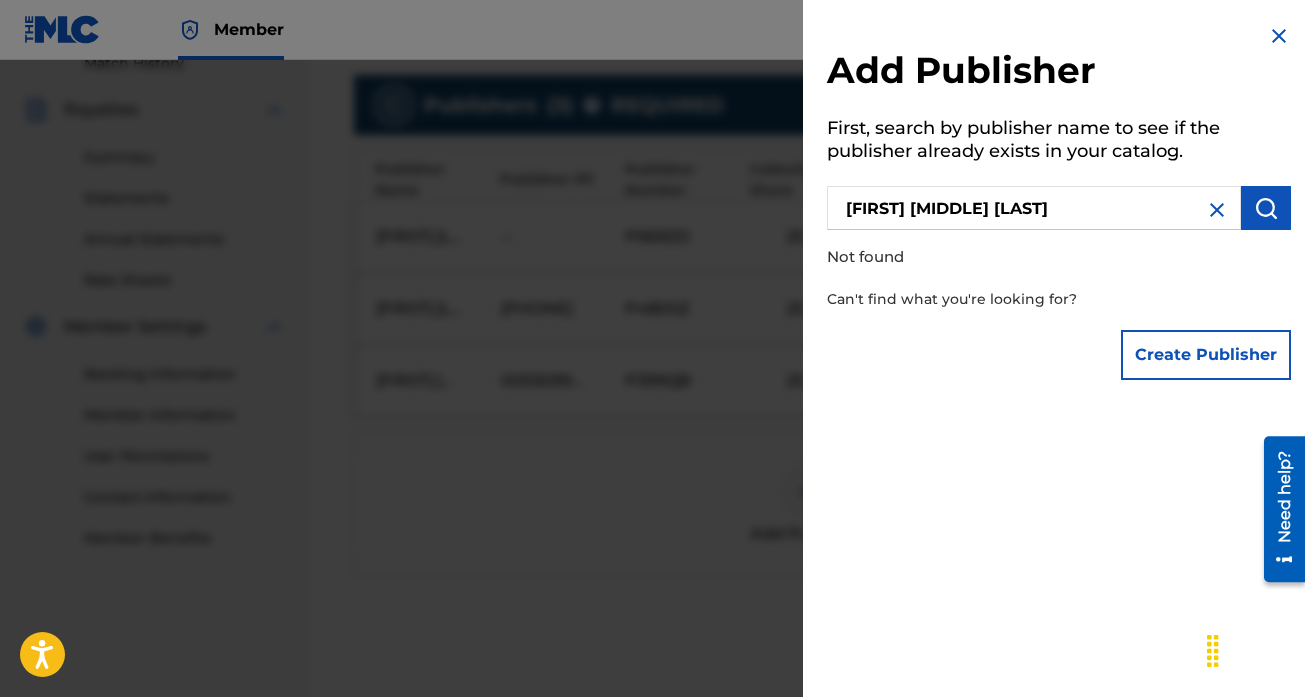 click on "Create Publisher" at bounding box center [1206, 355] 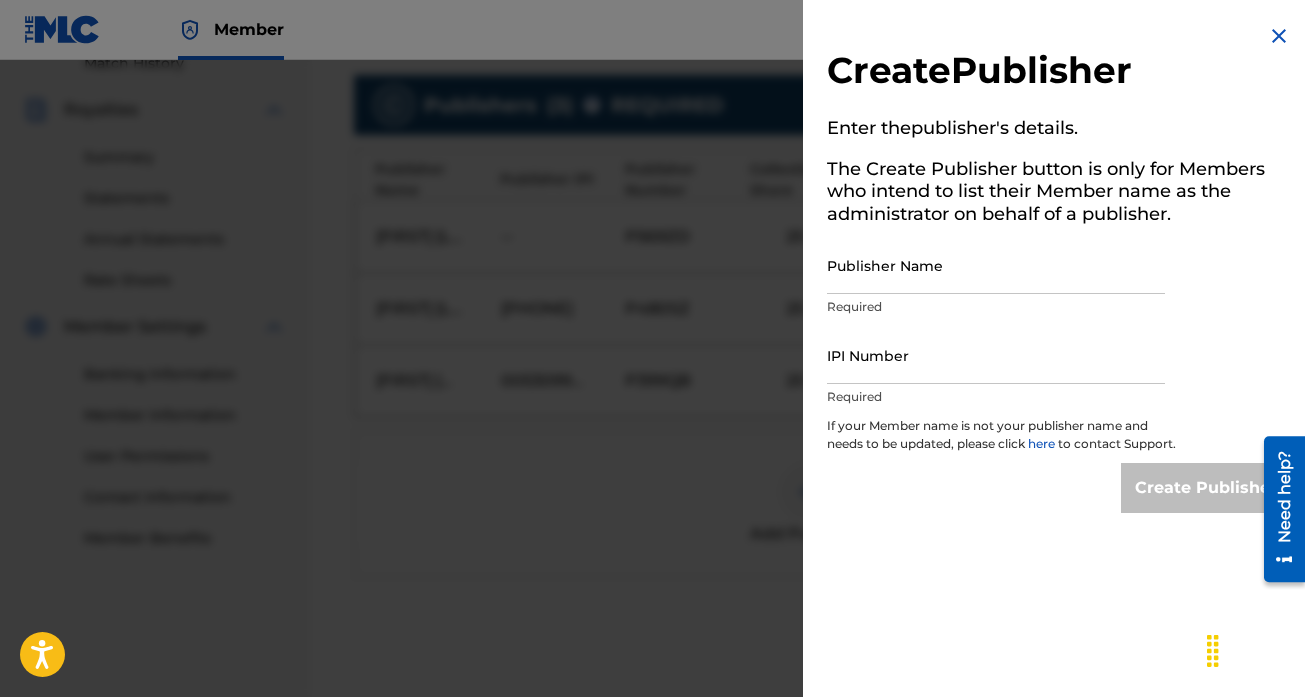 click on "Publisher Name" at bounding box center (996, 265) 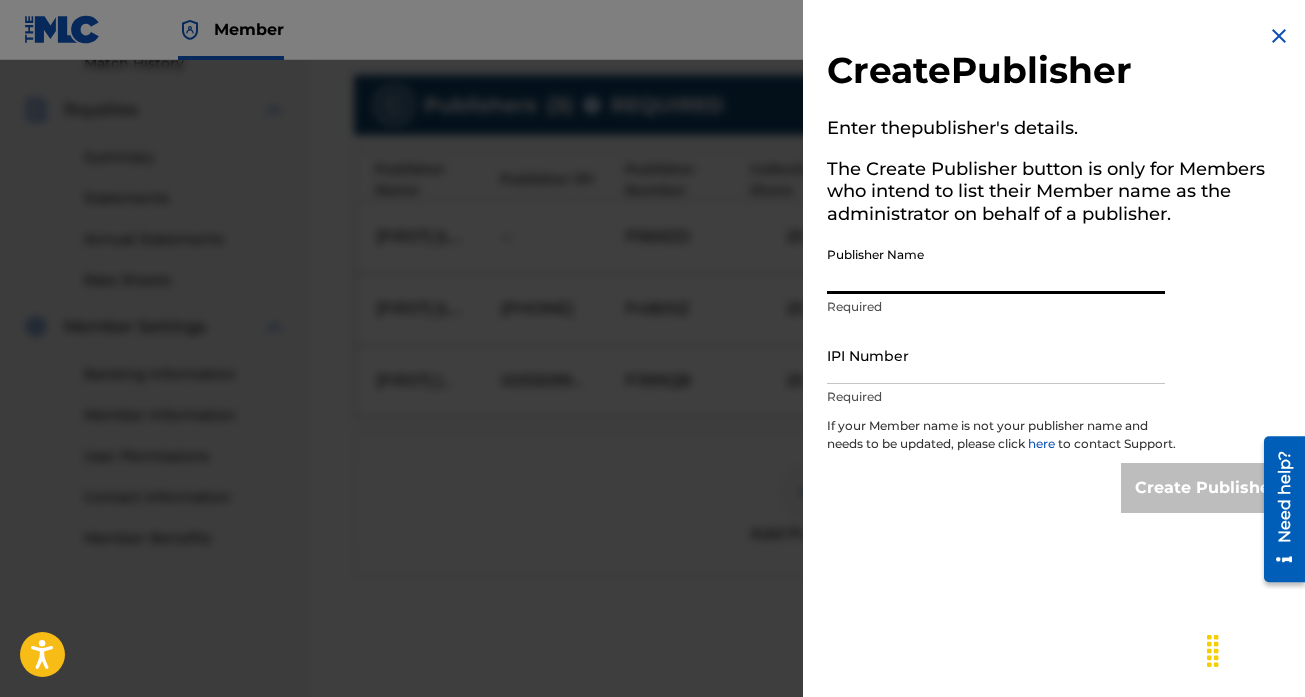 type on "[FIRST] [MIDDLE] [LAST]" 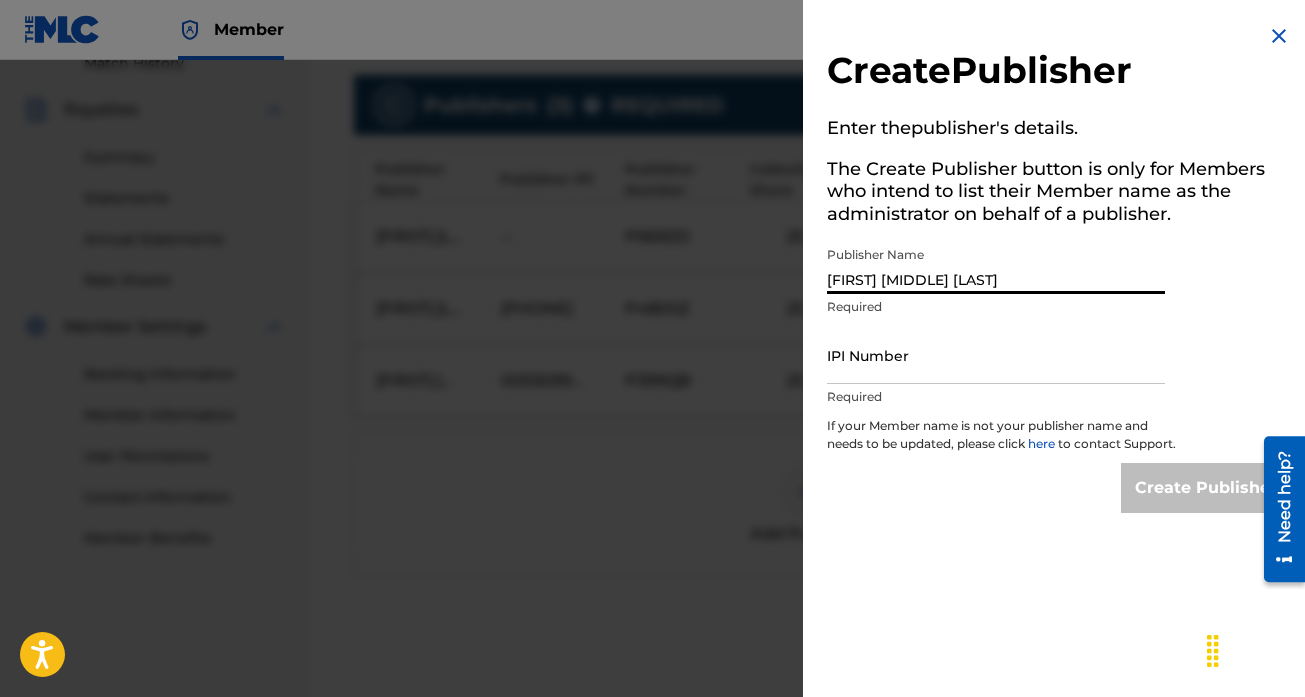 click on "IPI Number" at bounding box center [996, 355] 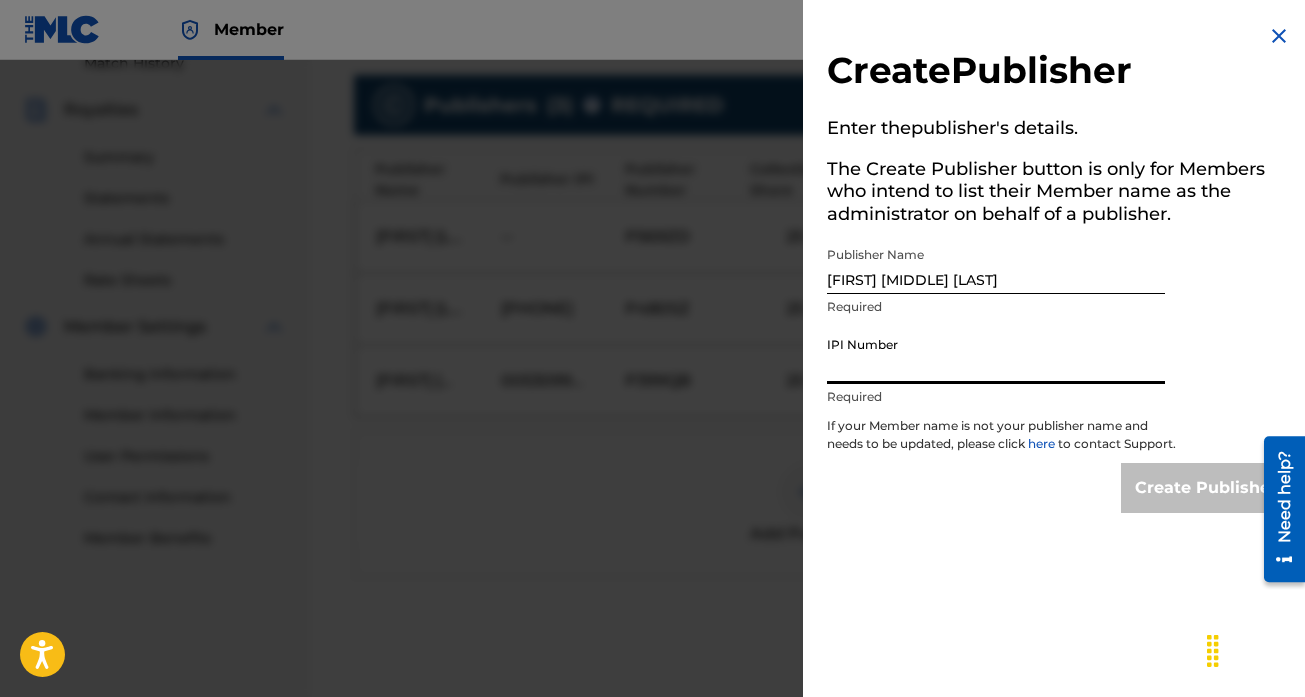 type on "[PHONE]" 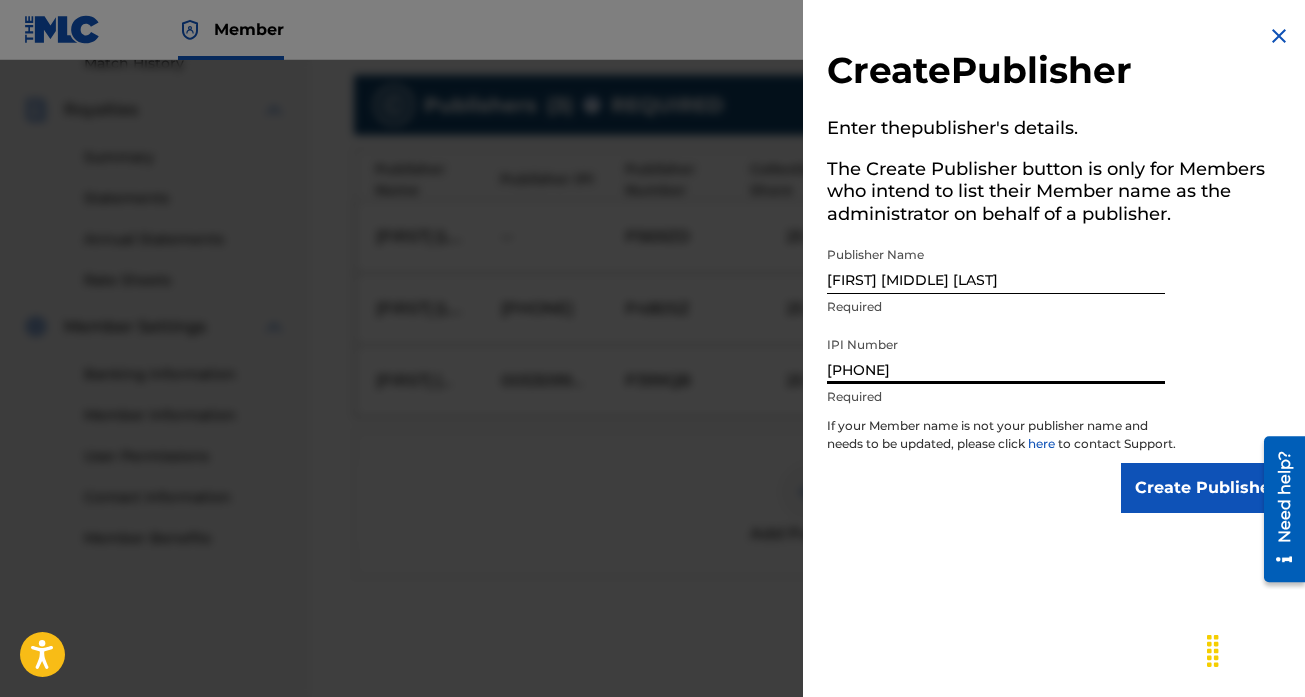 click on "Create  Publisher Enter the  publisher 's details. The Create Publisher button is only for Members who intend to list their Member name as the administrator on behalf of a publisher. Publisher Name [FIRST] [MIDDLE] [LAST] Required IPI Number [PHONE] Required If your Member name is not your publisher name and needs to be updated, please click   here   to contact Support. Create Publisher" at bounding box center (1059, 268) 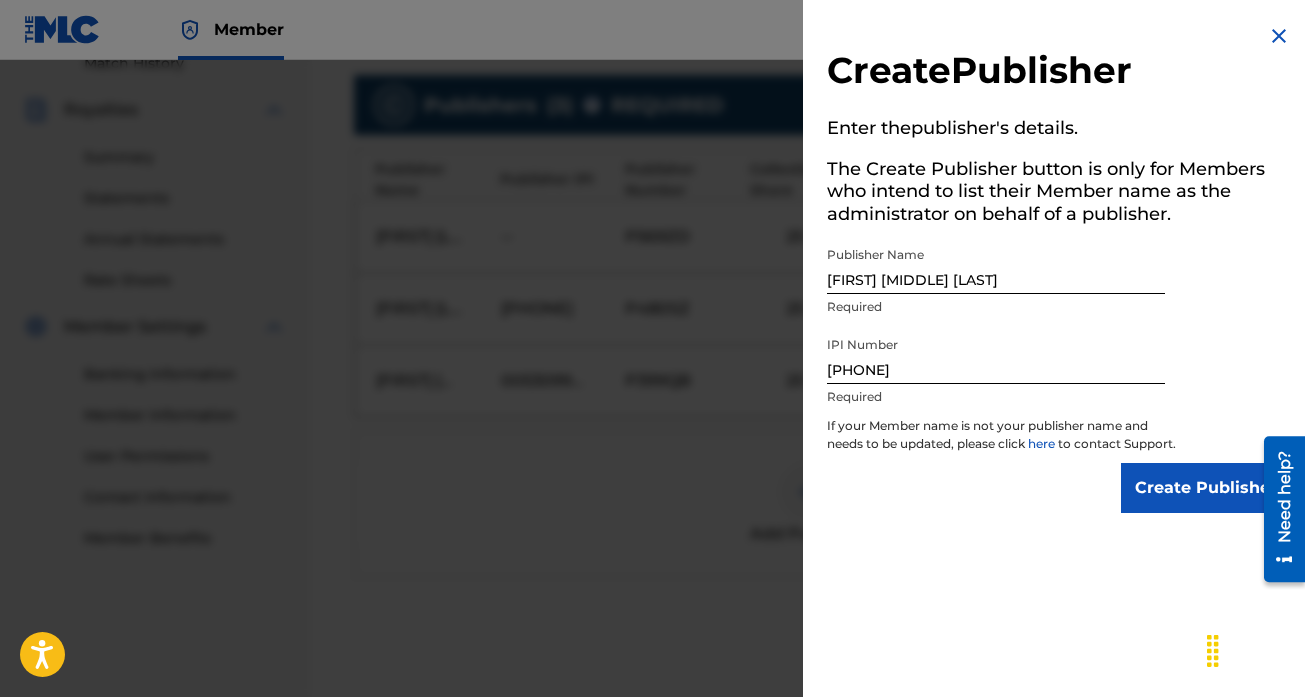 click on "here" at bounding box center (1043, 443) 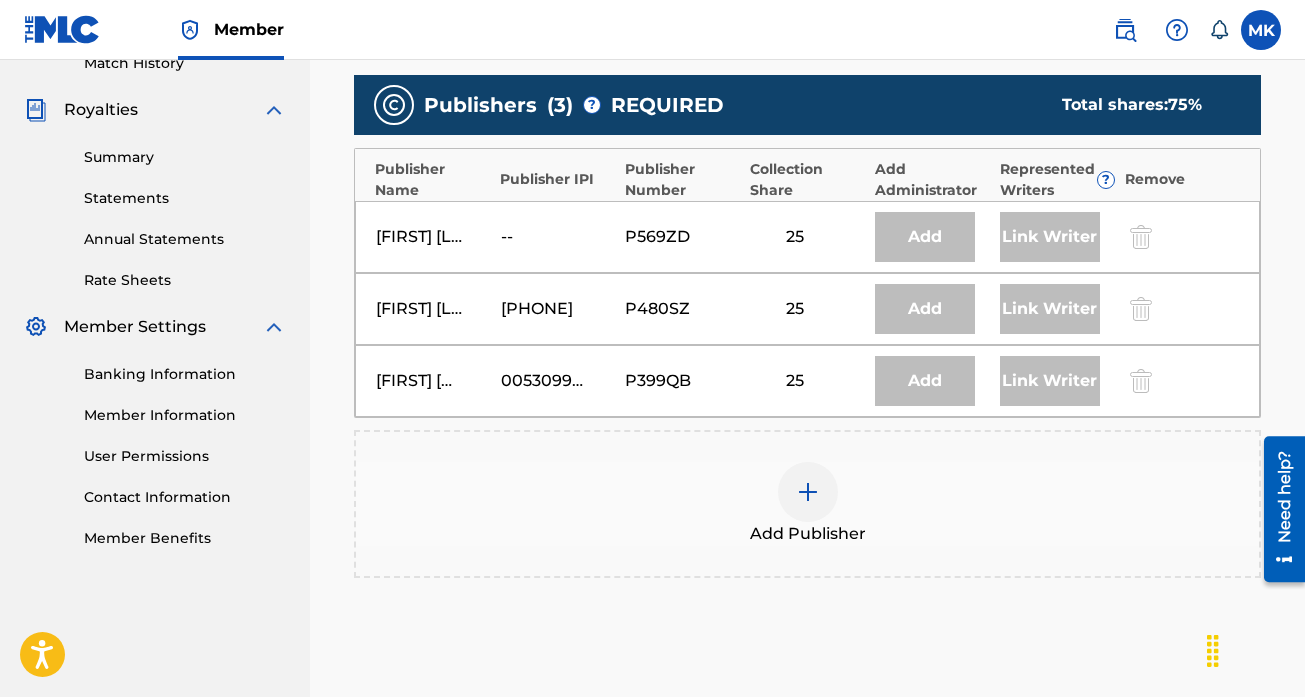 scroll, scrollTop: 574, scrollLeft: 0, axis: vertical 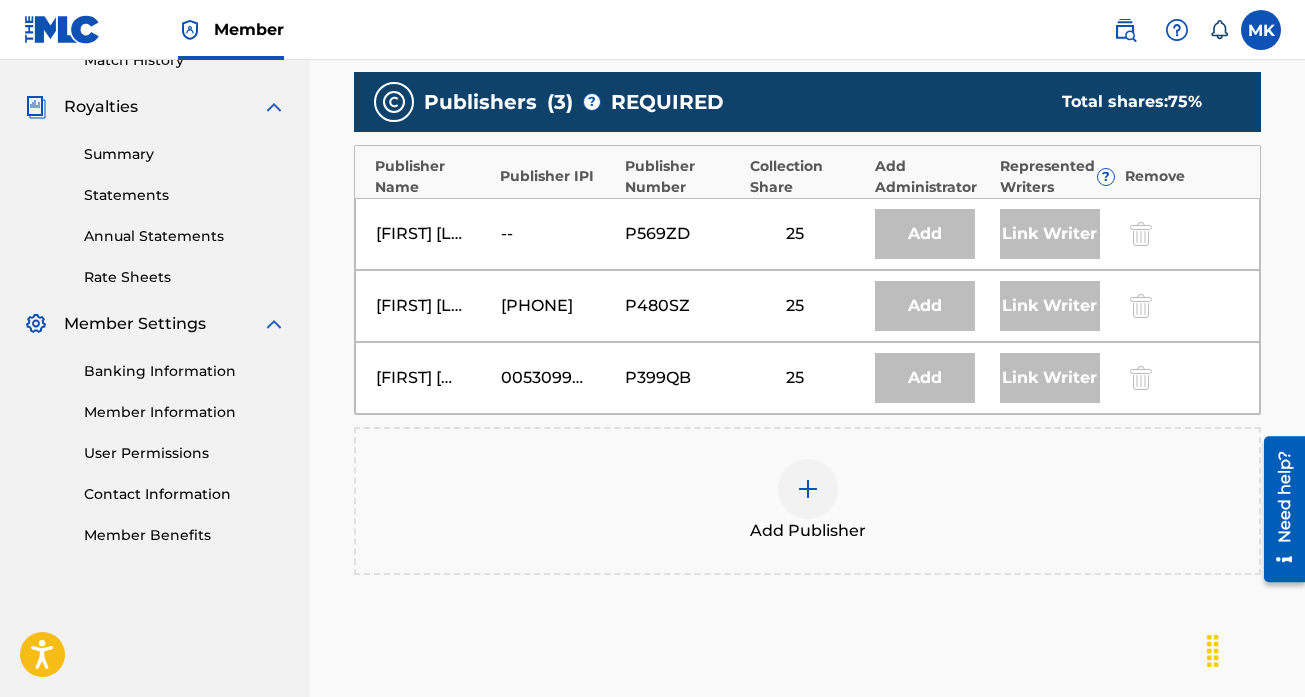 click on "Banking Information" at bounding box center [185, 371] 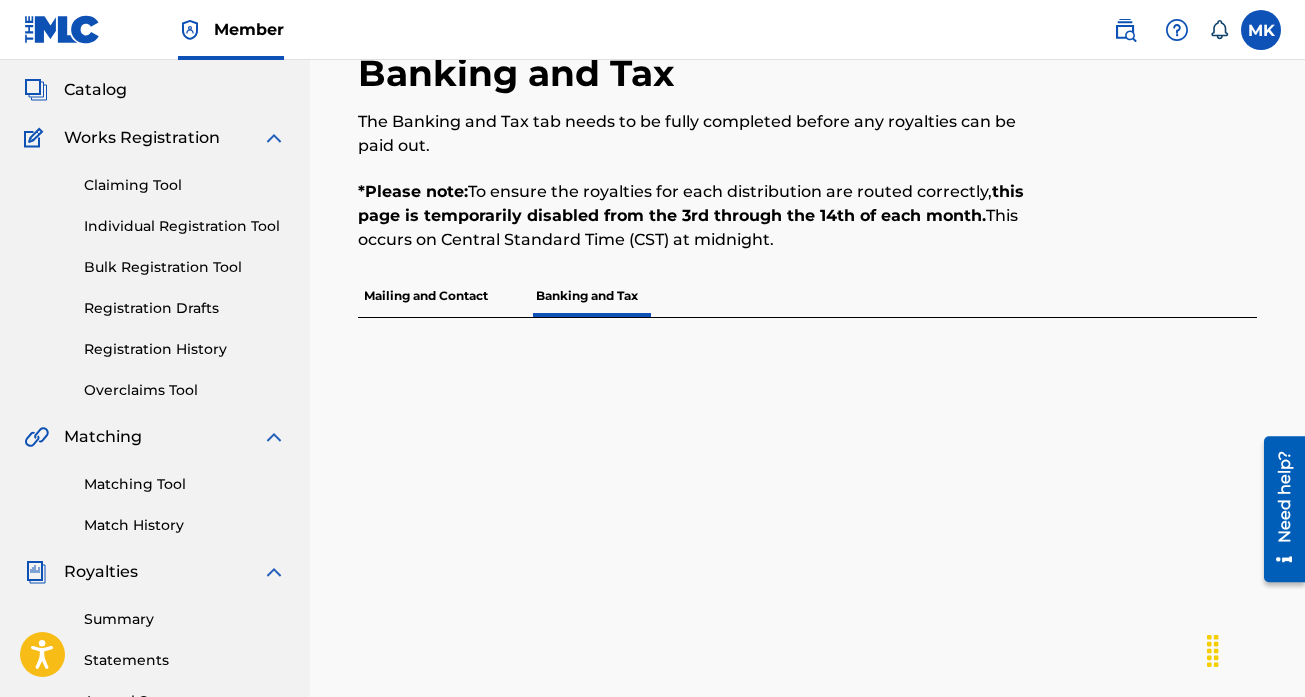 scroll, scrollTop: 123, scrollLeft: 0, axis: vertical 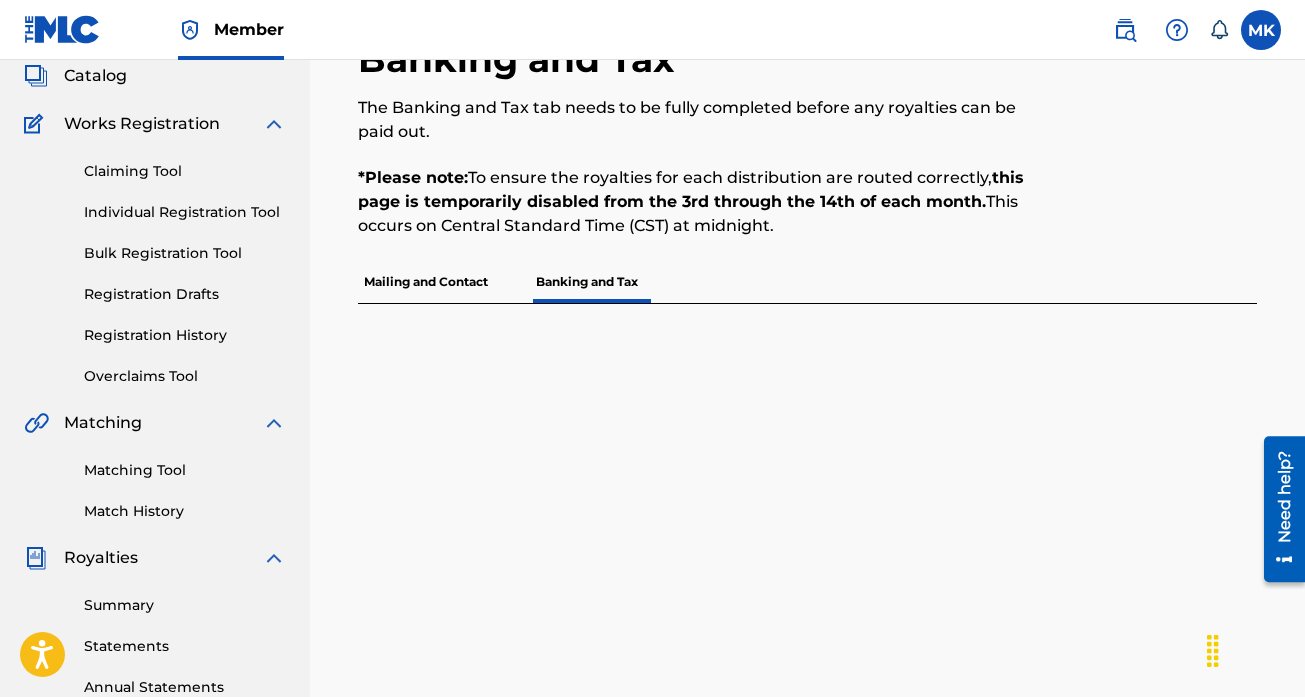 click on "Mailing and Contact" at bounding box center [426, 282] 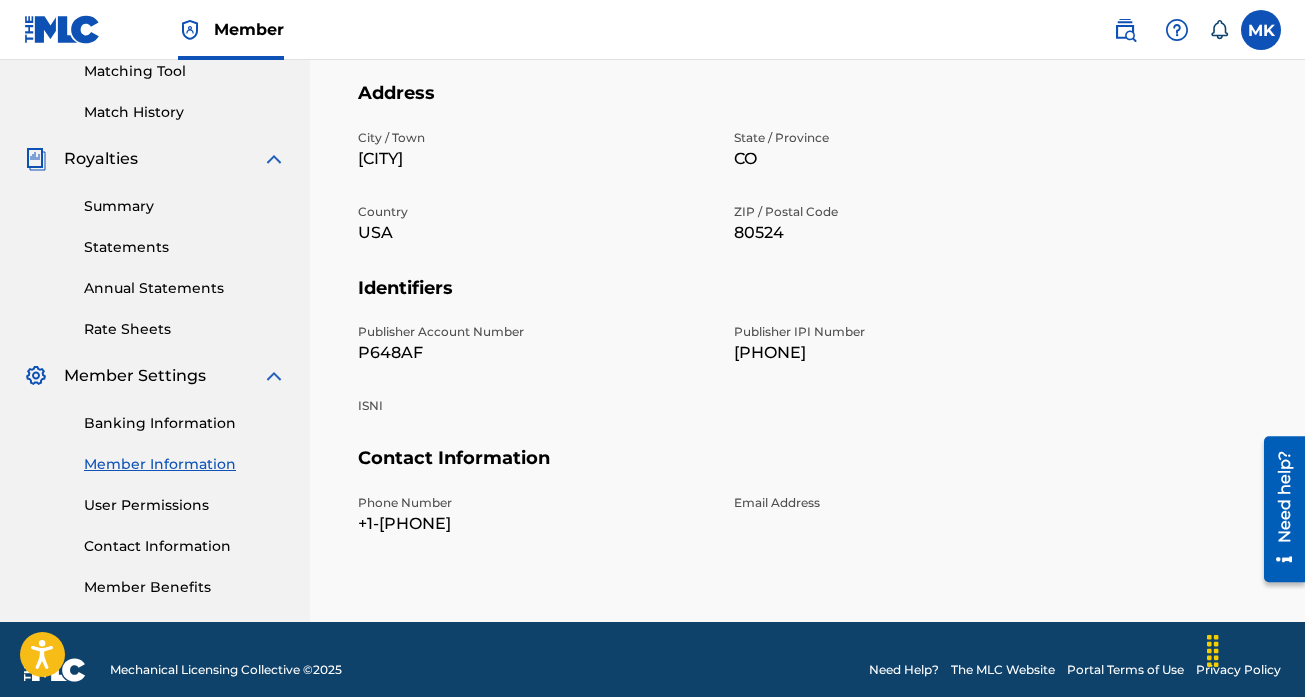 scroll, scrollTop: 527, scrollLeft: 0, axis: vertical 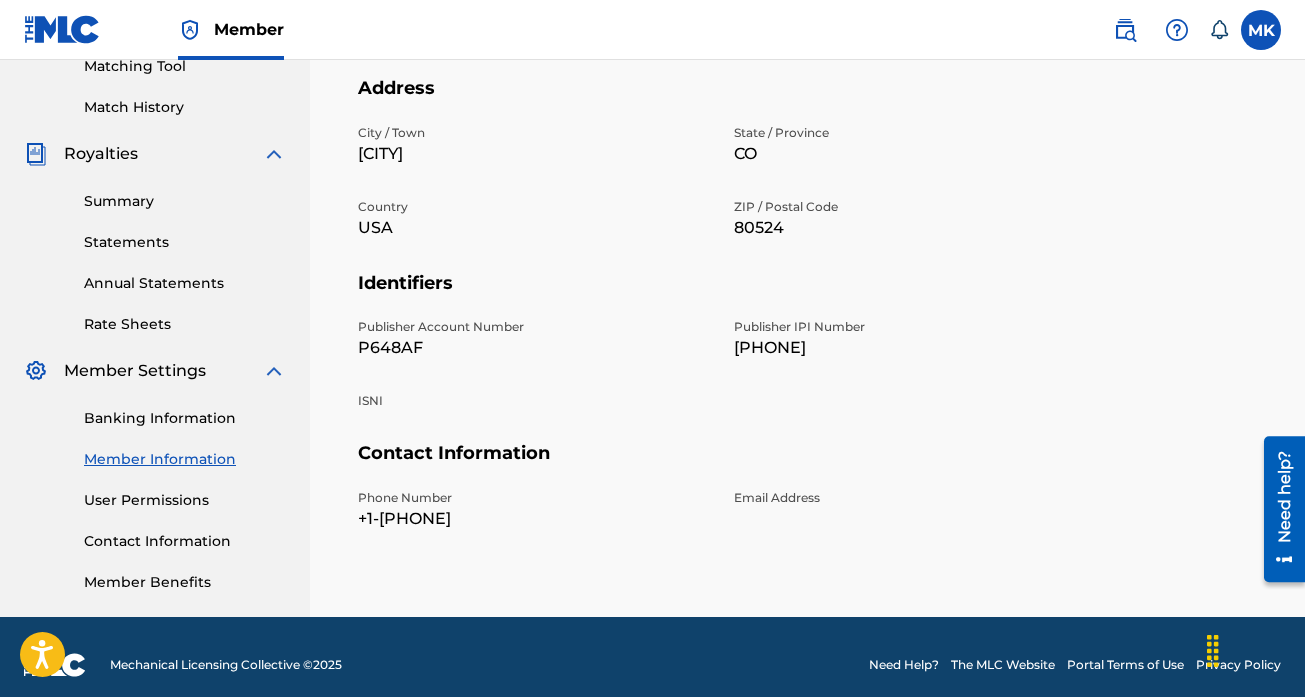 click on "User Permissions" at bounding box center [185, 500] 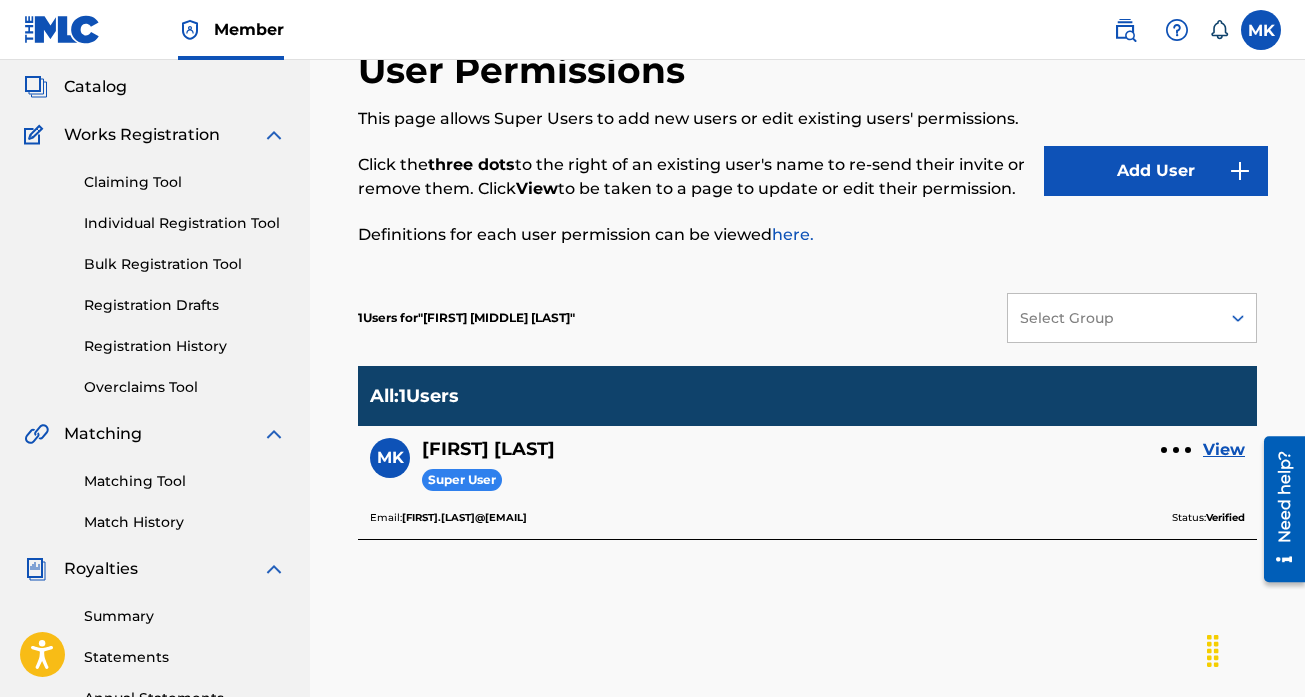 scroll, scrollTop: 137, scrollLeft: 0, axis: vertical 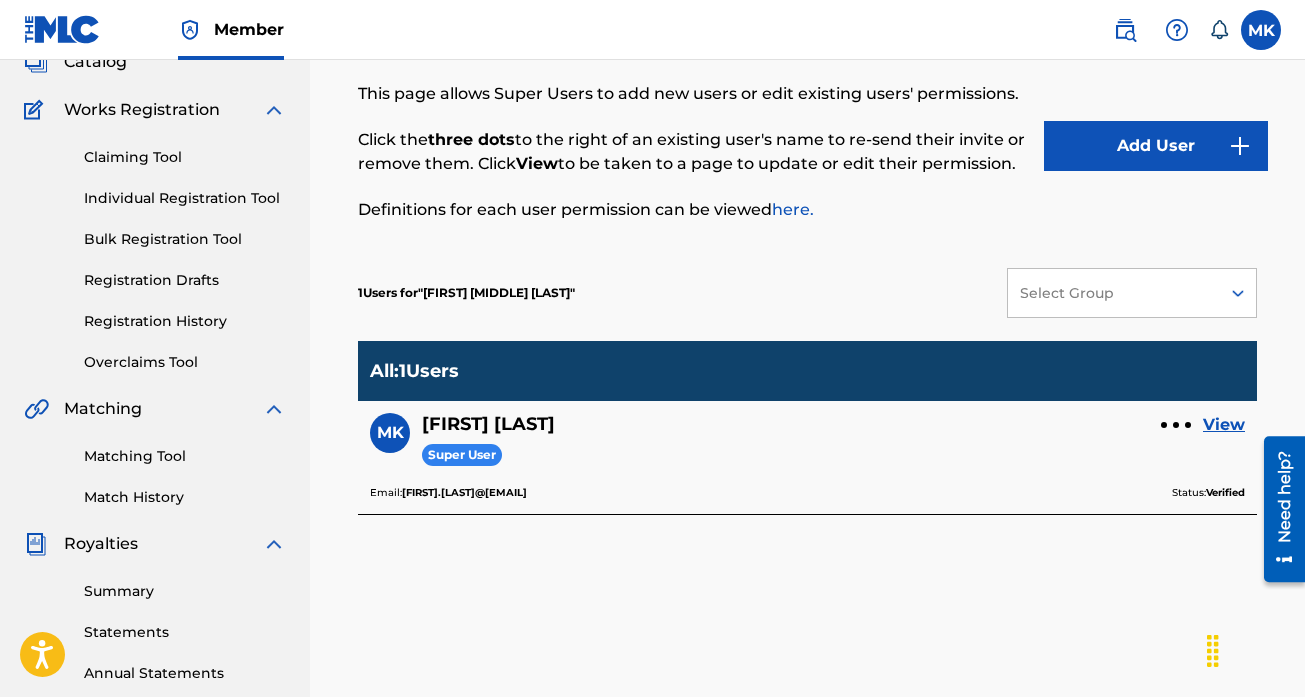 click on "Select Group" at bounding box center (1114, 293) 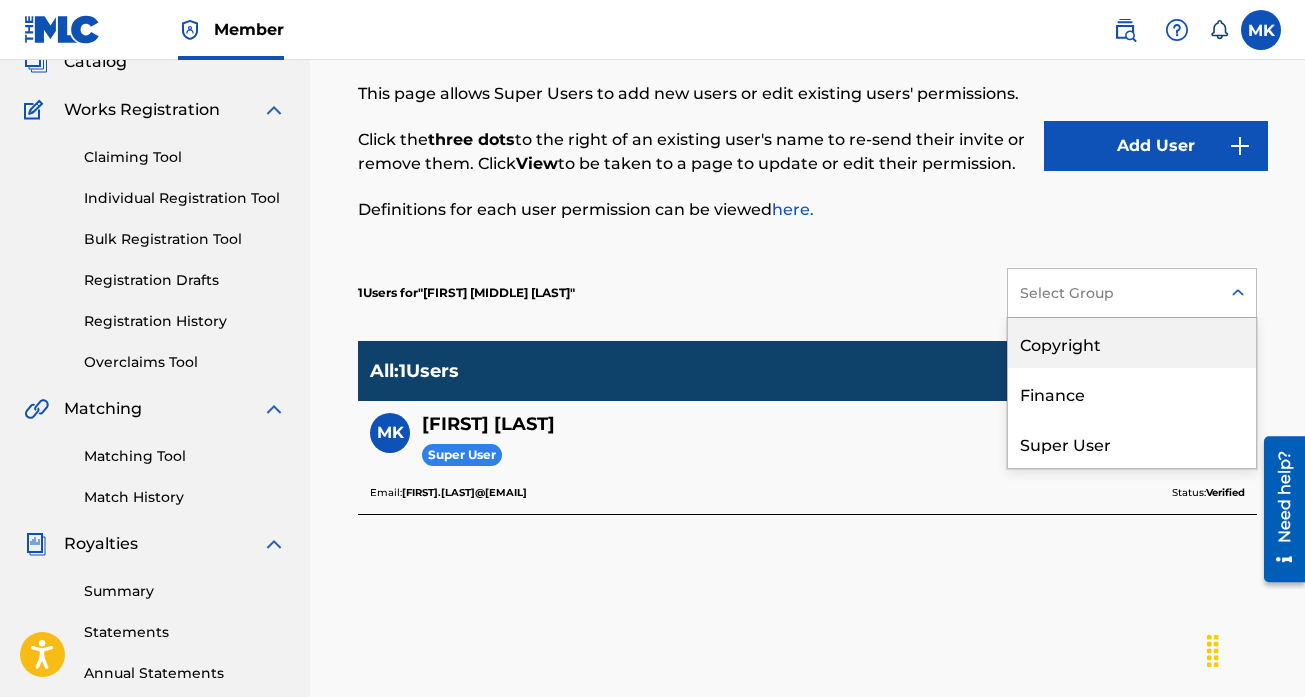 click on "Definitions for each user permission can be viewed  here." at bounding box center (701, 210) 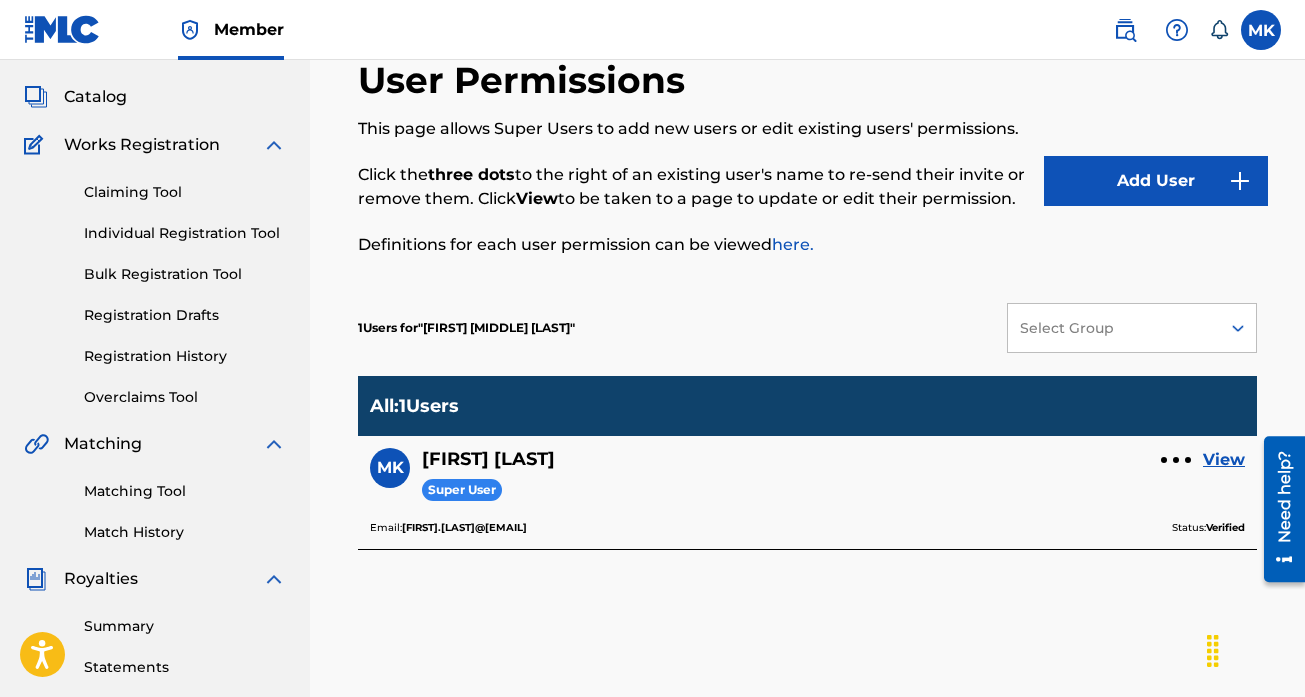 scroll, scrollTop: 94, scrollLeft: 0, axis: vertical 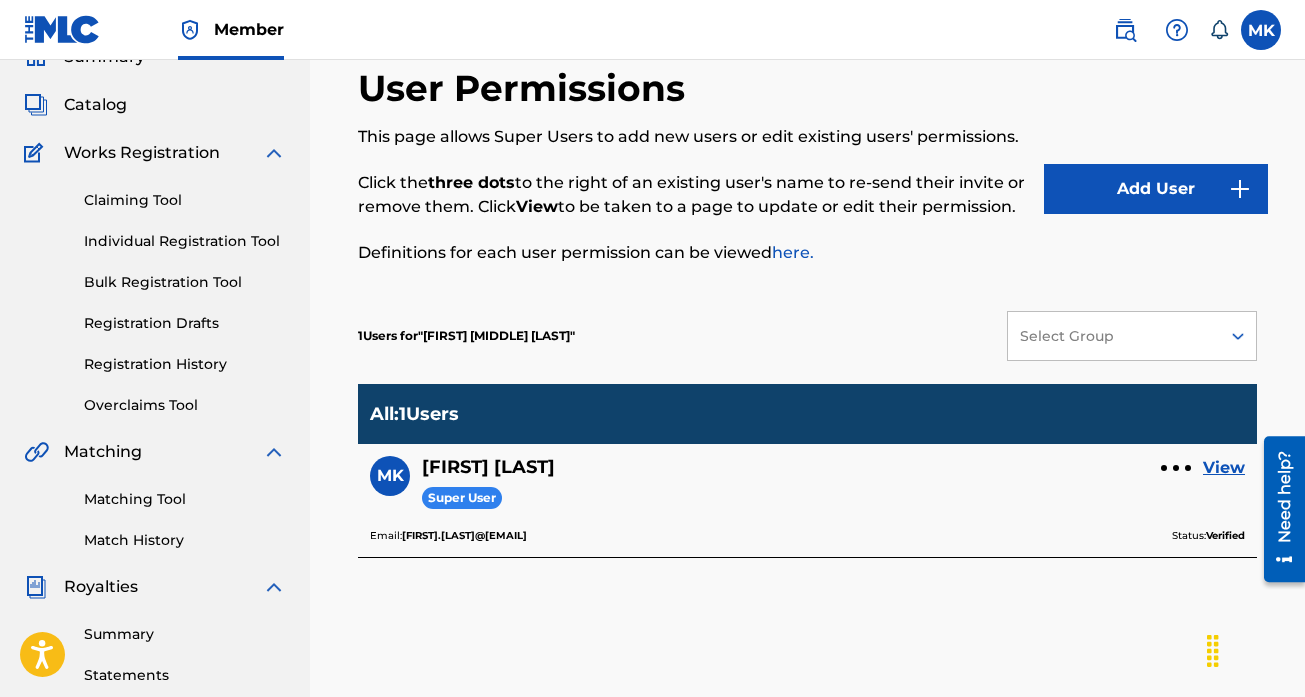 click on "Add User" at bounding box center (1156, 189) 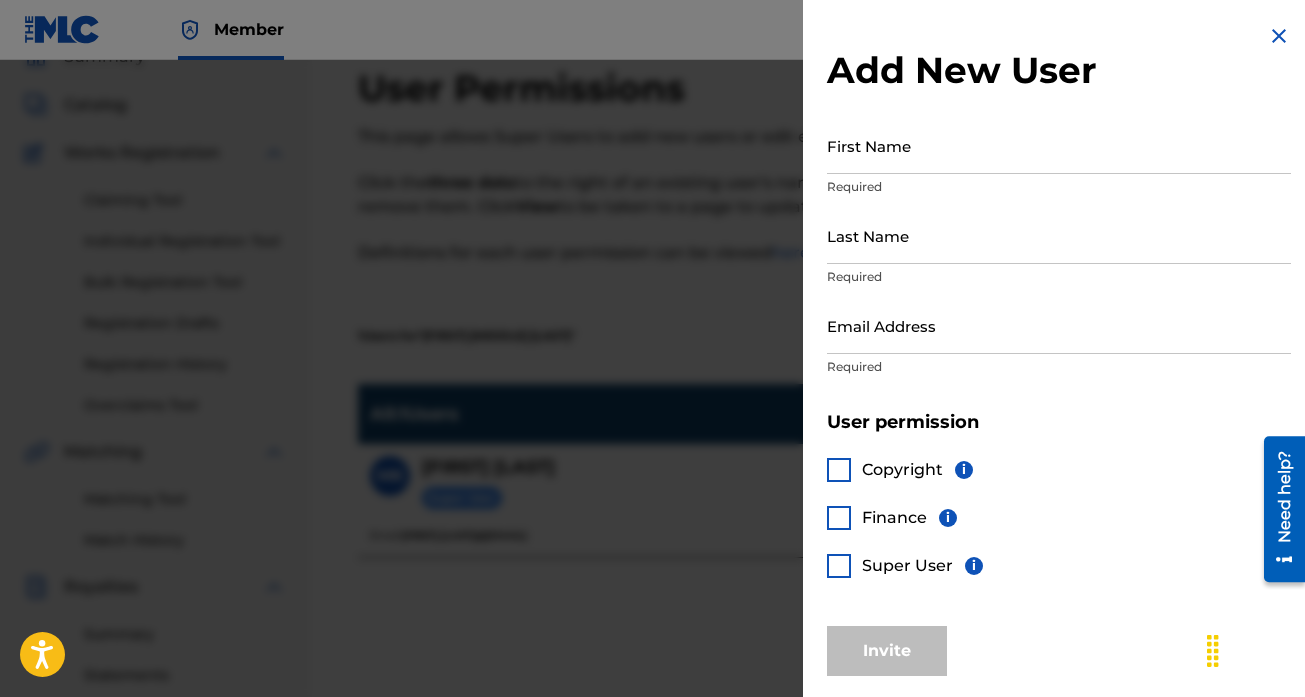 click on "First Name" at bounding box center [1059, 145] 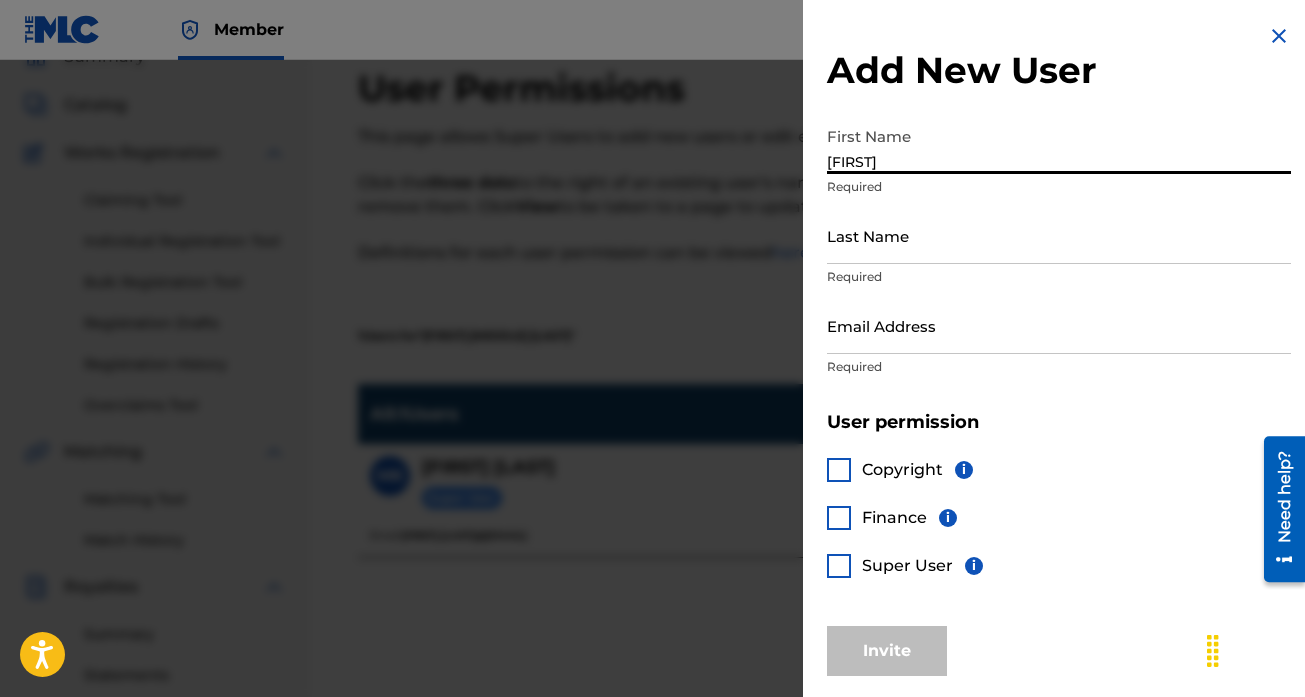 type on "[FIRST]" 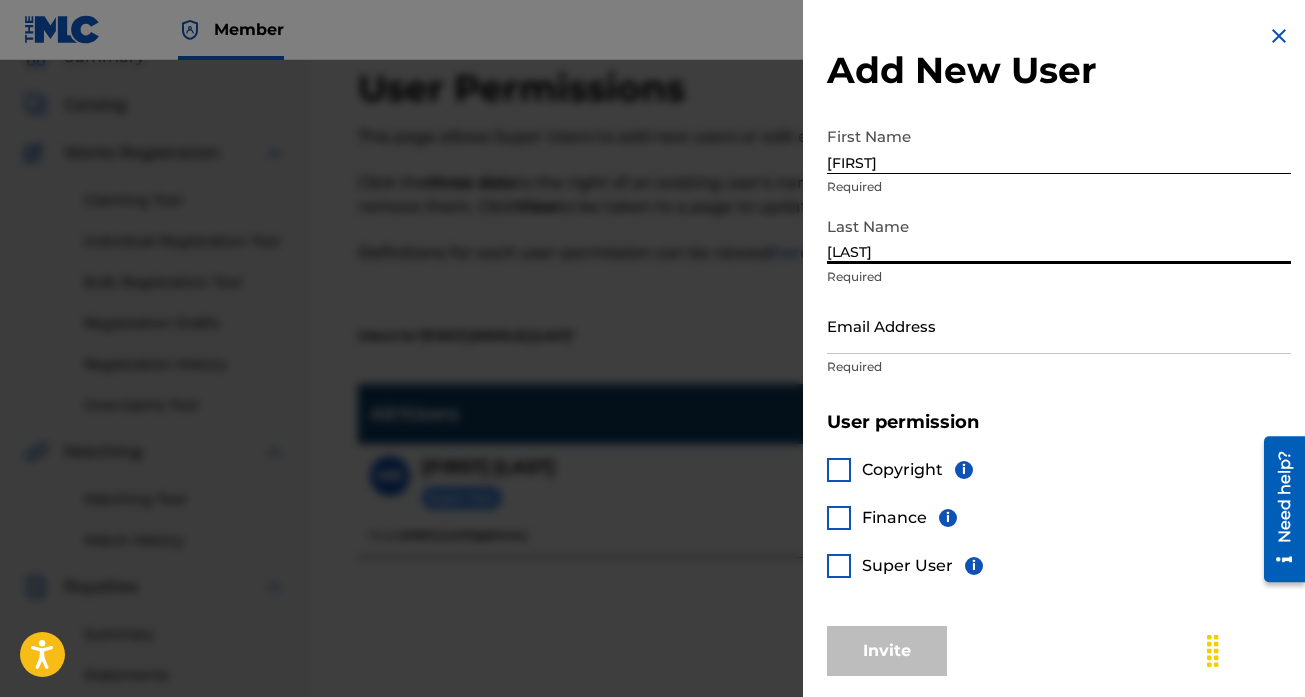 type on "[LAST]" 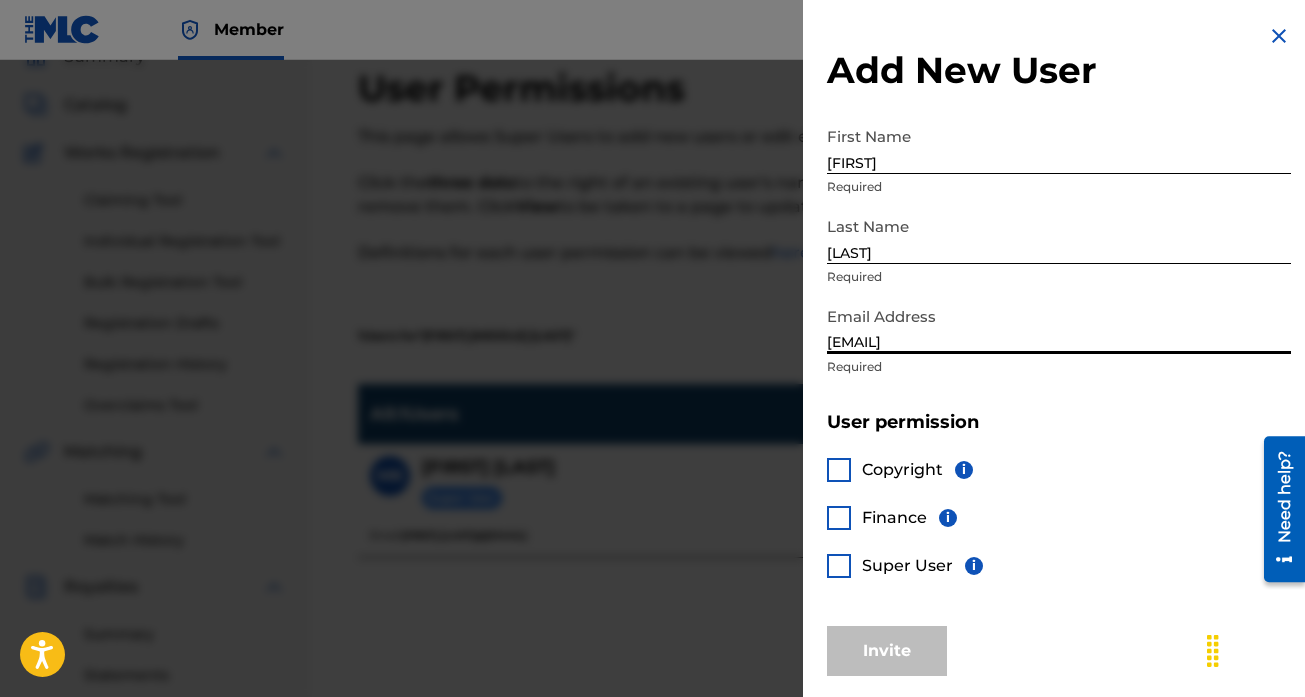 type on "[EMAIL]" 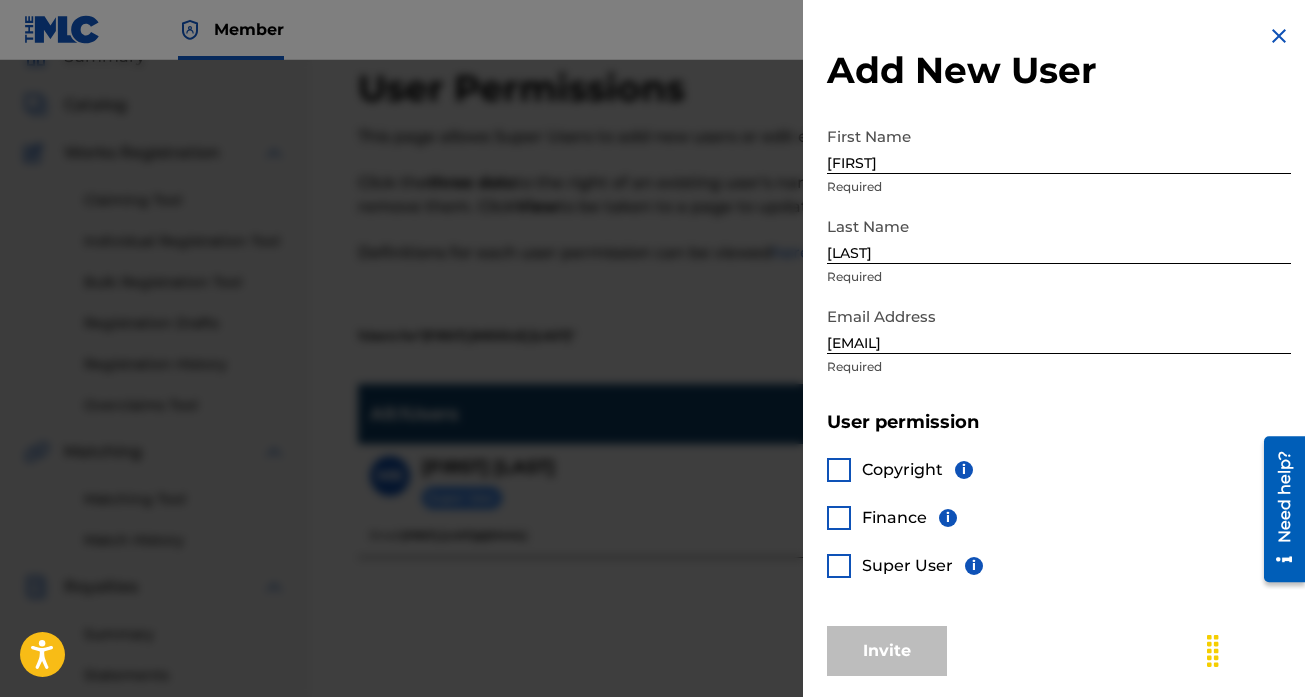 click at bounding box center [839, 470] 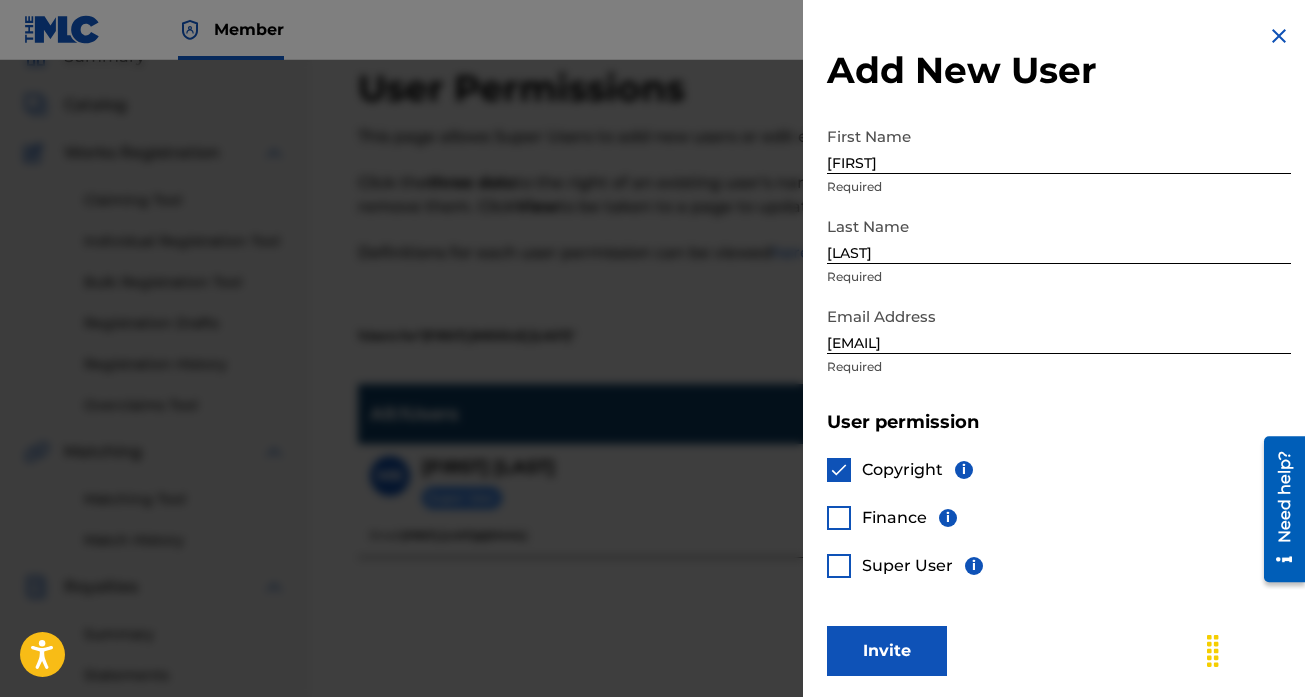 click on "Copyright i Finance i Super User i" at bounding box center [1059, 530] 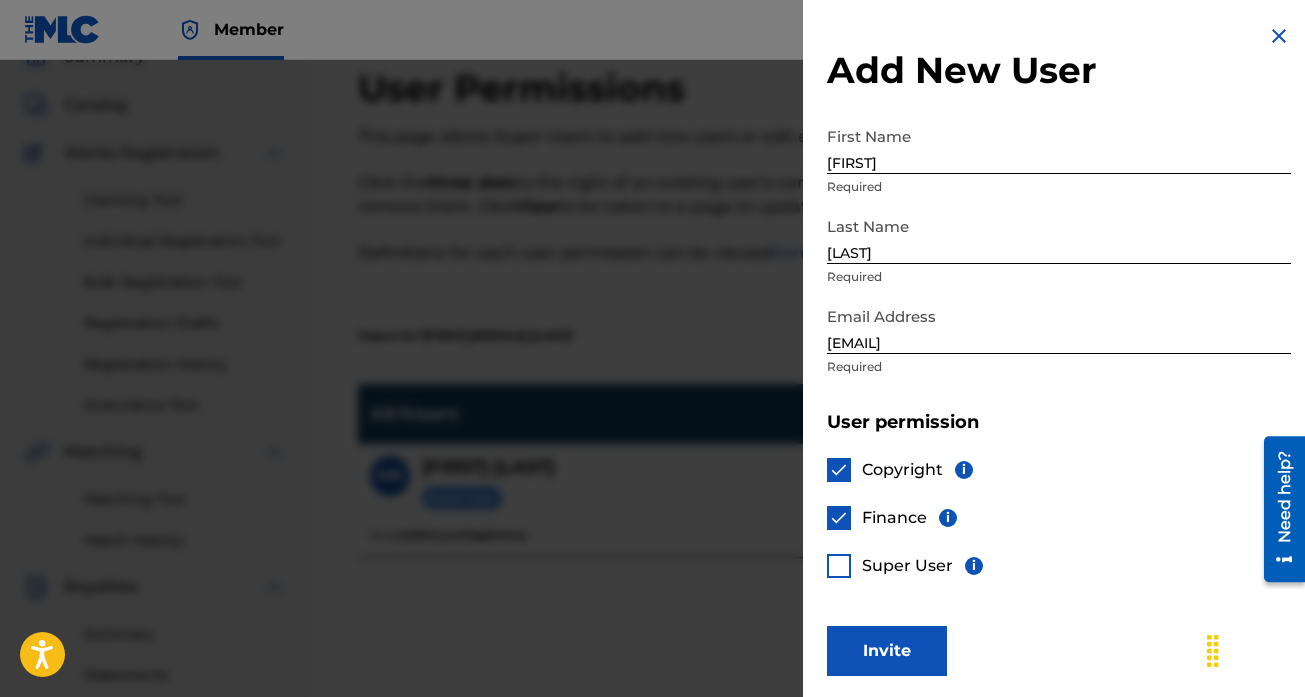 click at bounding box center (839, 566) 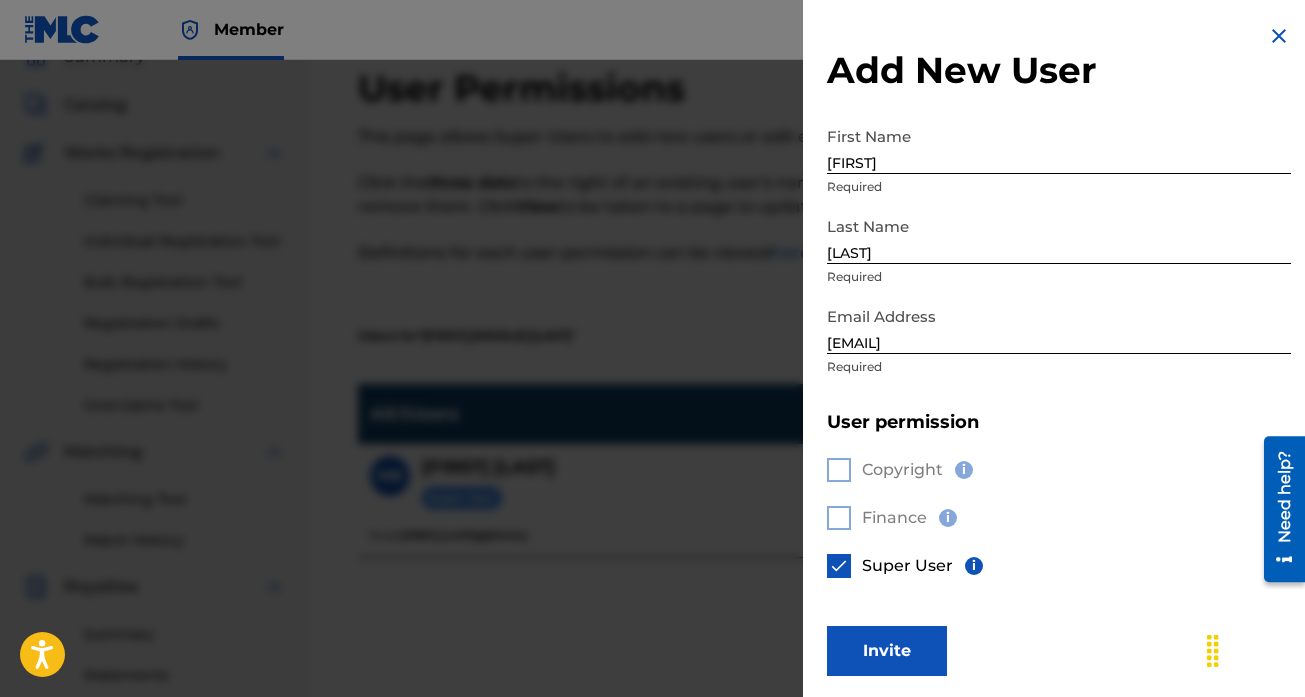 click on "Invite" at bounding box center [887, 651] 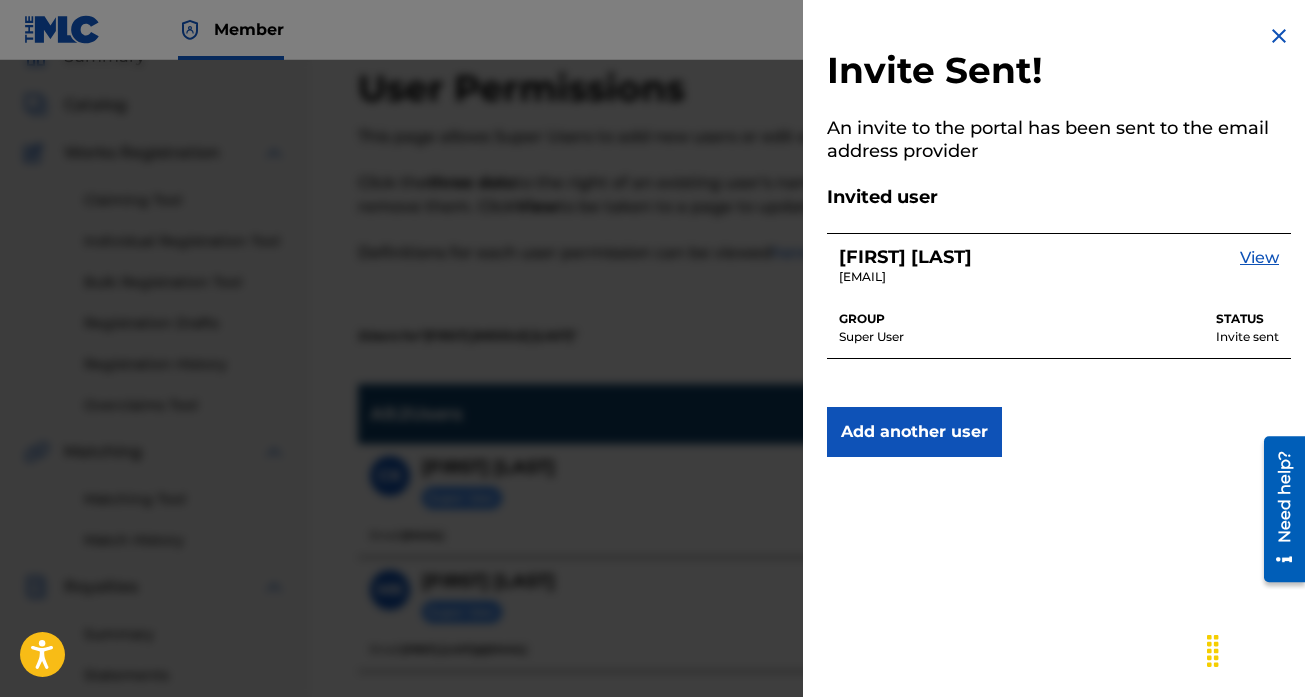 click at bounding box center (1279, 36) 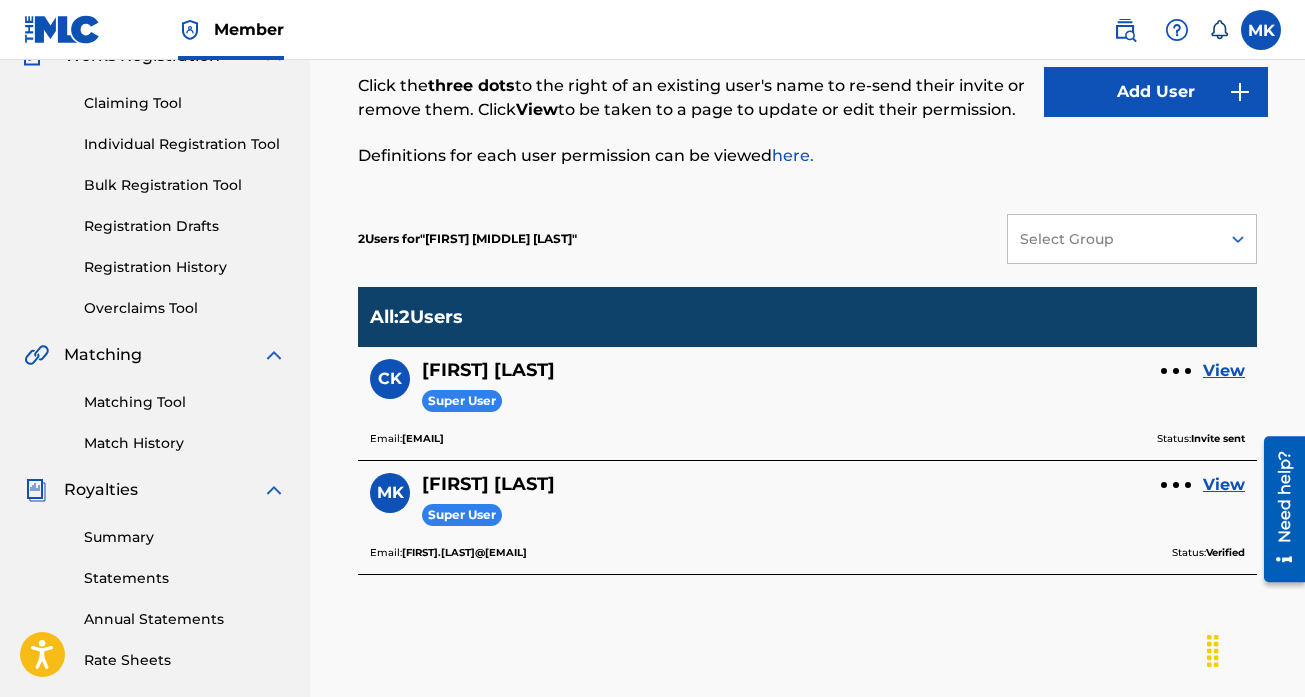 scroll, scrollTop: 0, scrollLeft: 0, axis: both 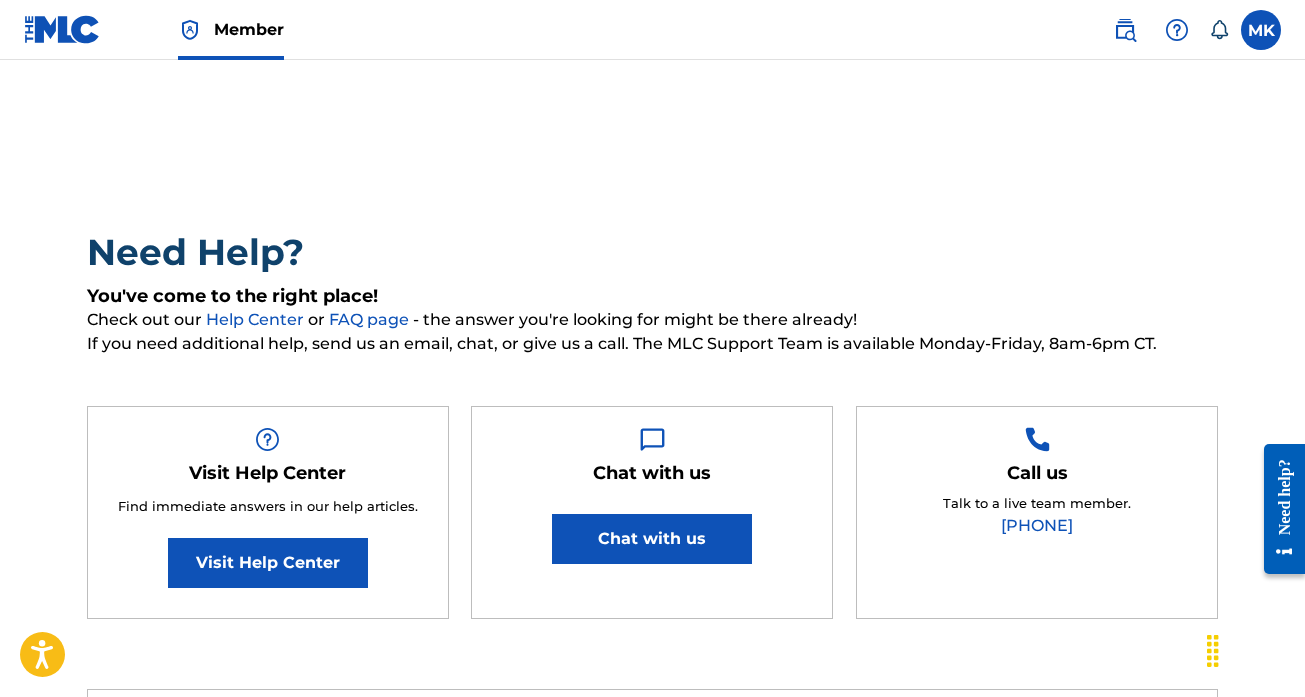 click on "(615) 488-3653" at bounding box center (1037, 525) 